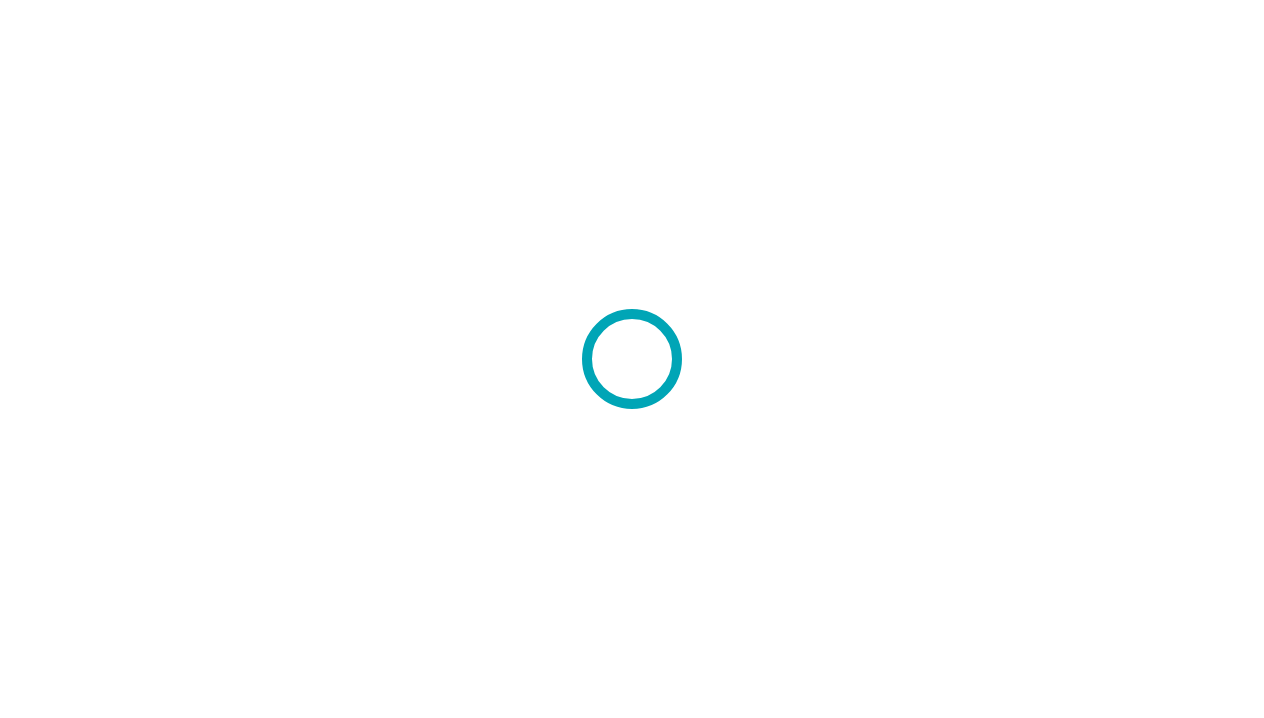scroll, scrollTop: 0, scrollLeft: 0, axis: both 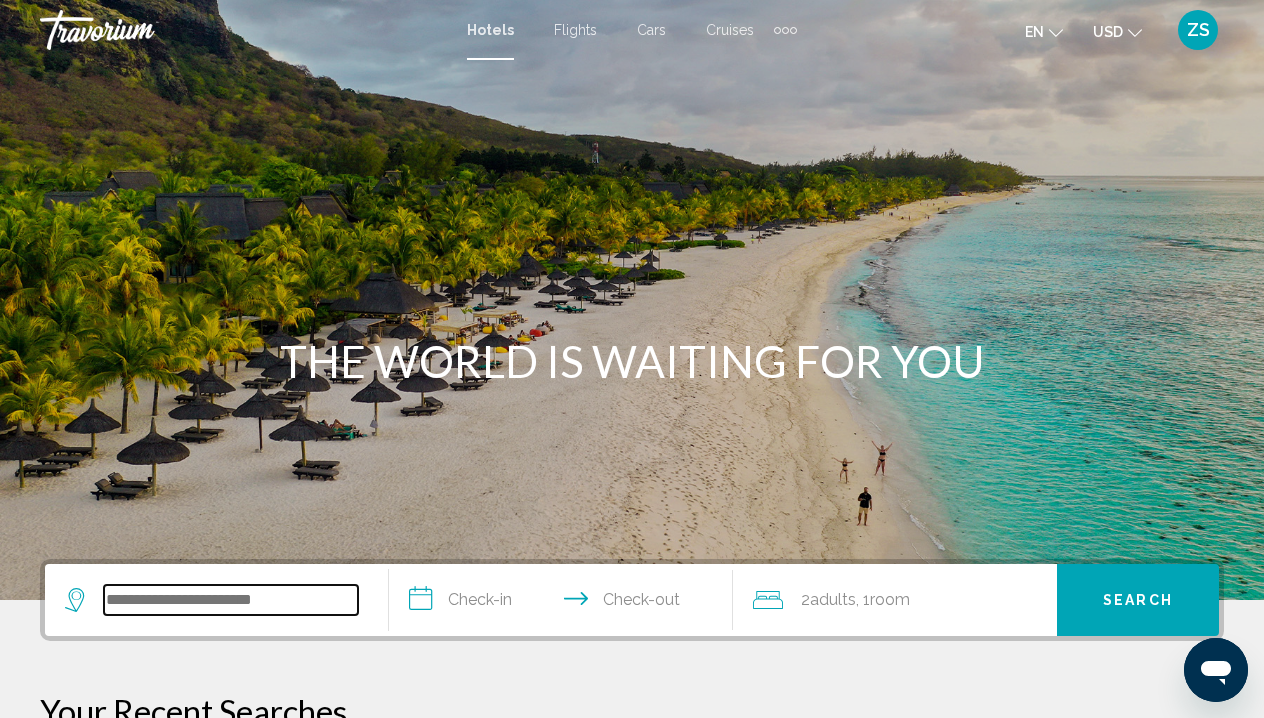 click at bounding box center [231, 600] 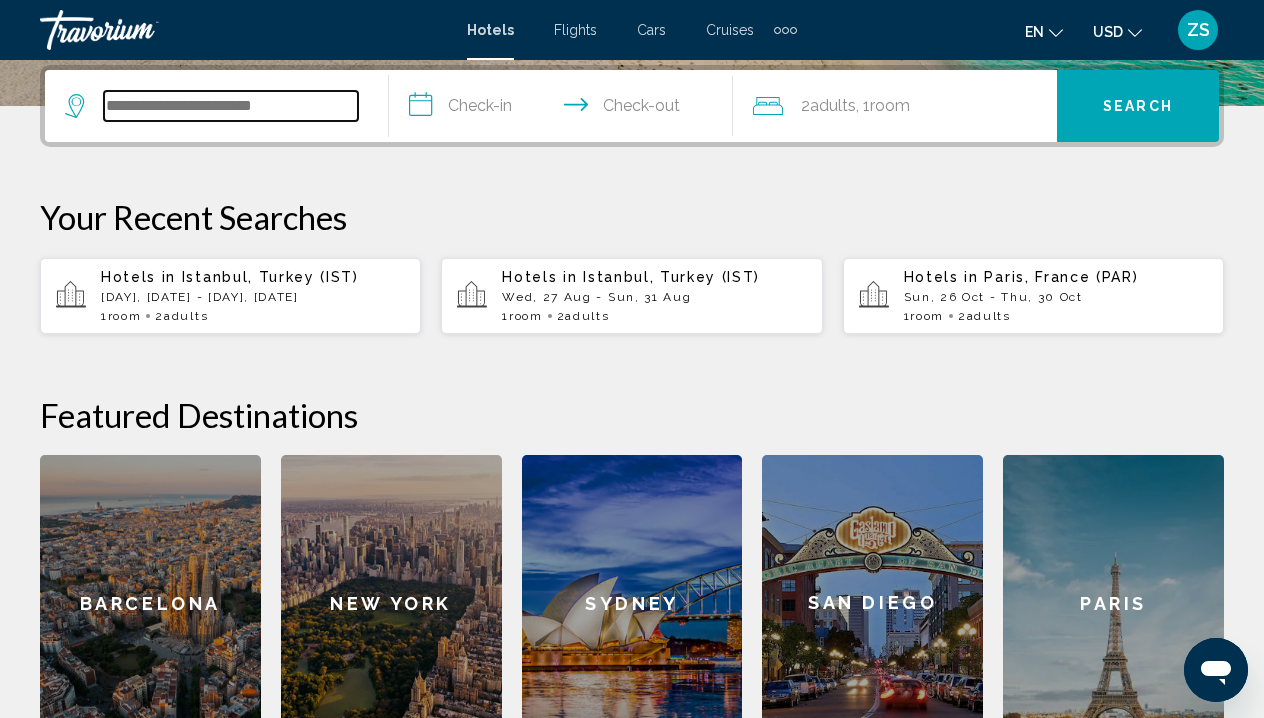 click at bounding box center (231, 106) 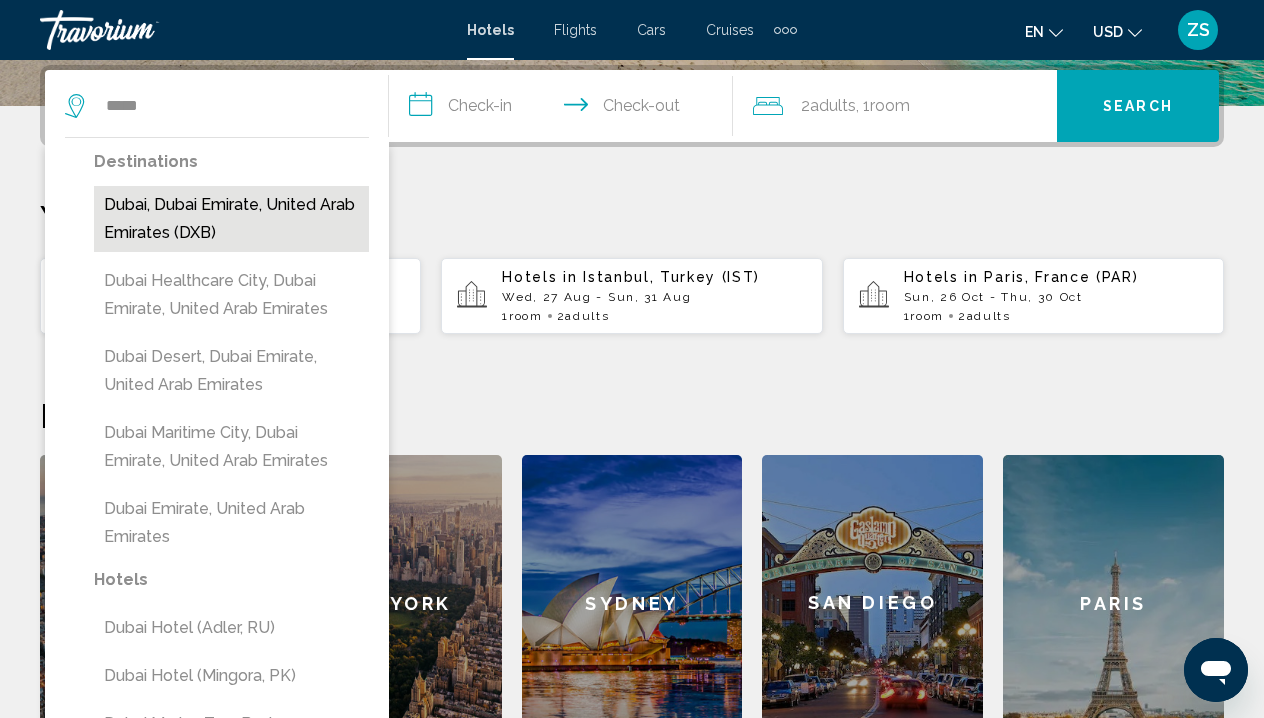 click on "Dubai, Dubai Emirate, United Arab Emirates (DXB)" at bounding box center [231, 219] 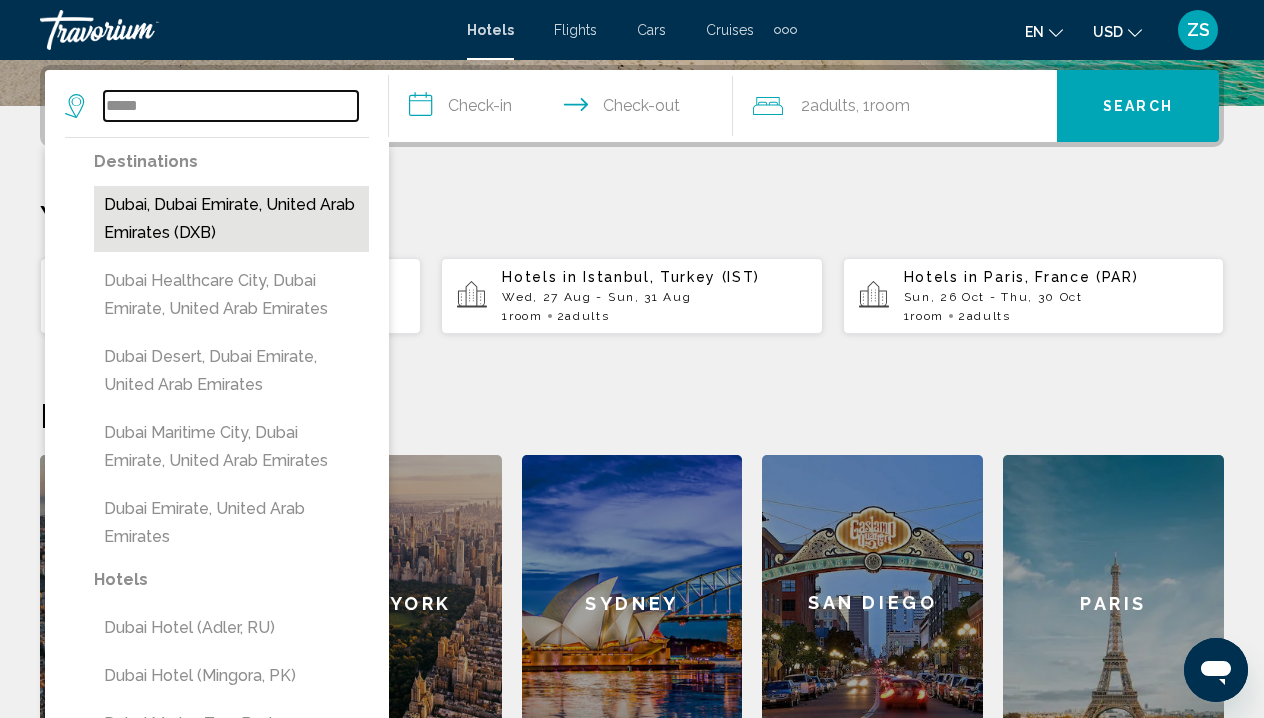 type on "**********" 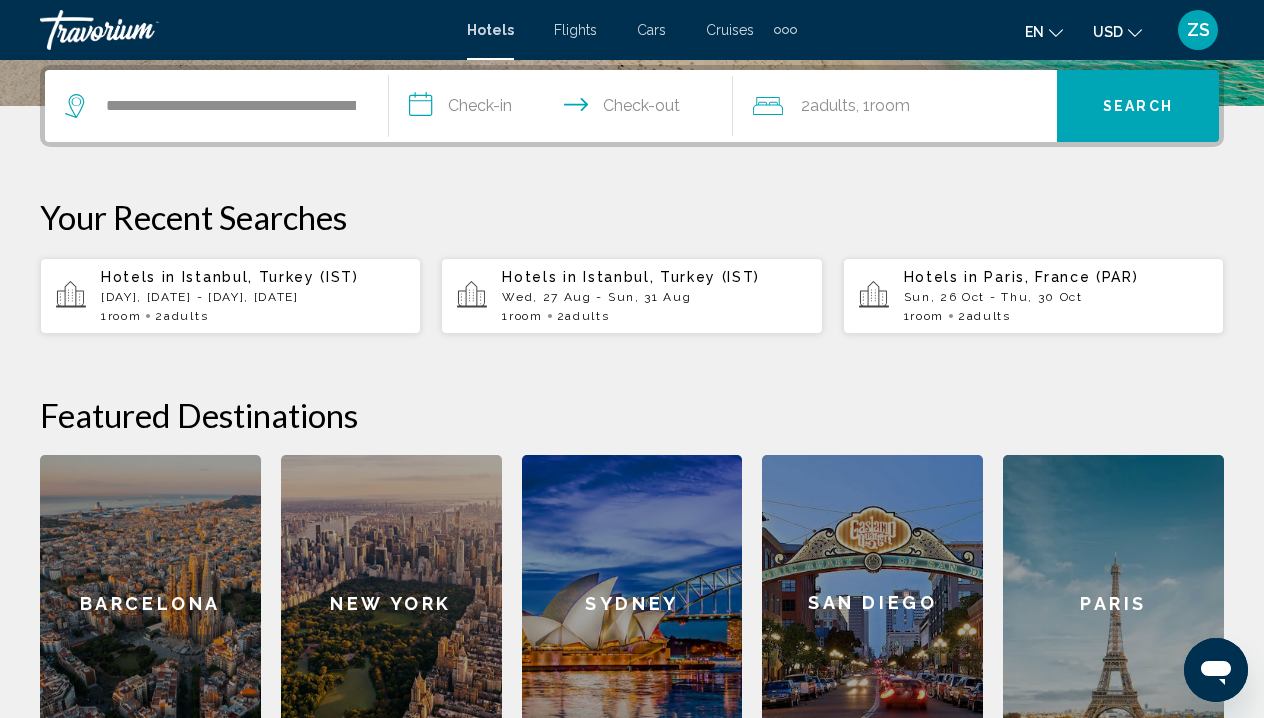 click on "**********" at bounding box center (565, 109) 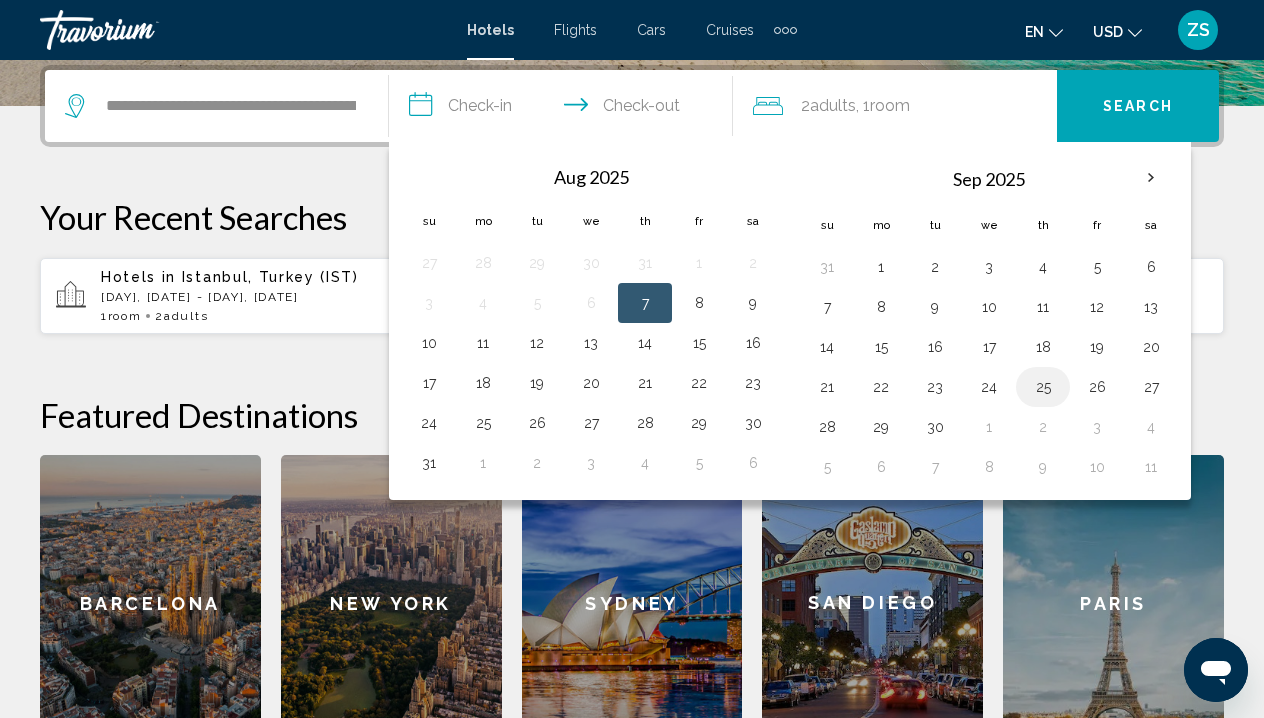 click on "25" at bounding box center (1043, 387) 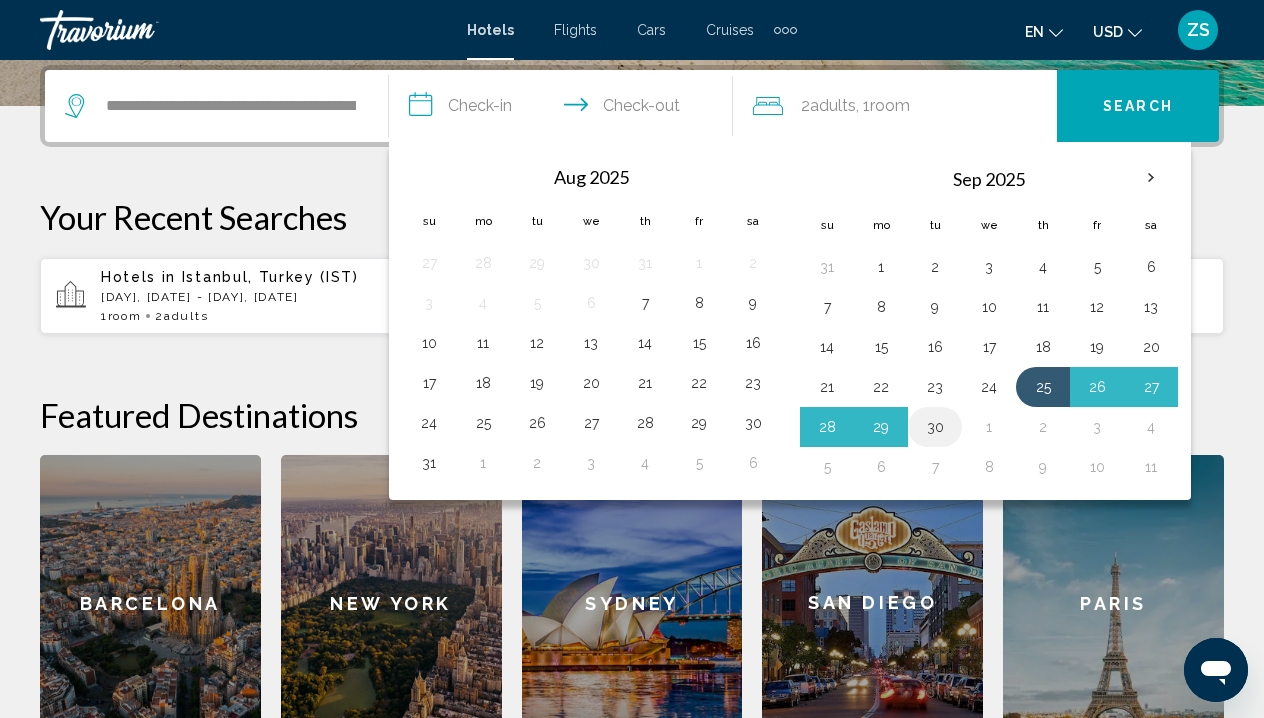 click on "30" at bounding box center [935, 427] 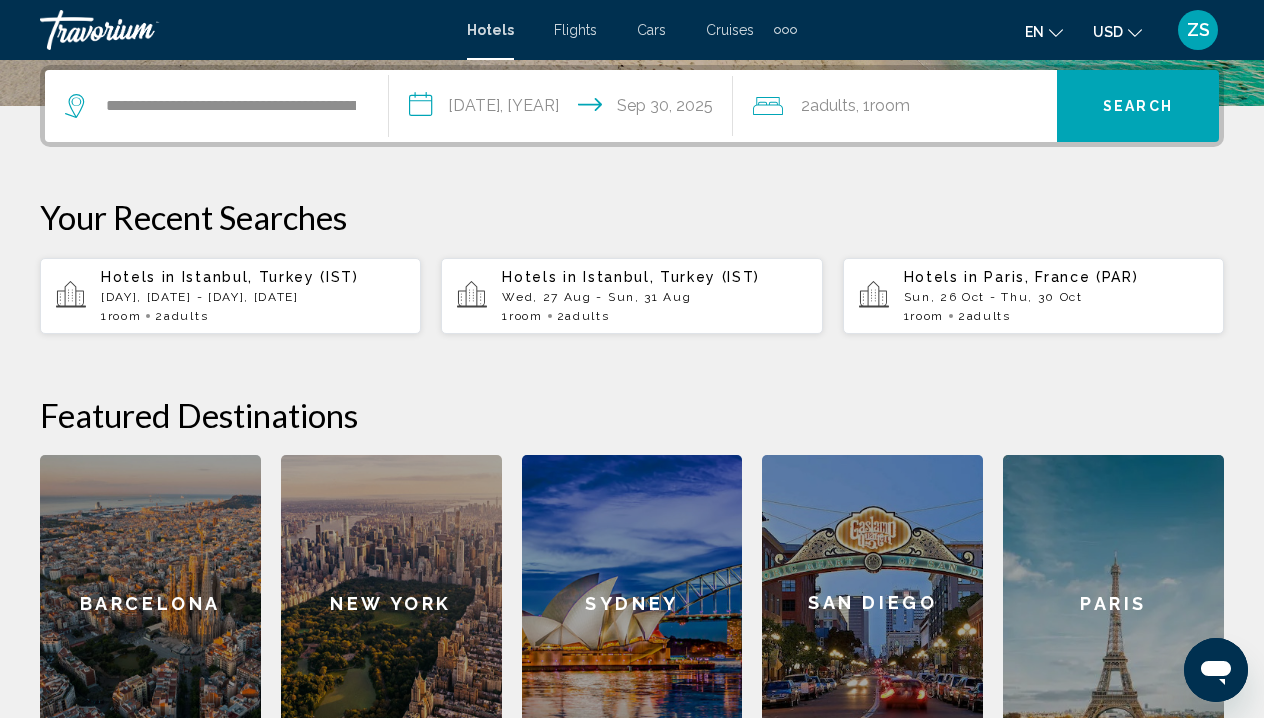 click on "Search" at bounding box center (1138, 107) 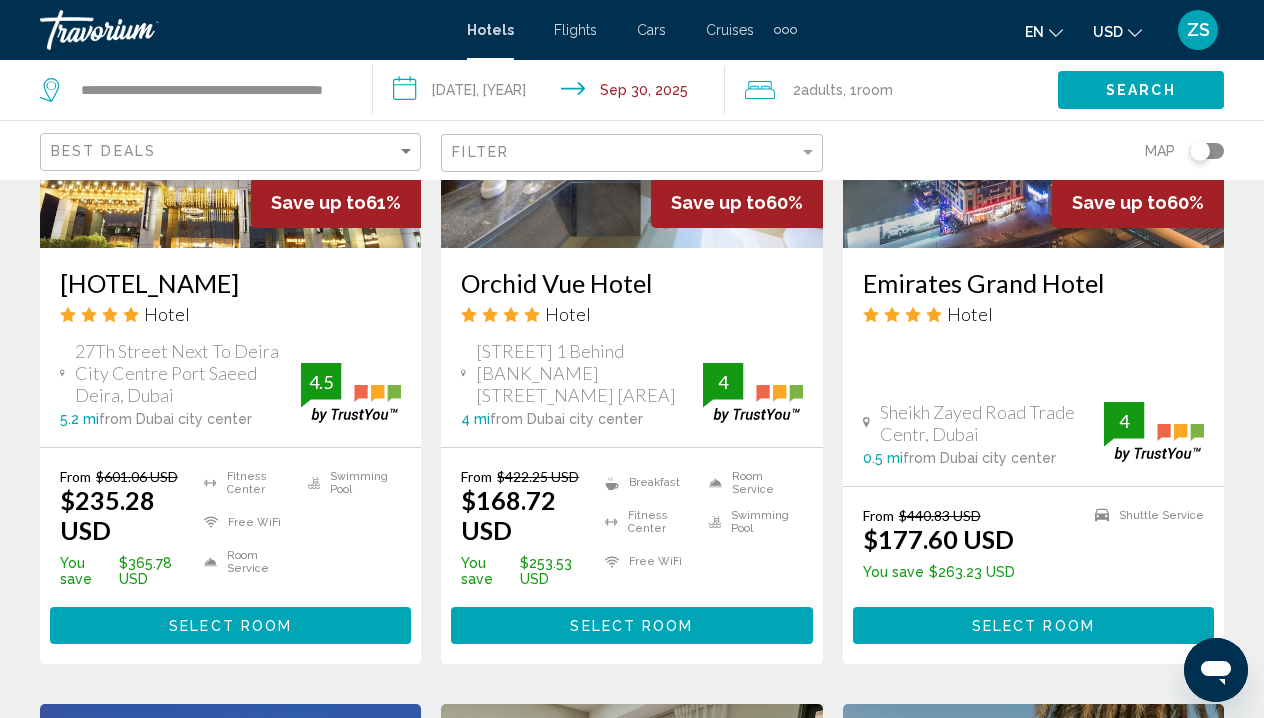 scroll, scrollTop: 1867, scrollLeft: 0, axis: vertical 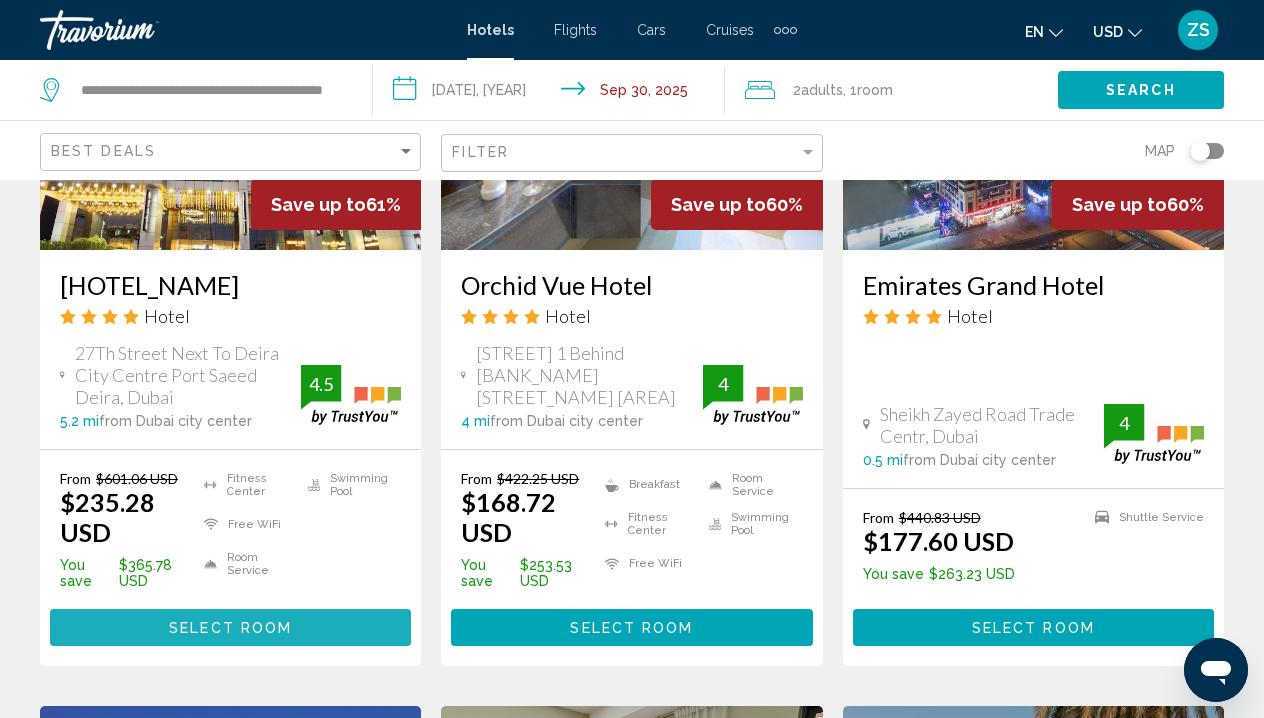 click on "Select Room" at bounding box center (230, 628) 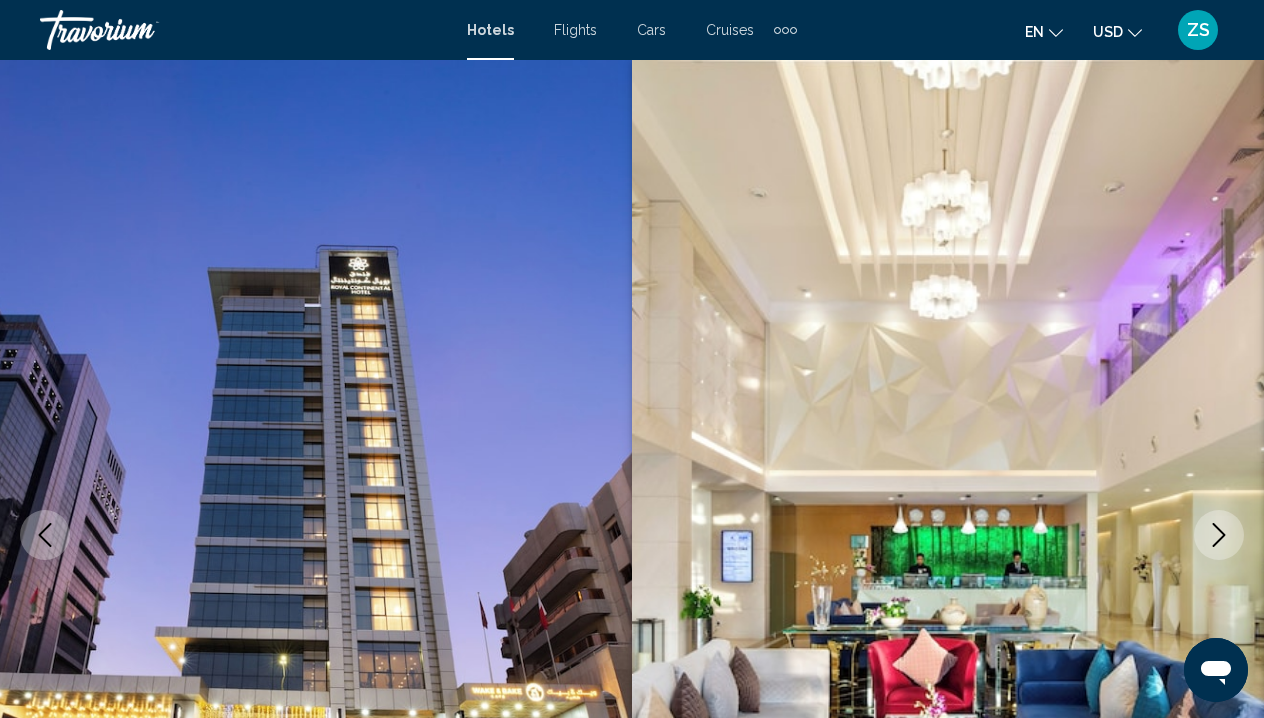 scroll, scrollTop: 0, scrollLeft: 0, axis: both 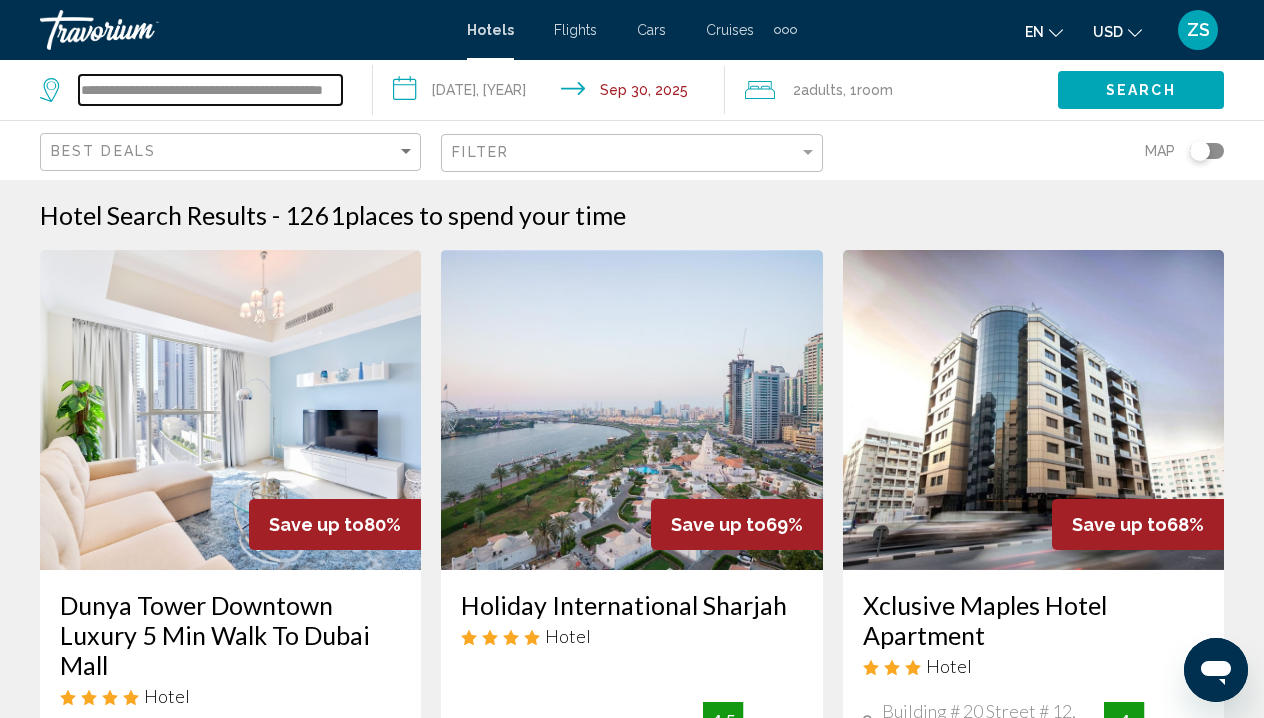 click on "**********" at bounding box center [210, 90] 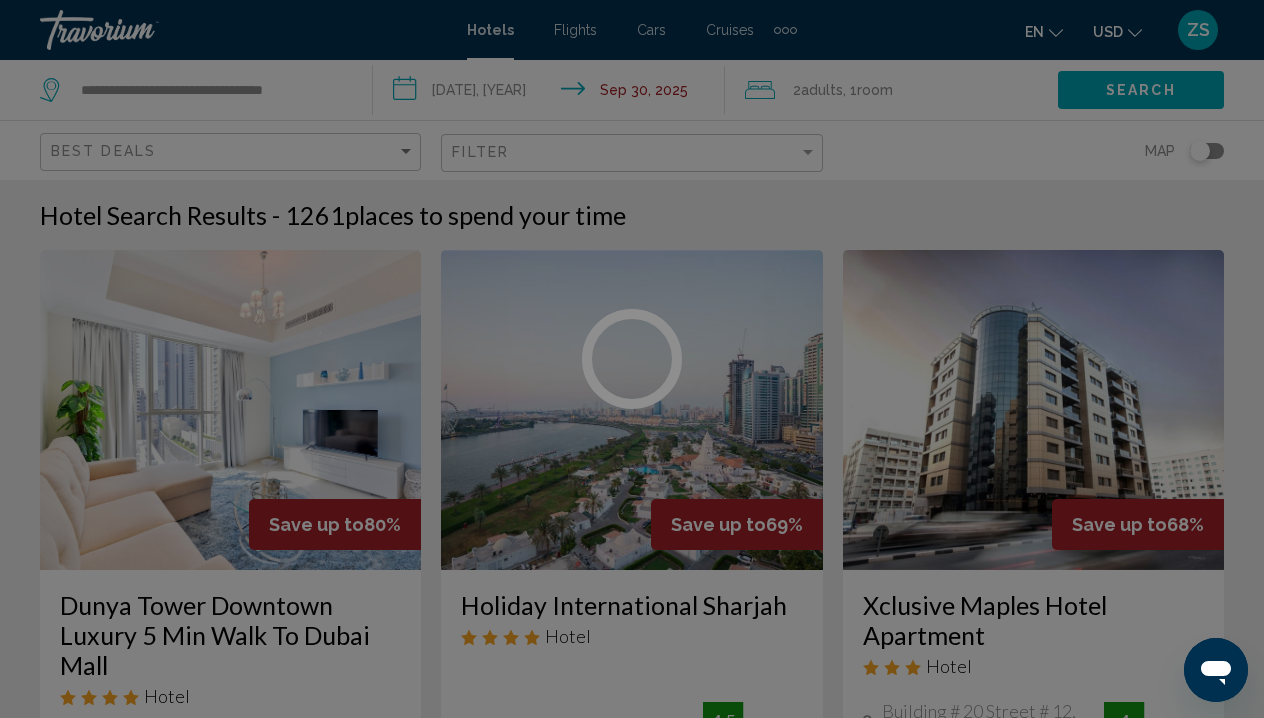 click at bounding box center (632, 359) 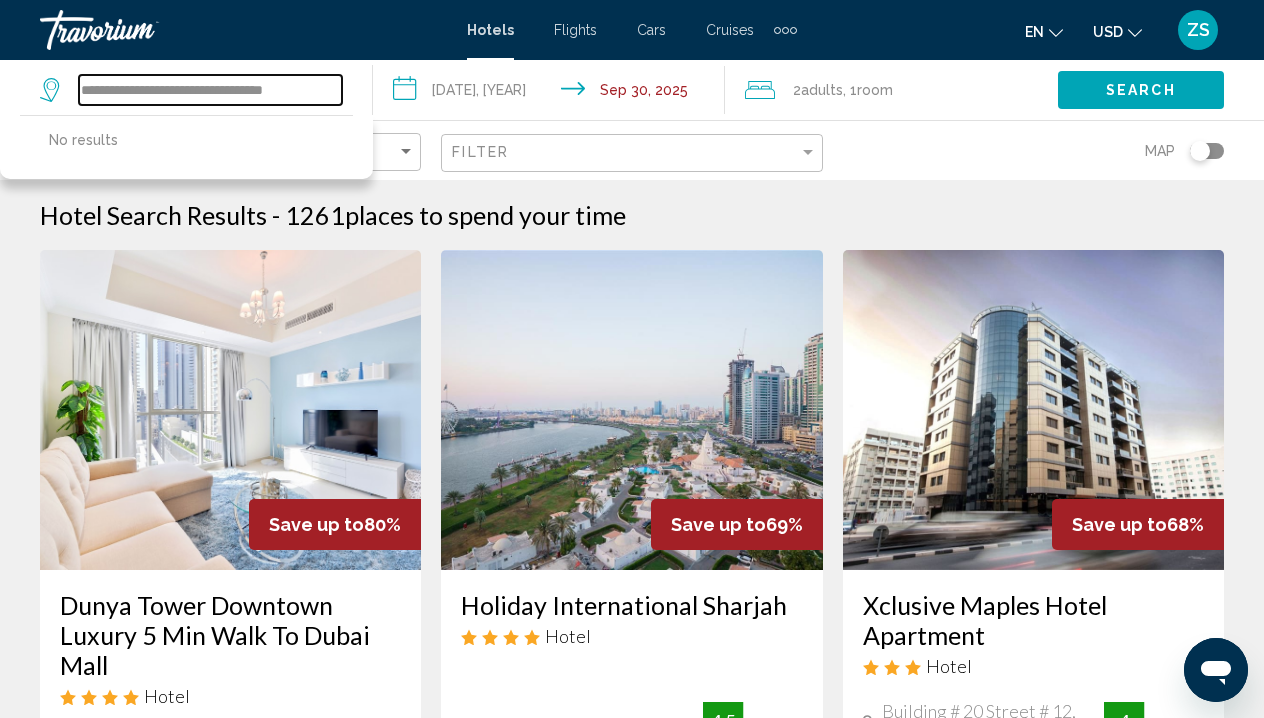 click on "**********" at bounding box center (210, 90) 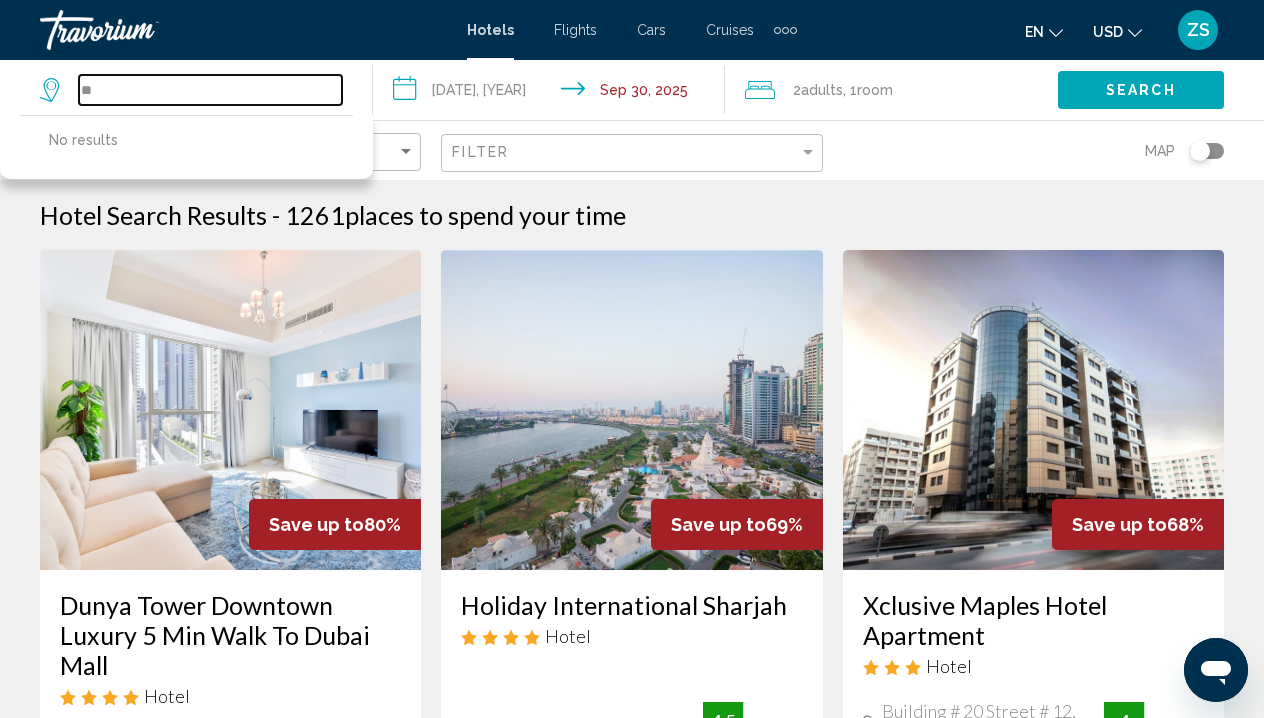 type on "*" 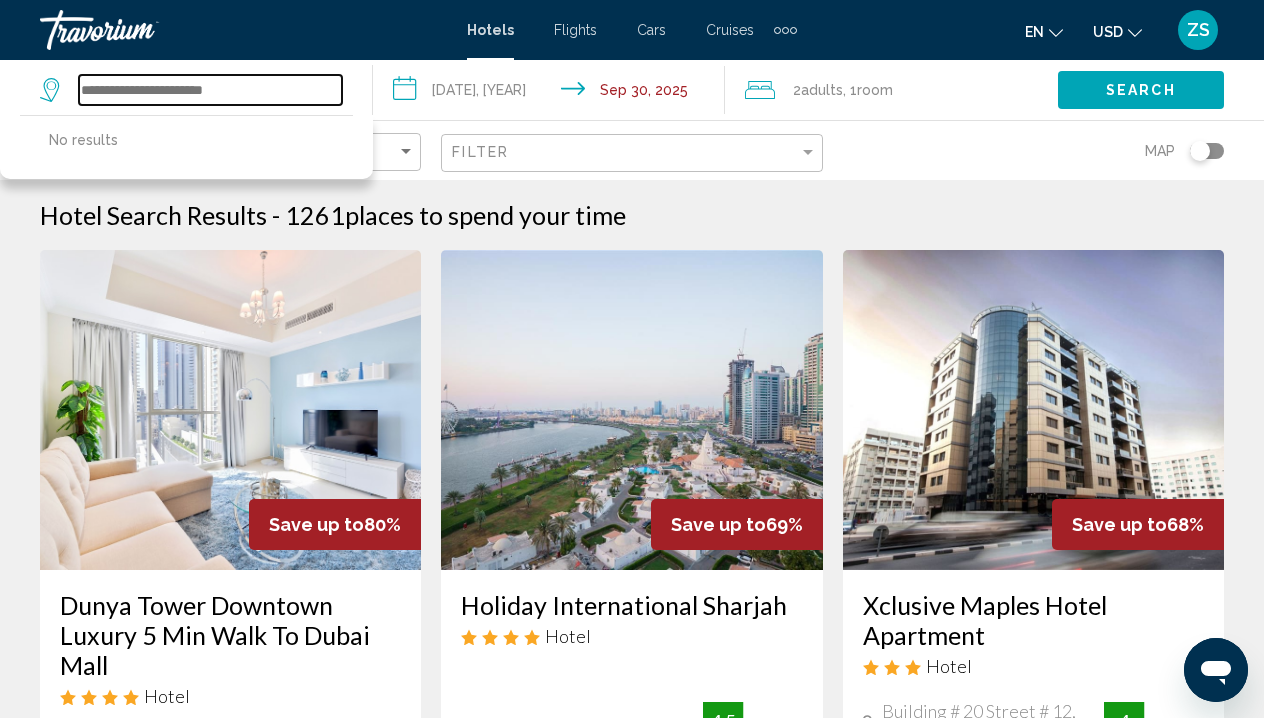 click at bounding box center (210, 90) 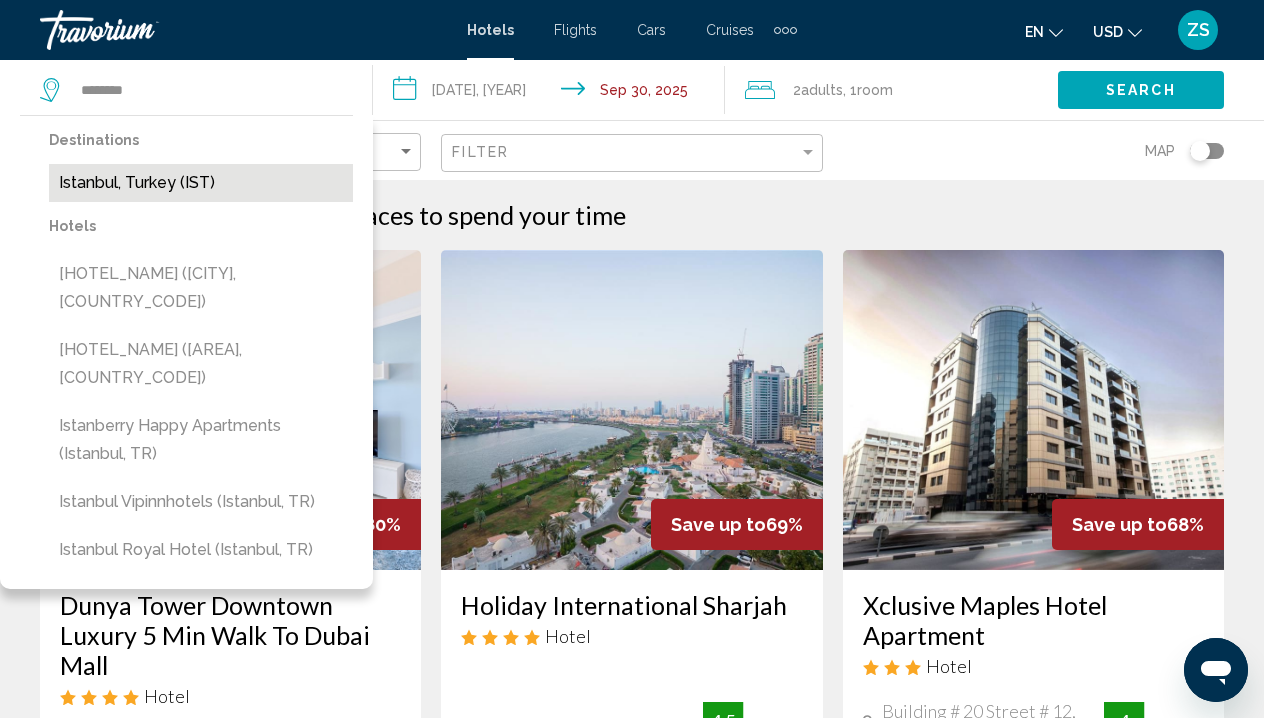 click on "Istanbul, Turkey (IST)" at bounding box center (201, 183) 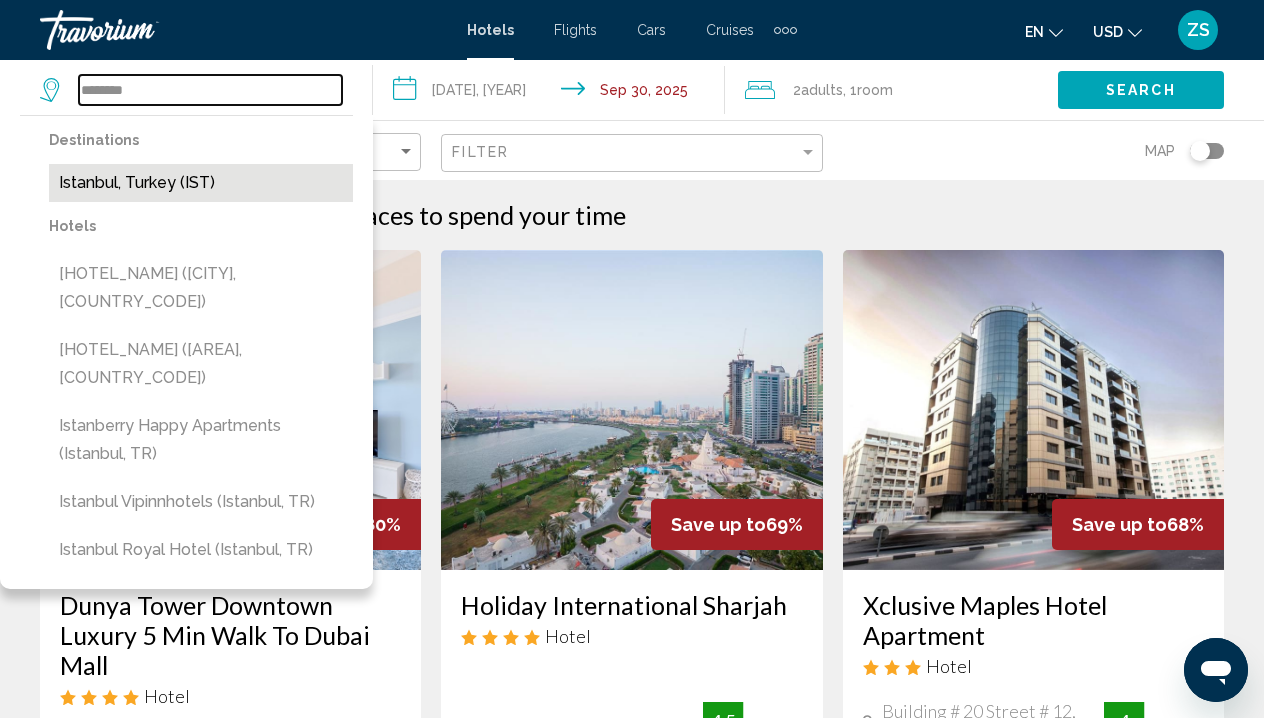 type on "**********" 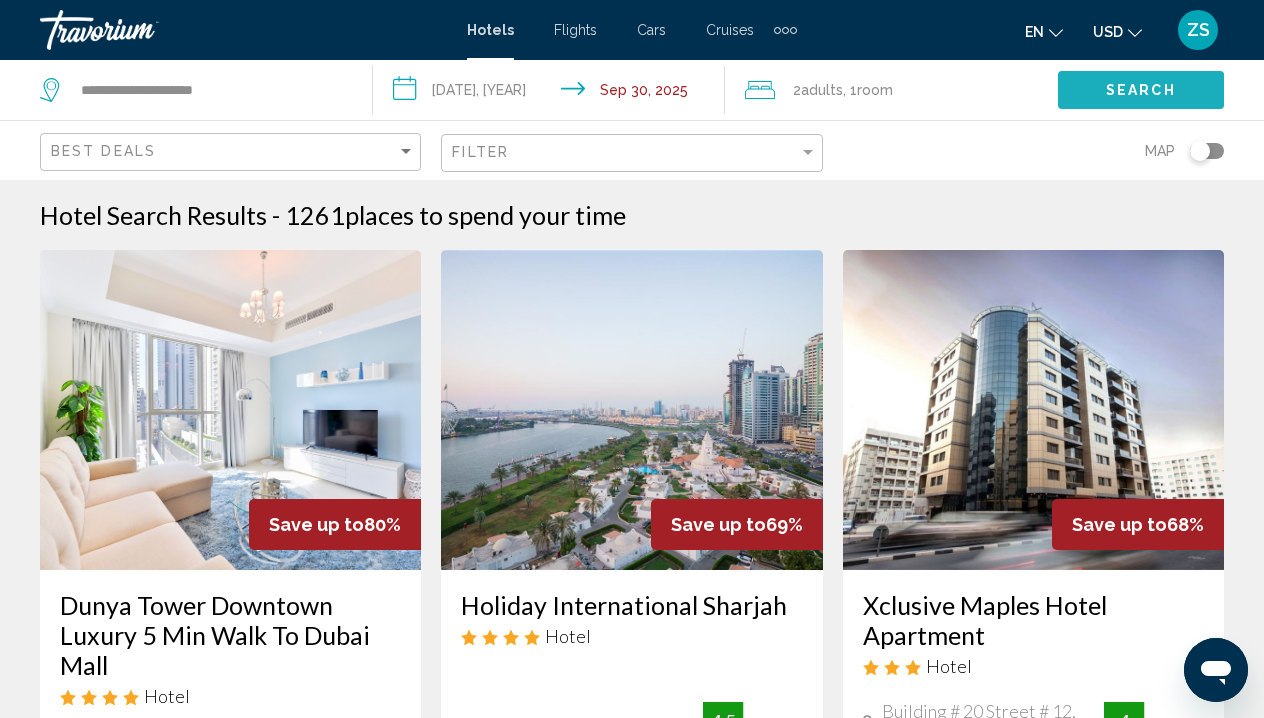 click on "Search" 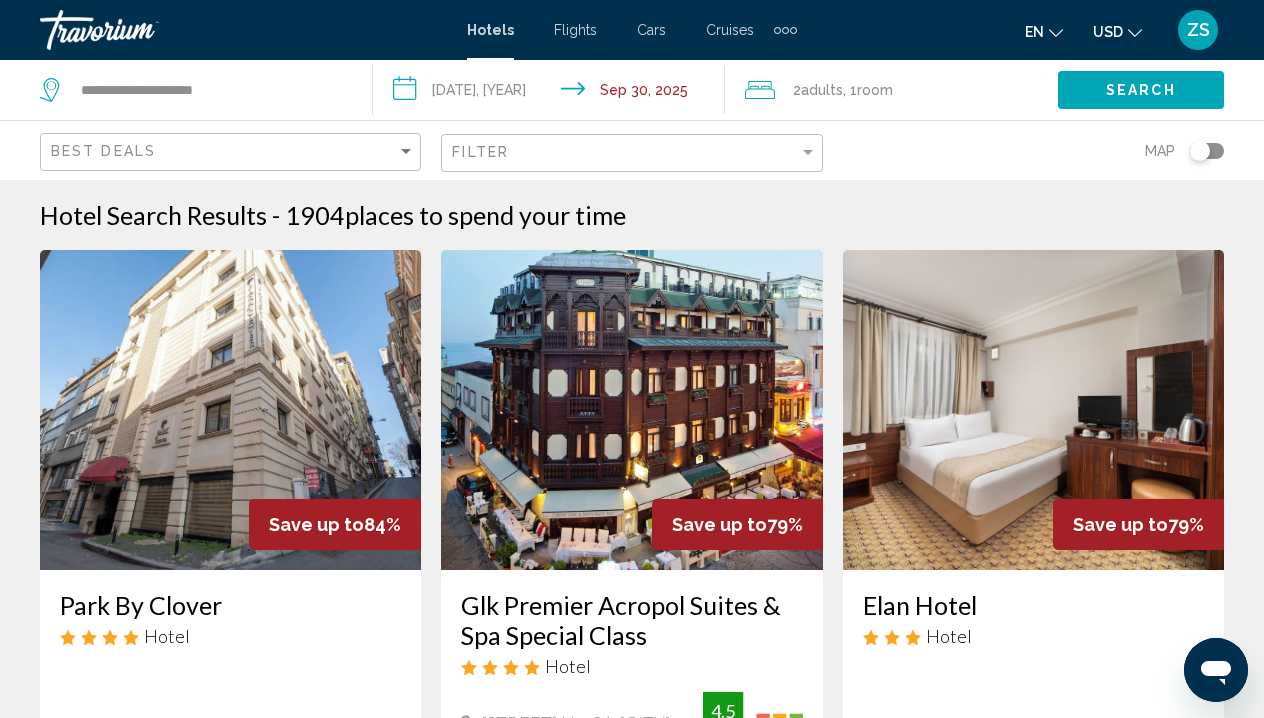 scroll, scrollTop: 0, scrollLeft: 0, axis: both 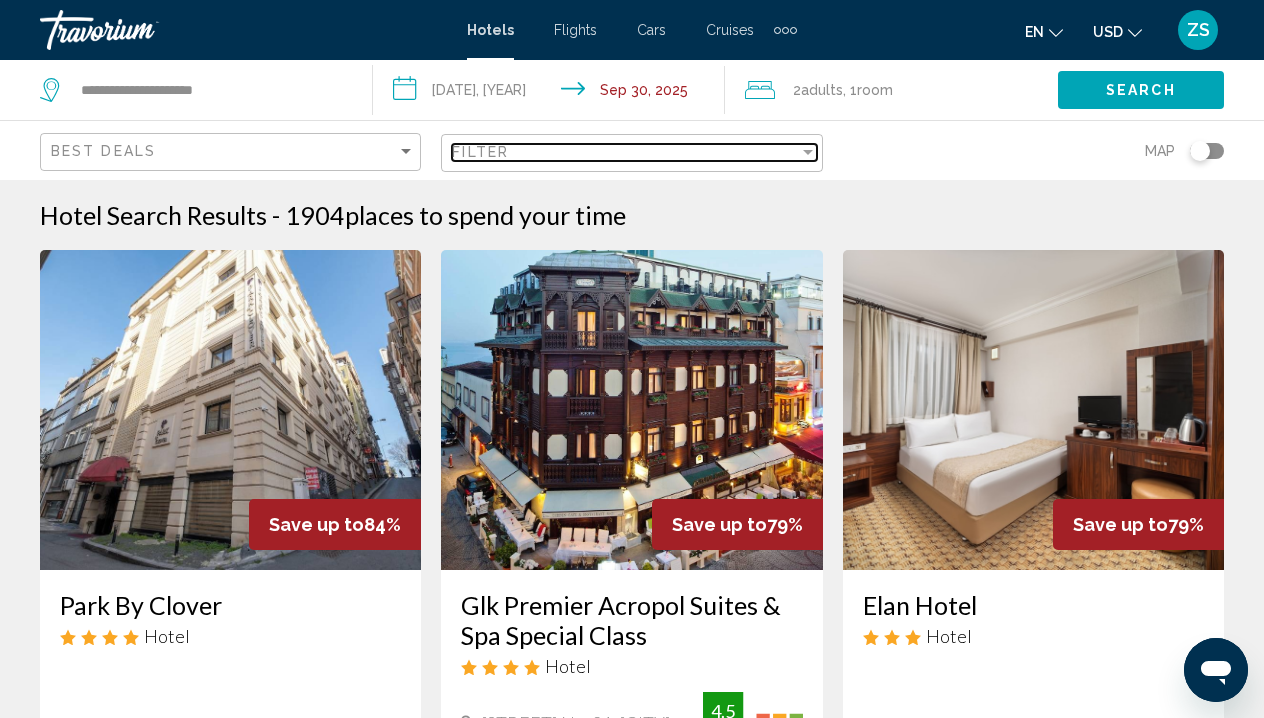click on "Filter" at bounding box center (625, 152) 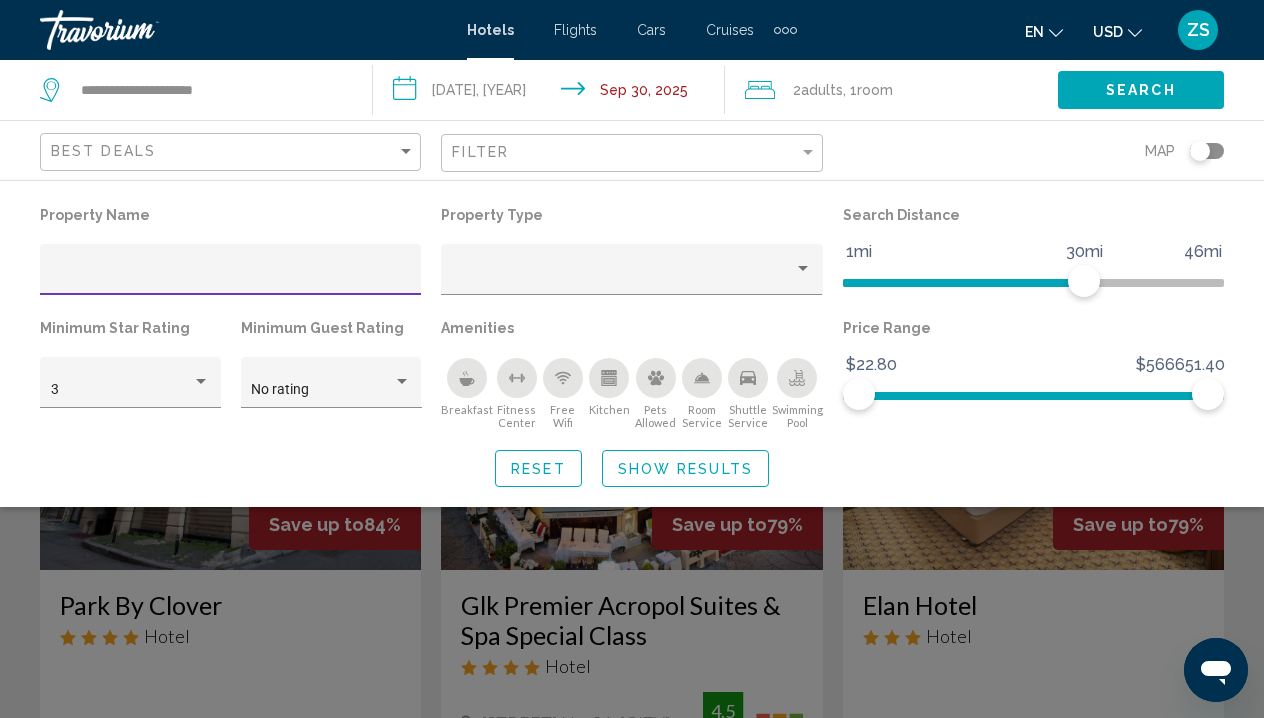 click 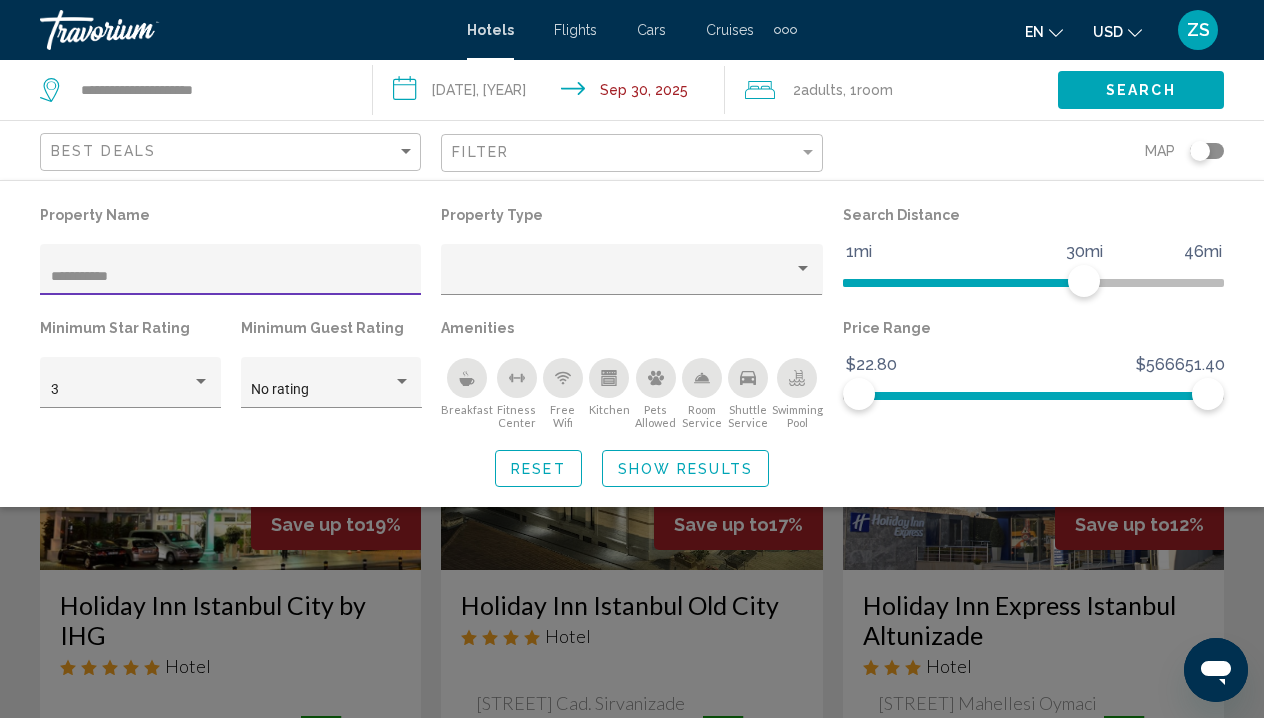 type on "**********" 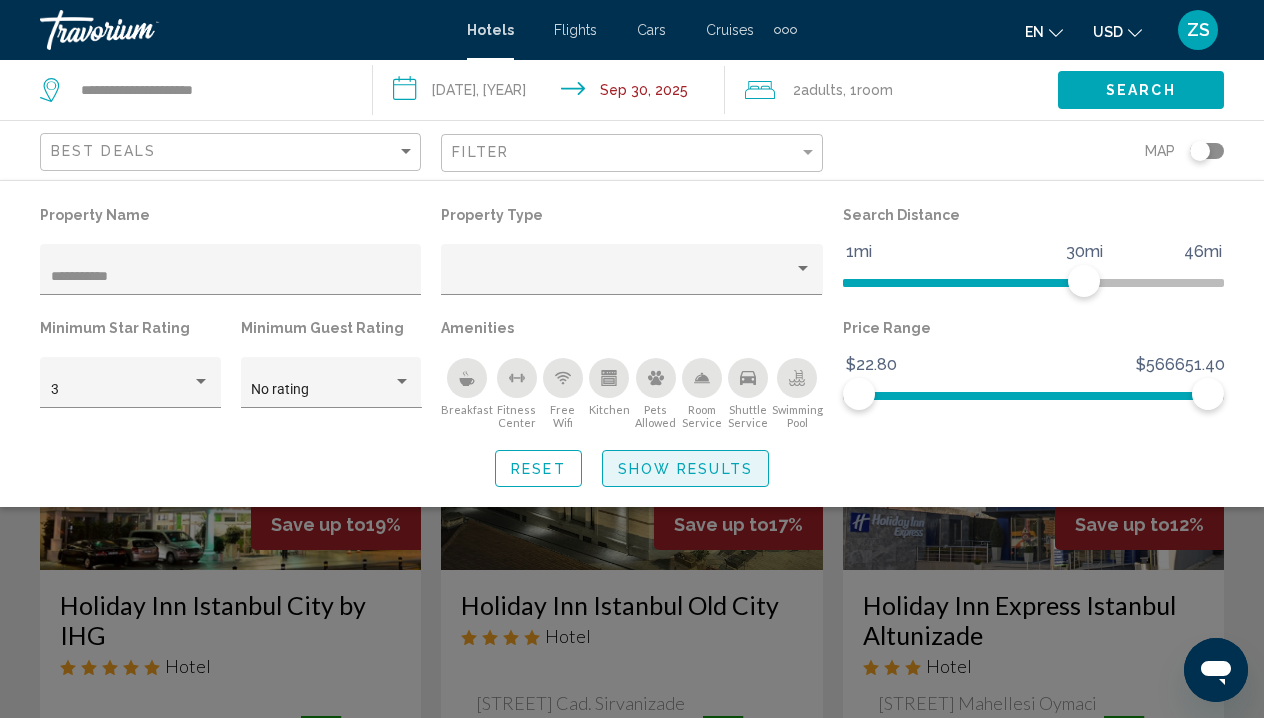 click on "Show Results" 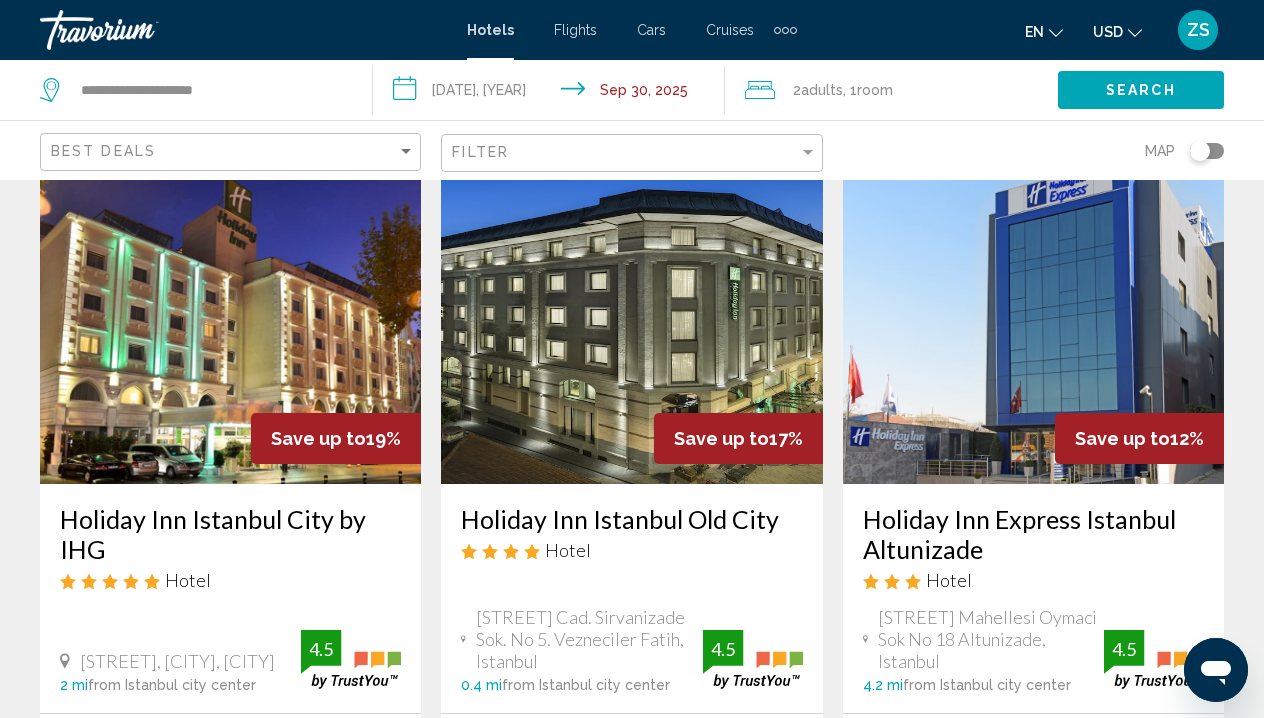 scroll, scrollTop: 92, scrollLeft: 0, axis: vertical 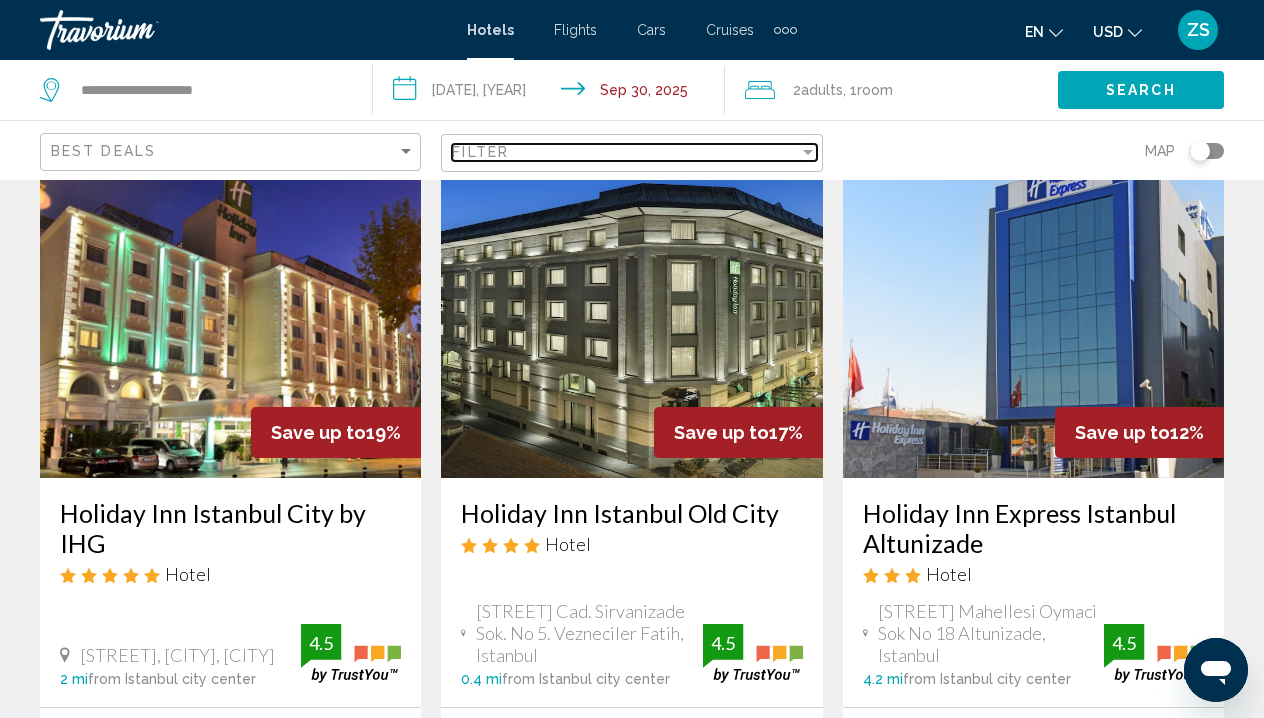click at bounding box center (808, 152) 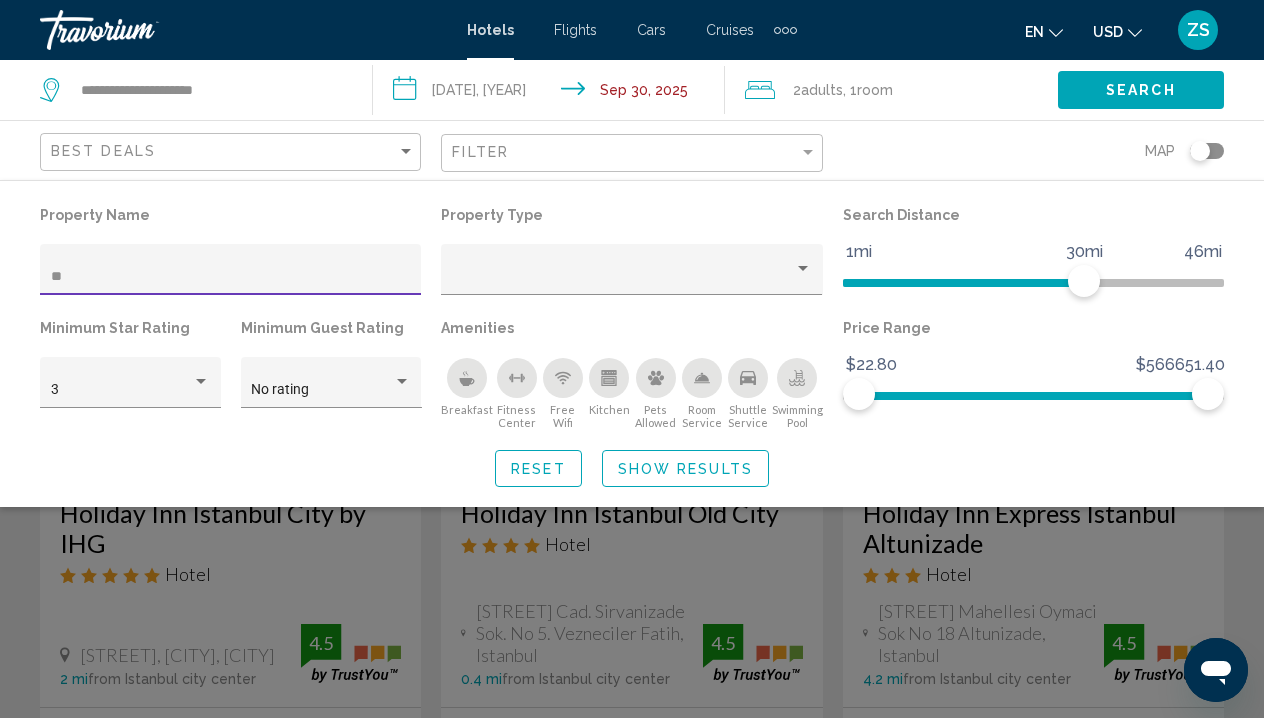 type on "*" 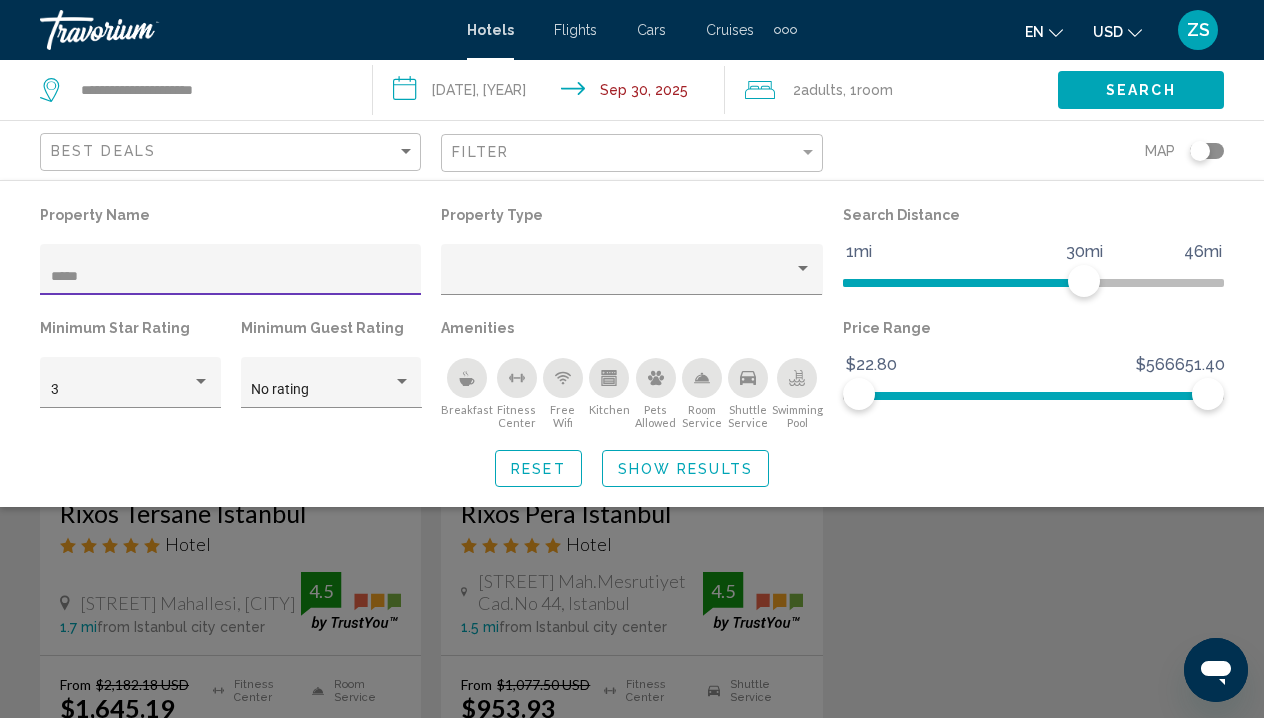 type on "*****" 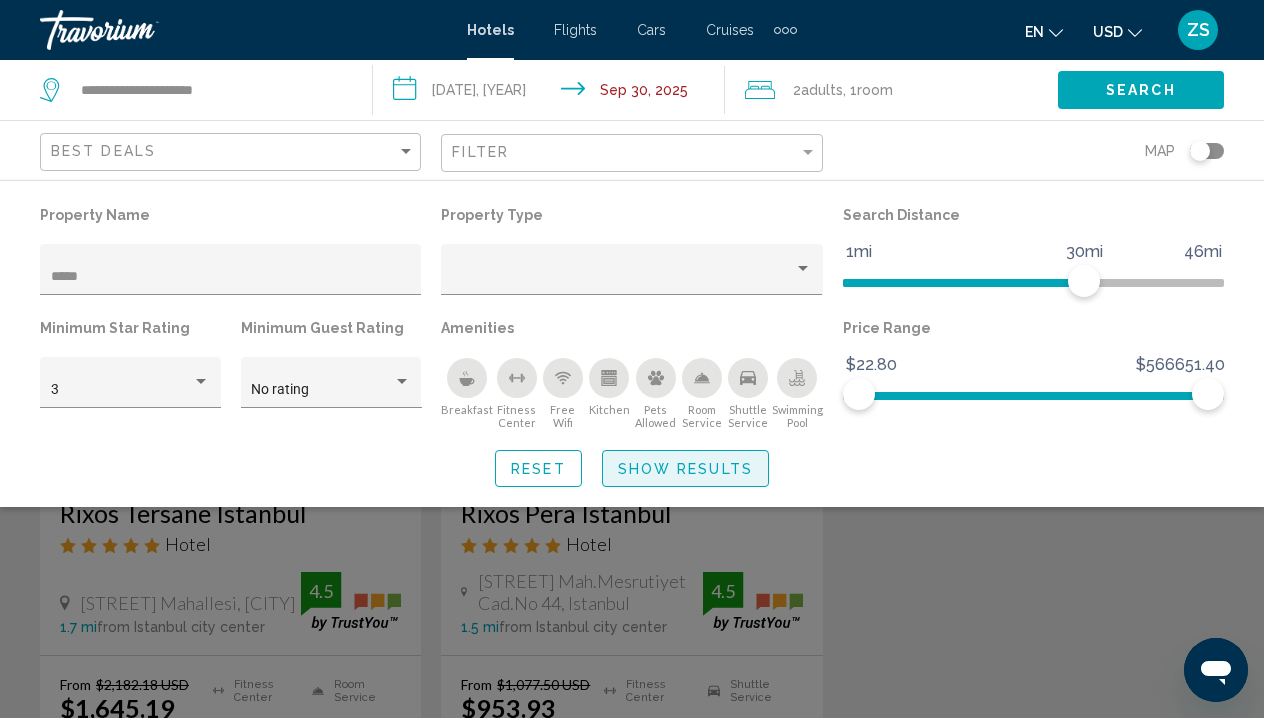 click on "Show Results" 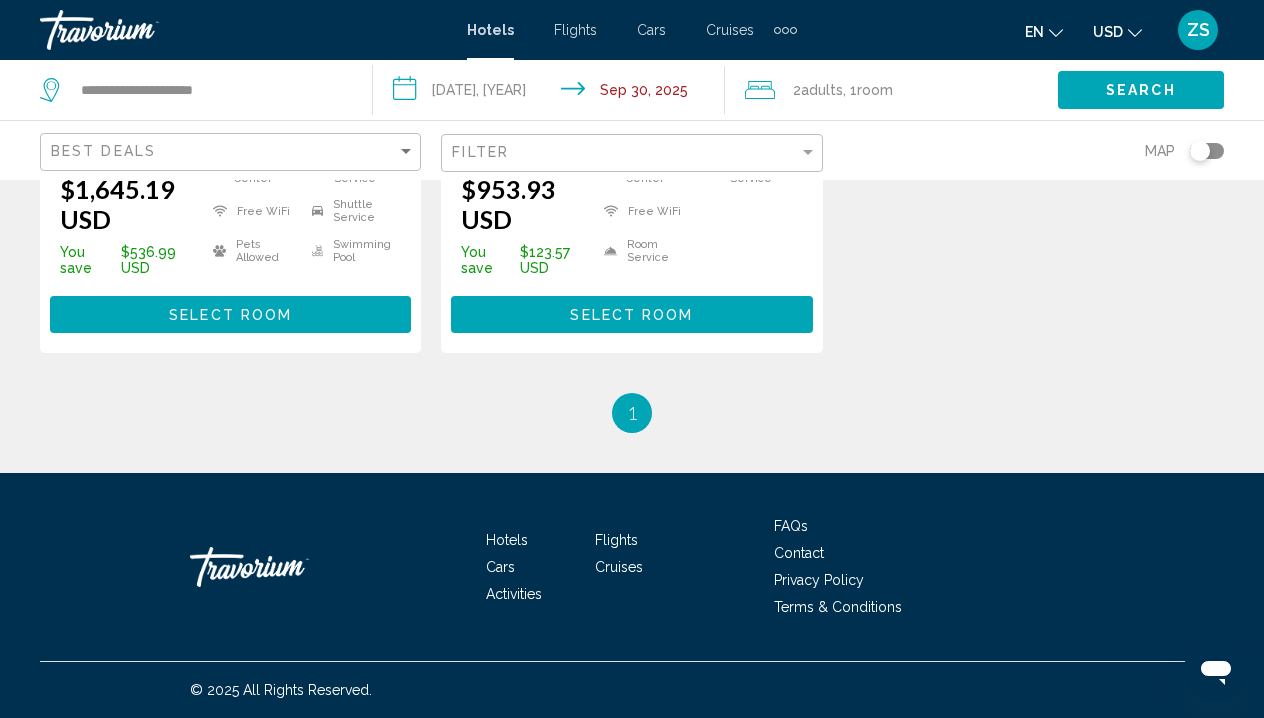 scroll, scrollTop: 612, scrollLeft: 0, axis: vertical 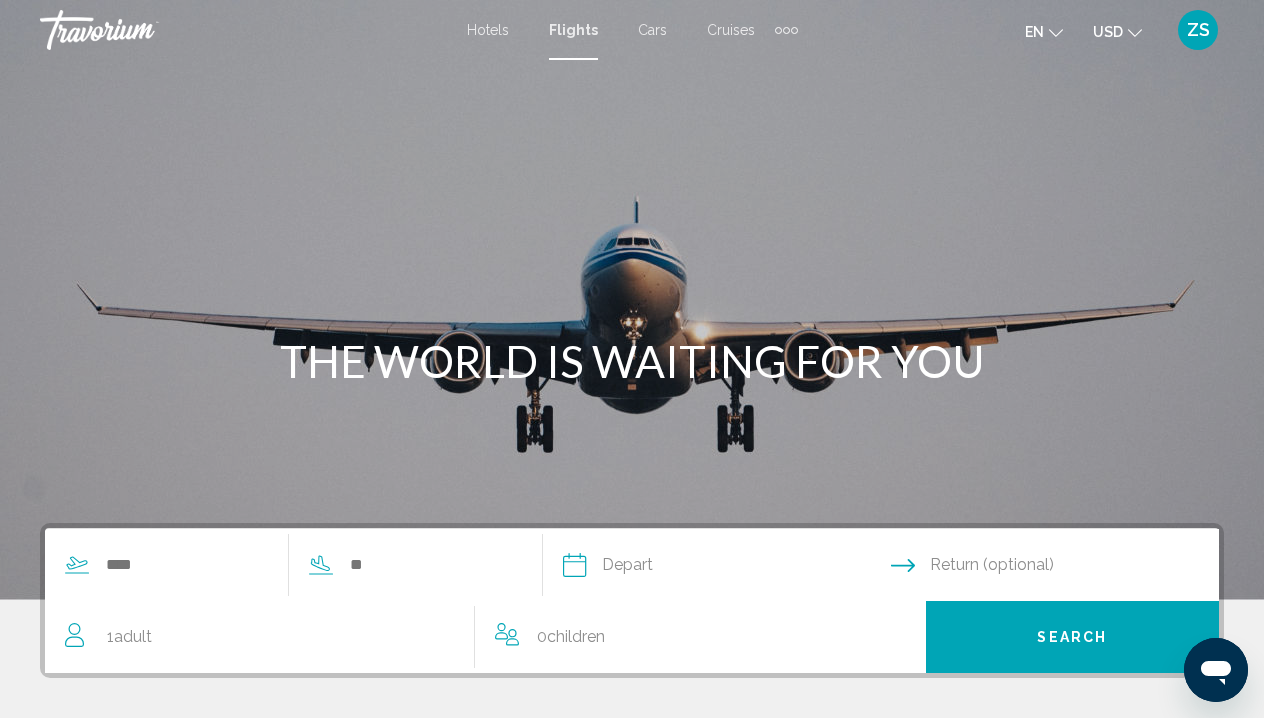 click on "Cars" at bounding box center [652, 30] 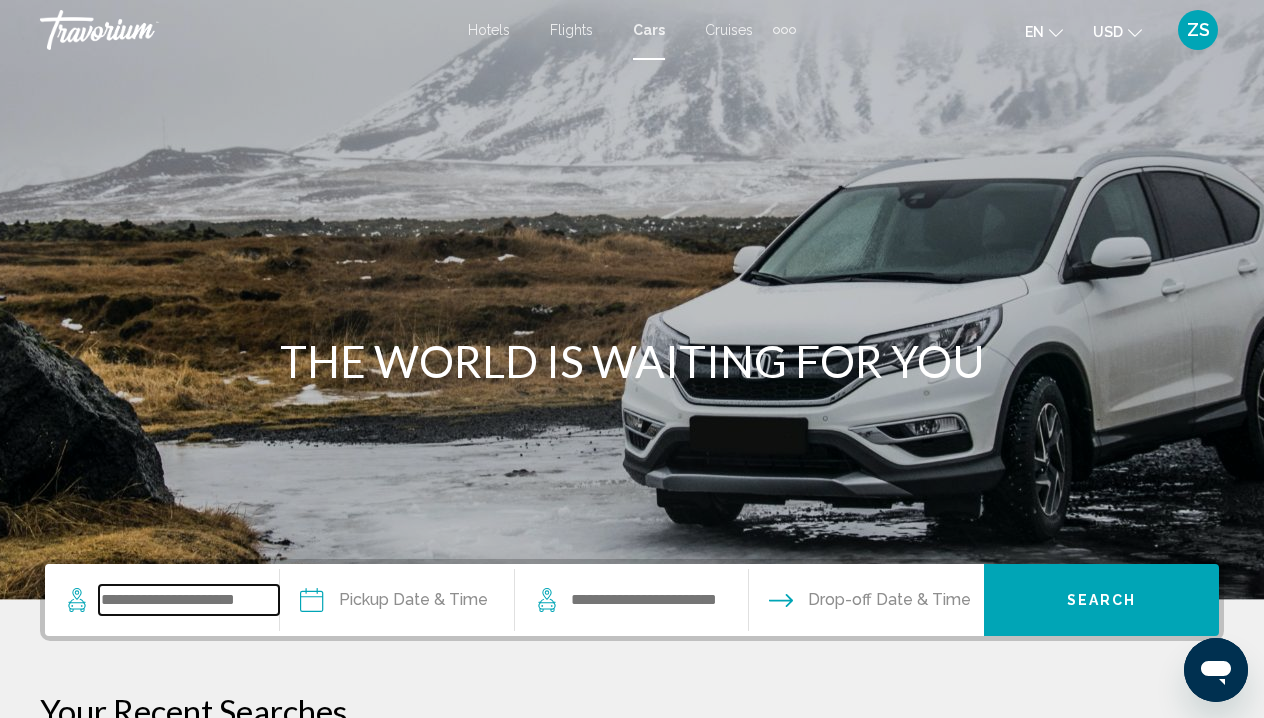 click at bounding box center (189, 600) 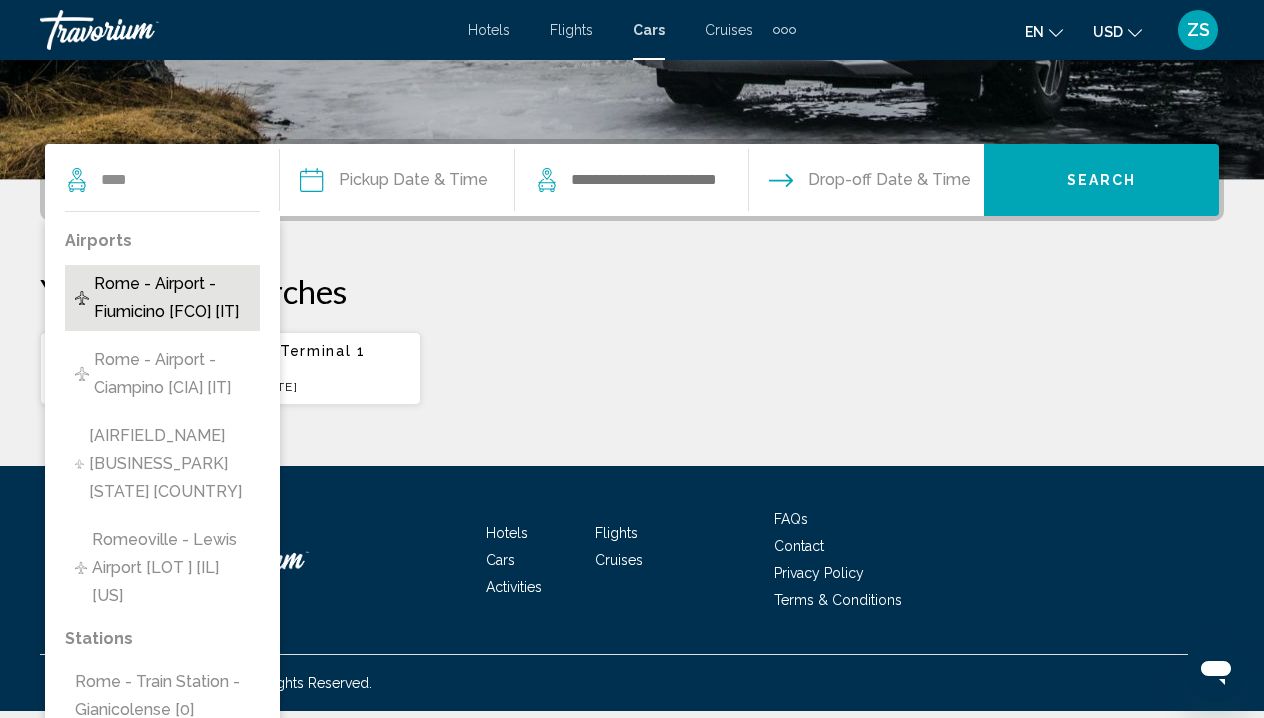 click on "Rome - Airport - Fiumicino [FCO] [IT]" at bounding box center (172, 298) 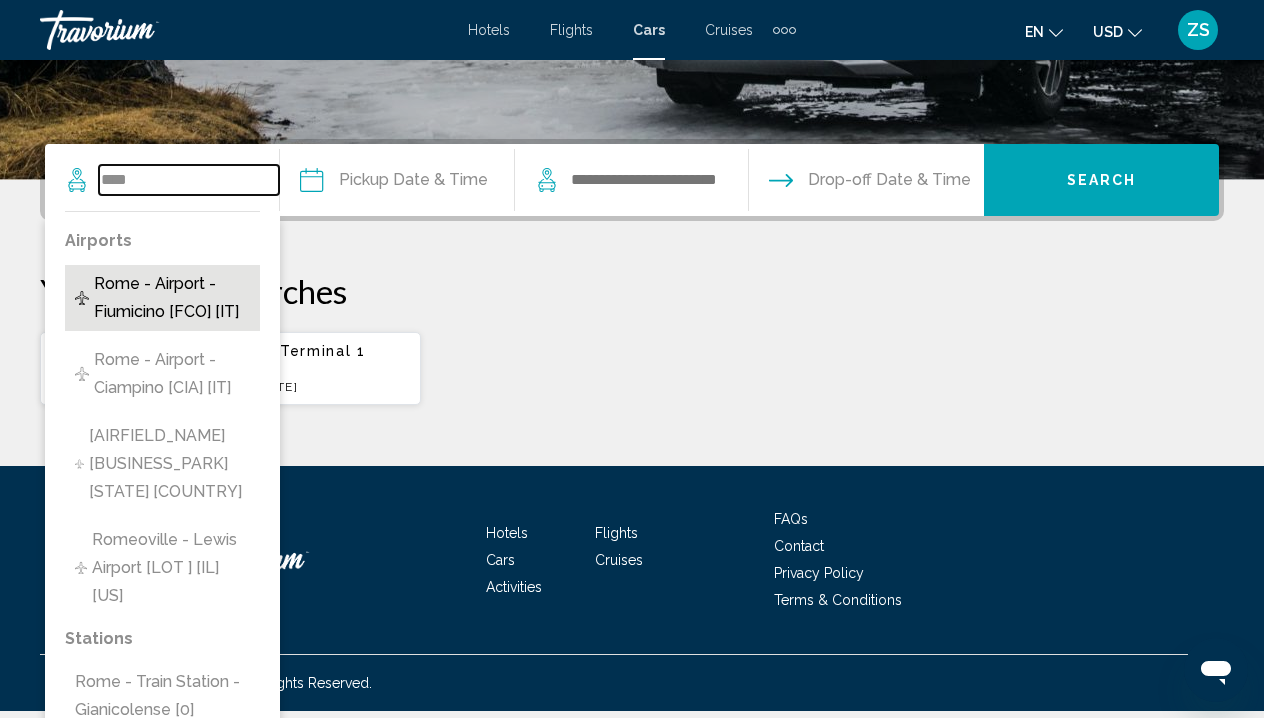 type on "**********" 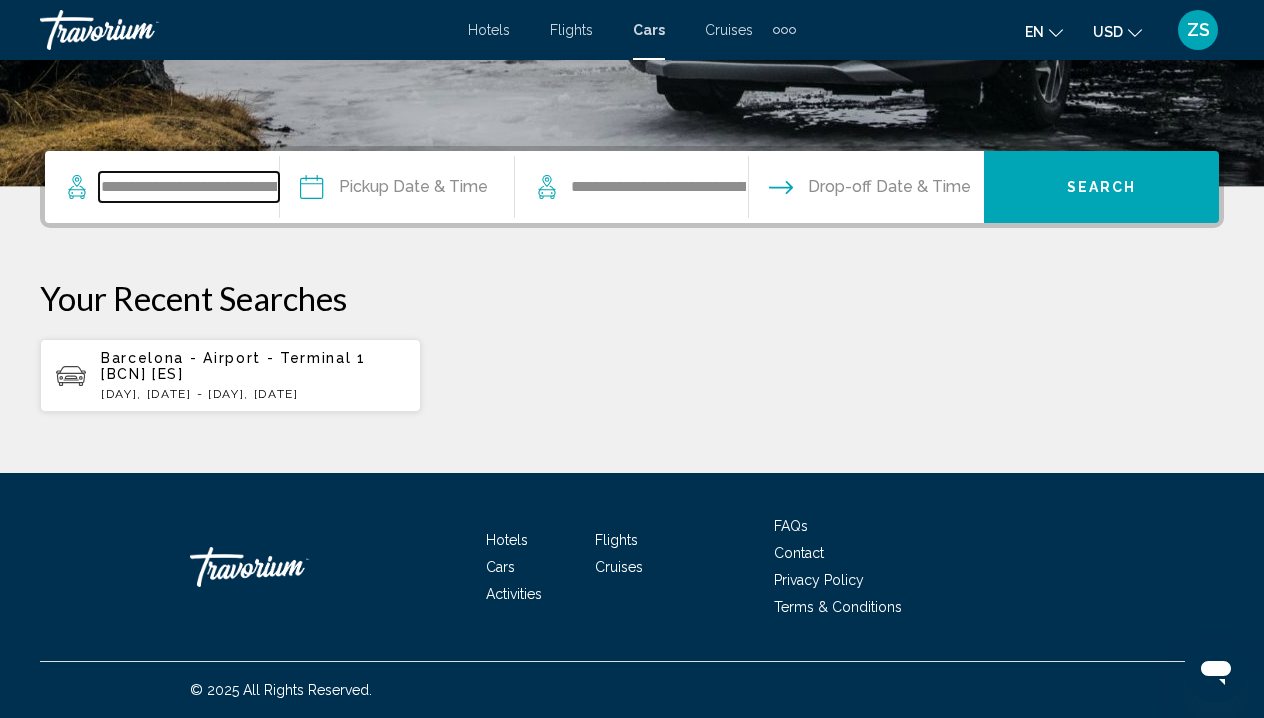 click on "**********" at bounding box center (189, 187) 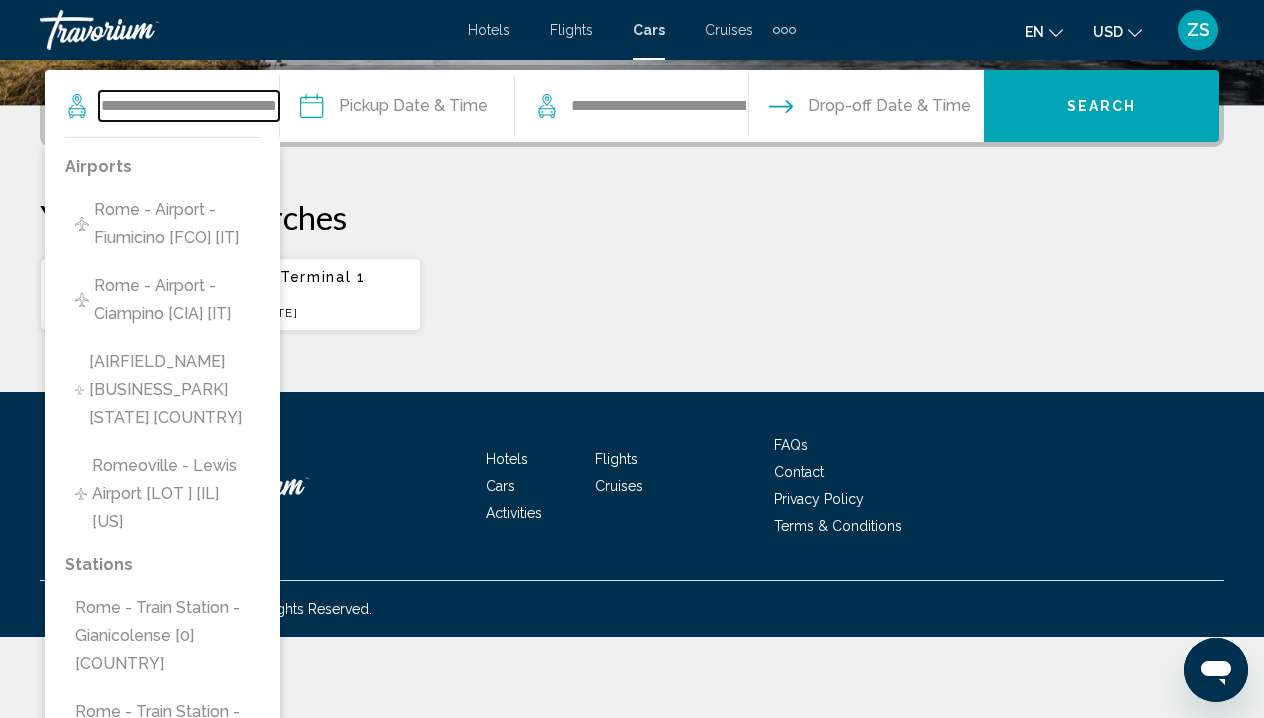 scroll, scrollTop: 420, scrollLeft: 0, axis: vertical 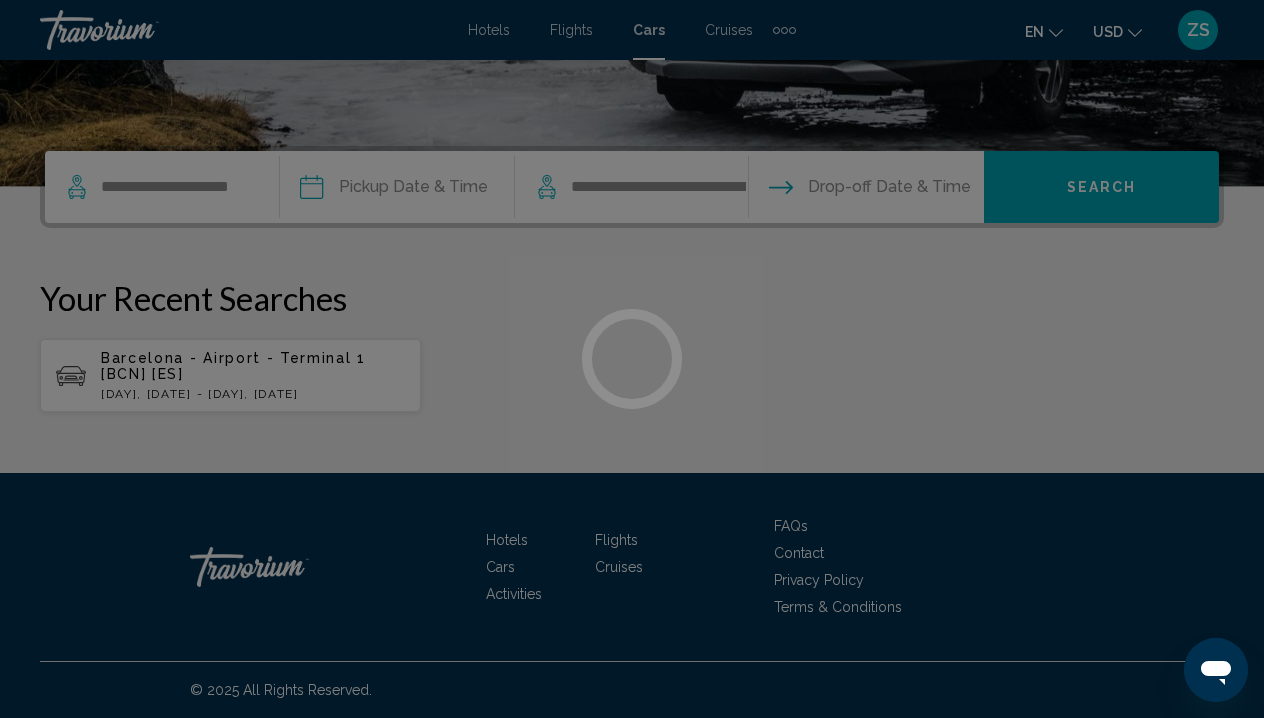 click at bounding box center [632, 359] 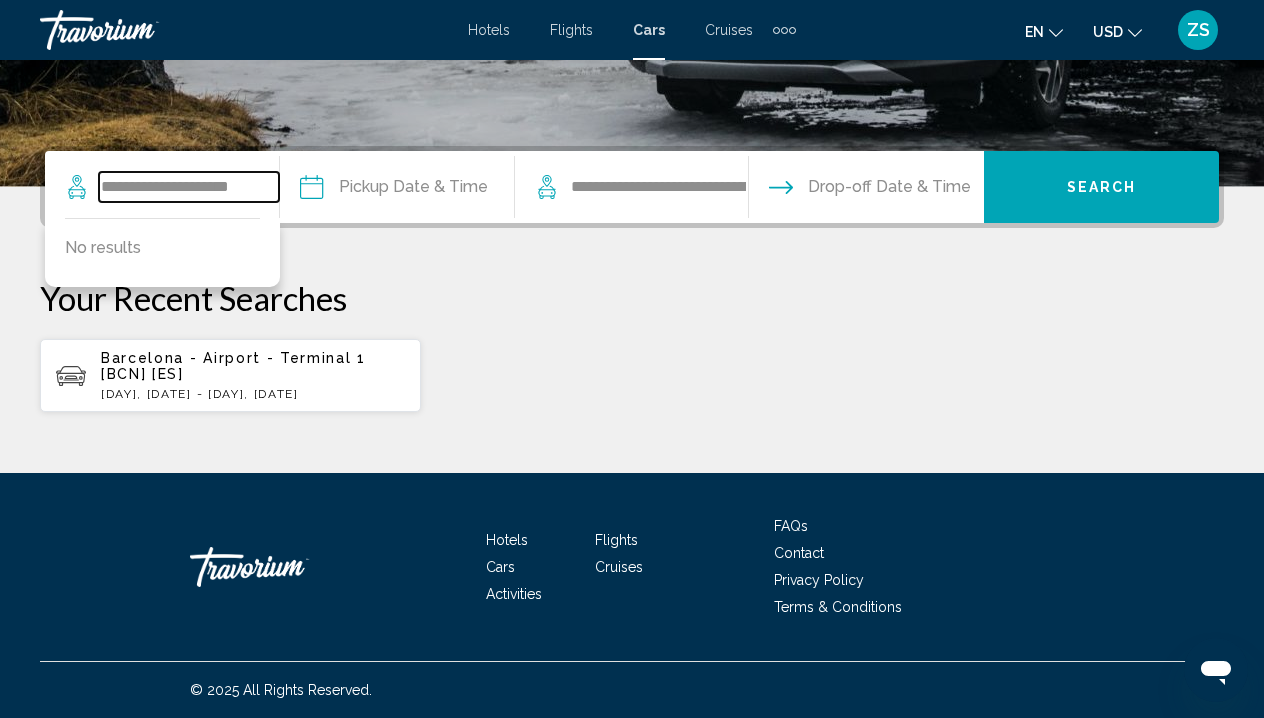click on "**********" at bounding box center [189, 187] 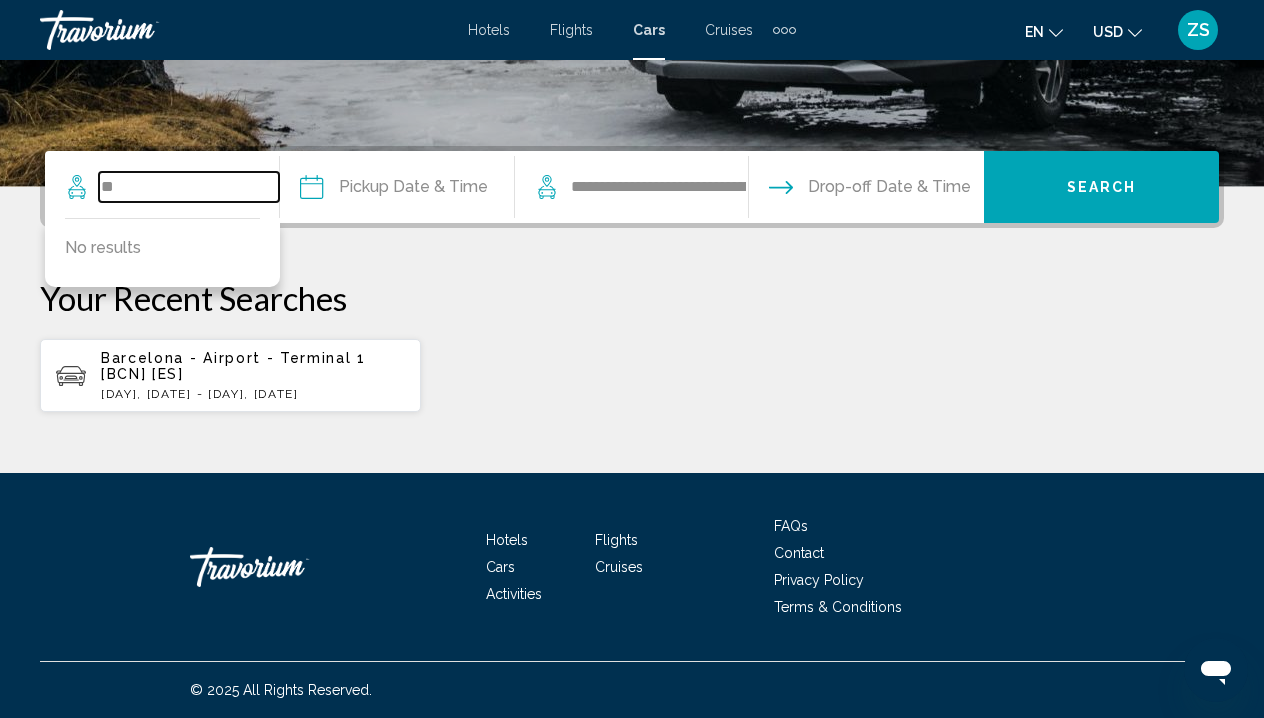 type on "*" 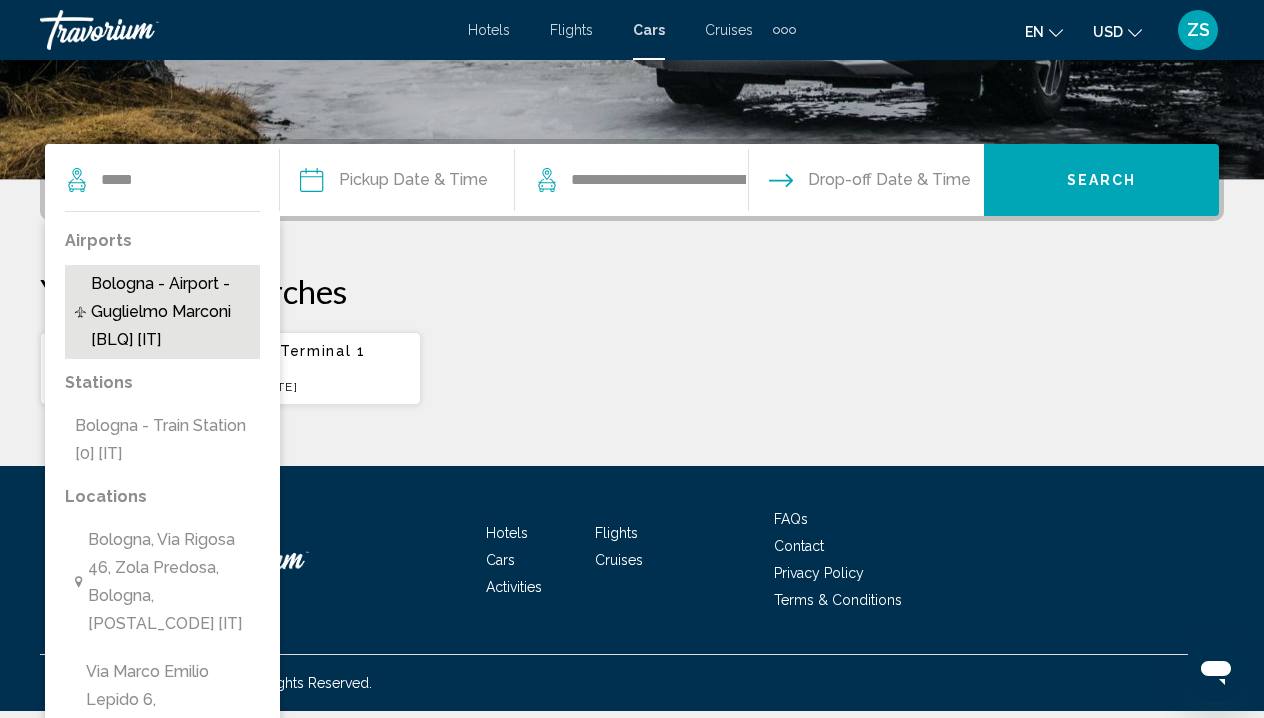 click on "Bologna - Airport - Guglielmo Marconi [BLQ] [IT]" at bounding box center [170, 312] 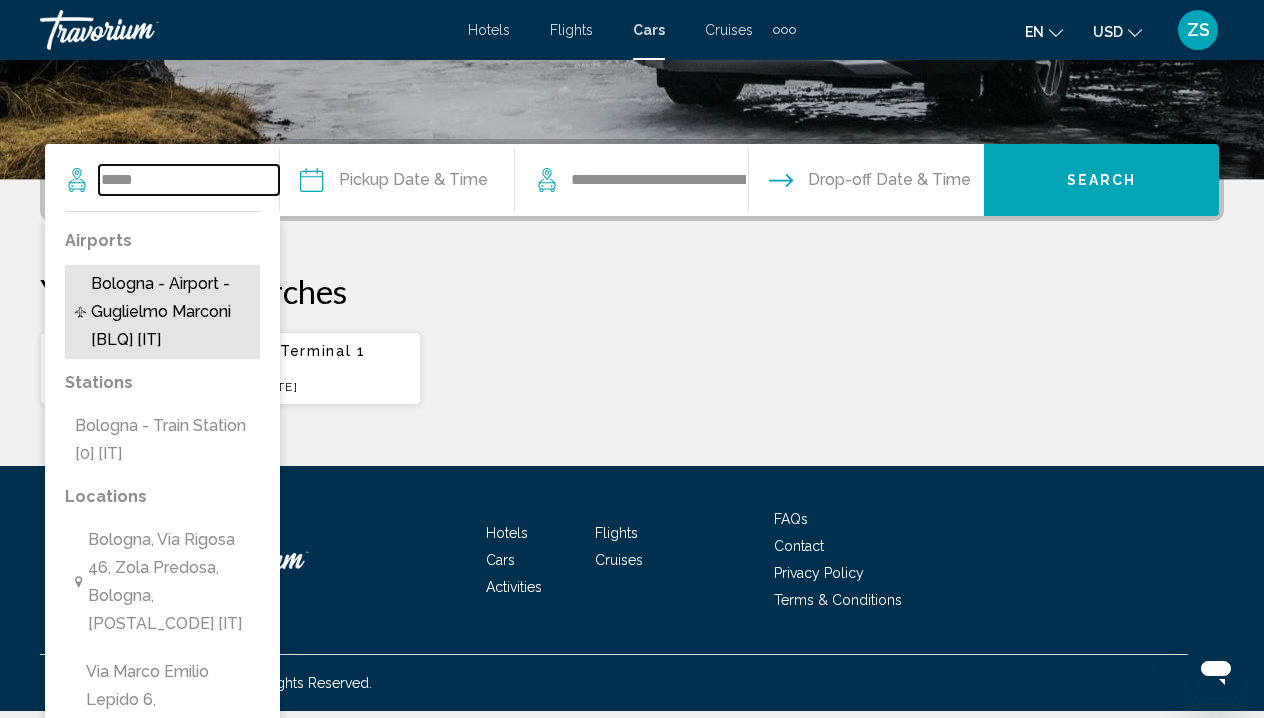 type on "**********" 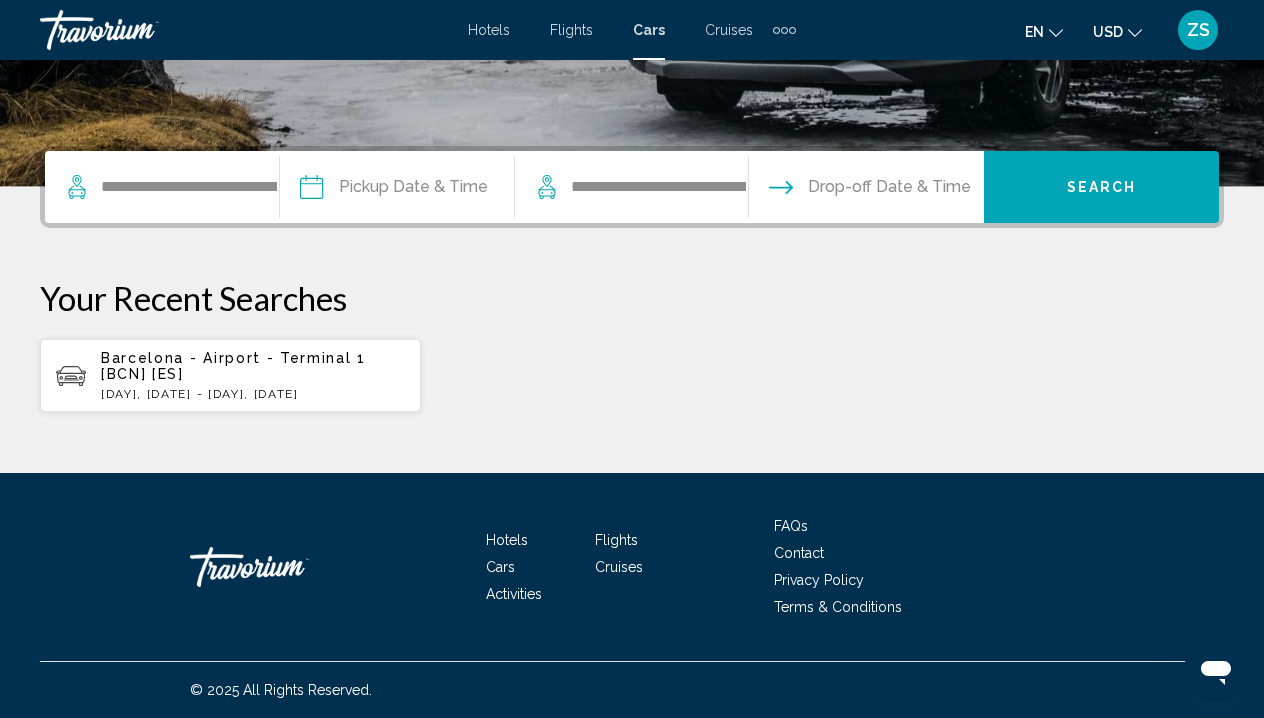 click at bounding box center (396, 190) 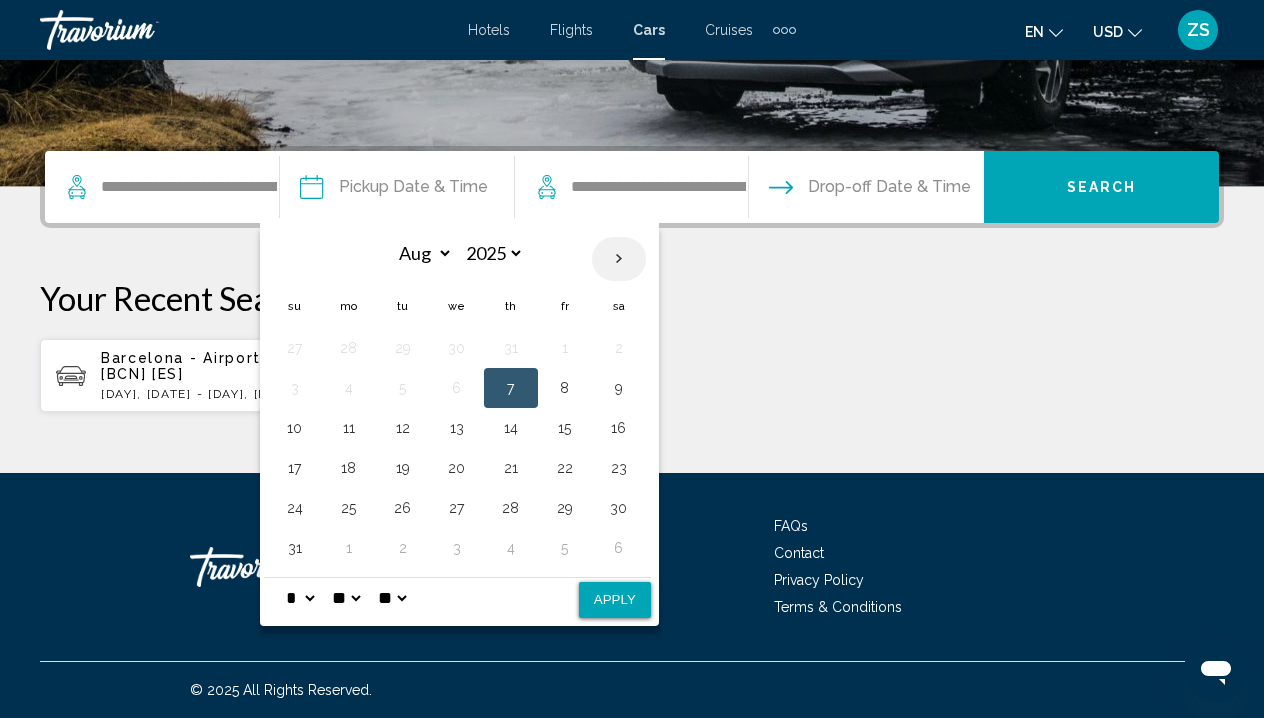 click at bounding box center (619, 259) 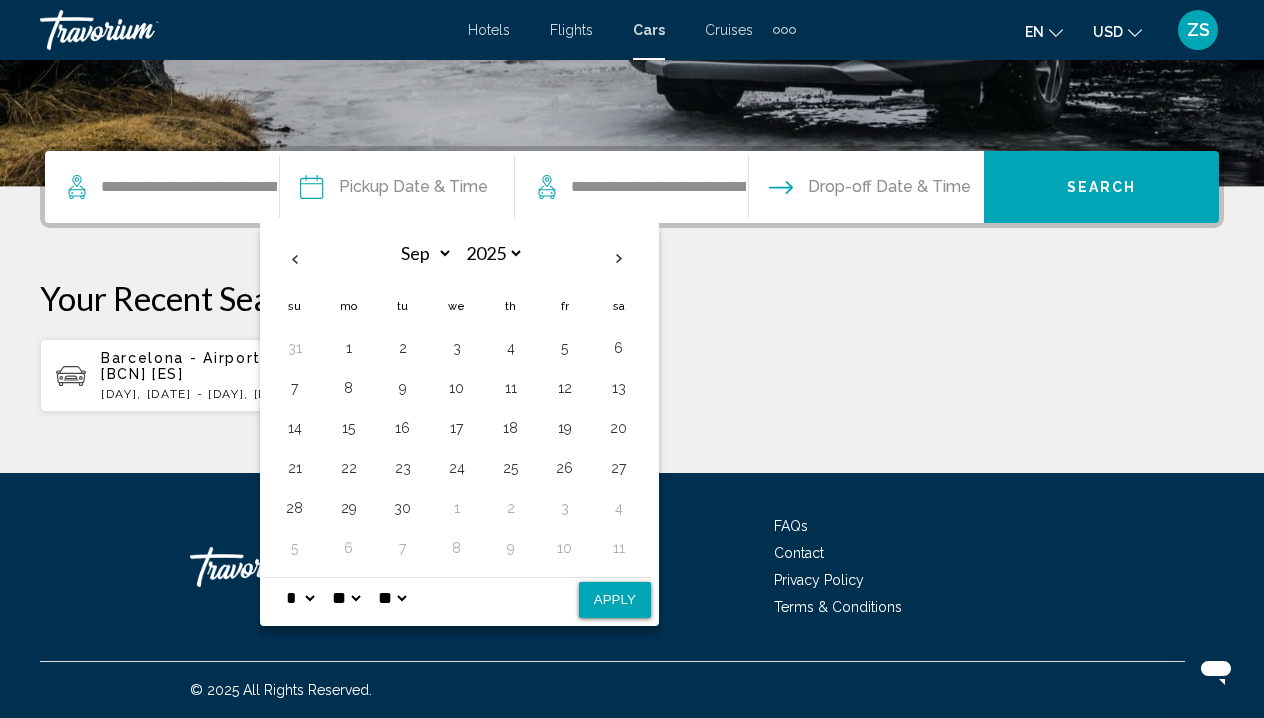 click on "Barcelona - Airport - Terminal 1 [BCN] [ES]  Thu, 28 Aug - Sat, 30 Aug" at bounding box center [632, 375] 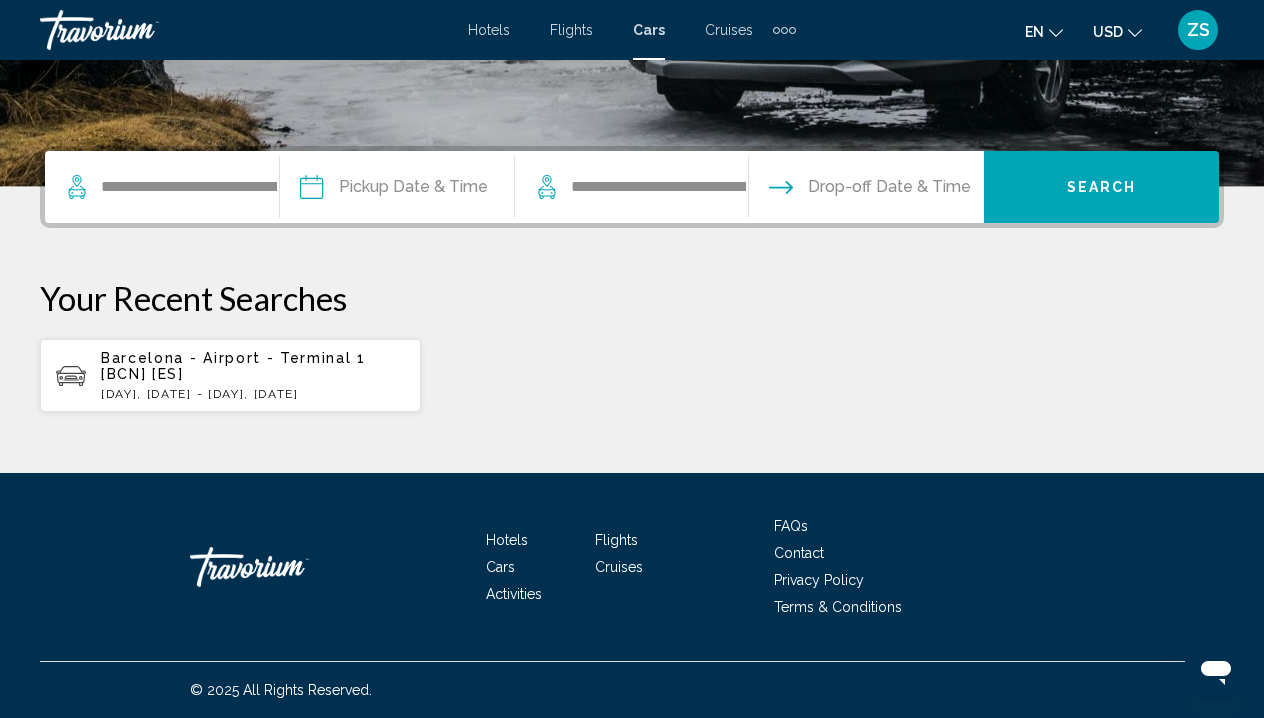 click at bounding box center [396, 190] 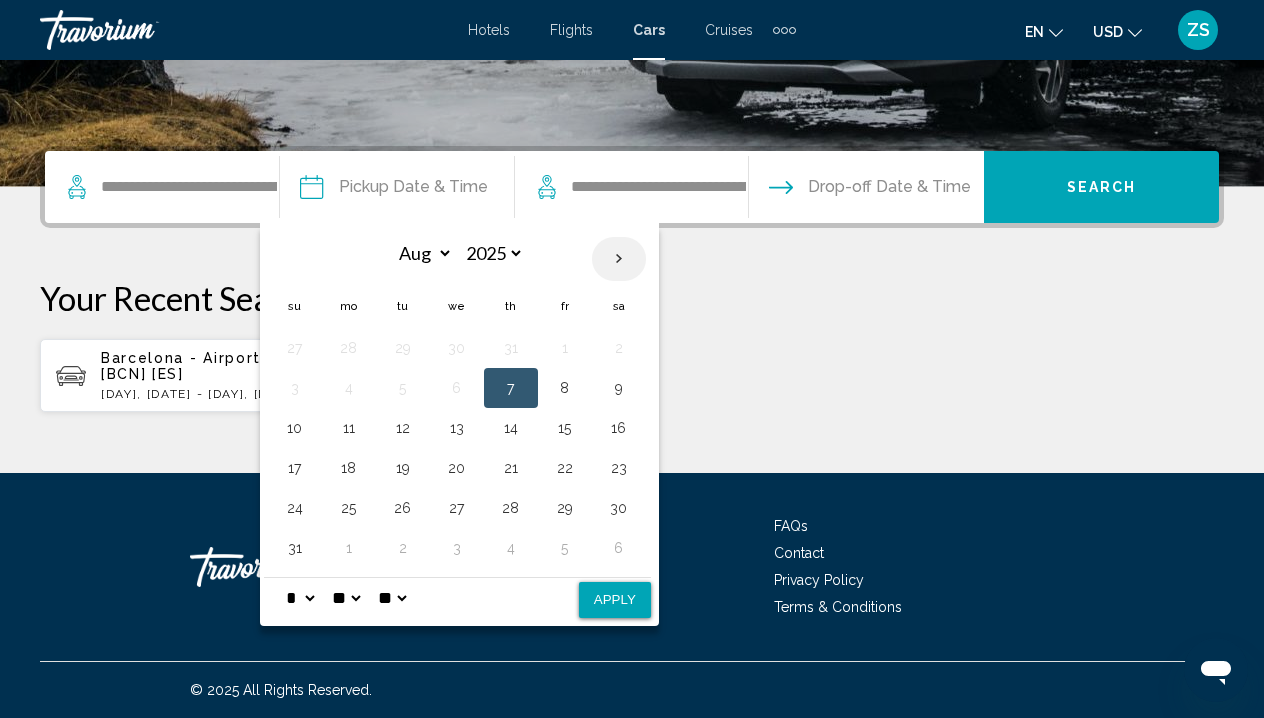 click at bounding box center (619, 259) 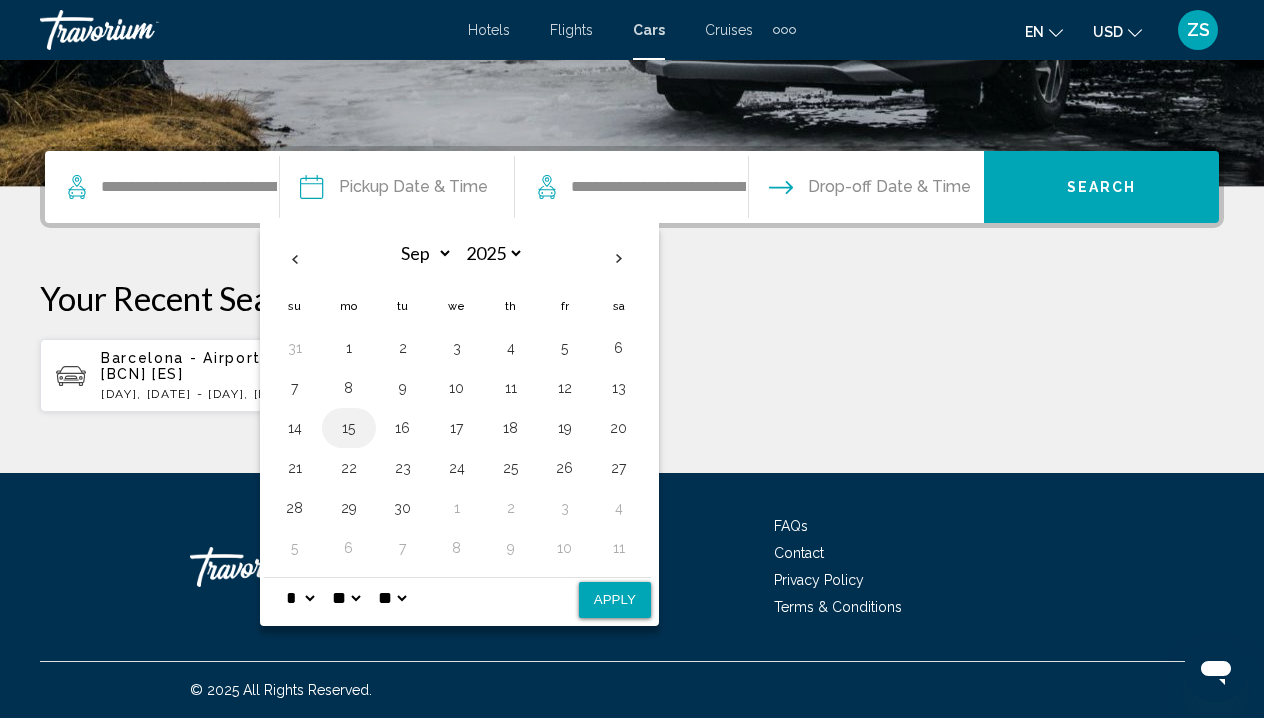 click on "15" at bounding box center (349, 428) 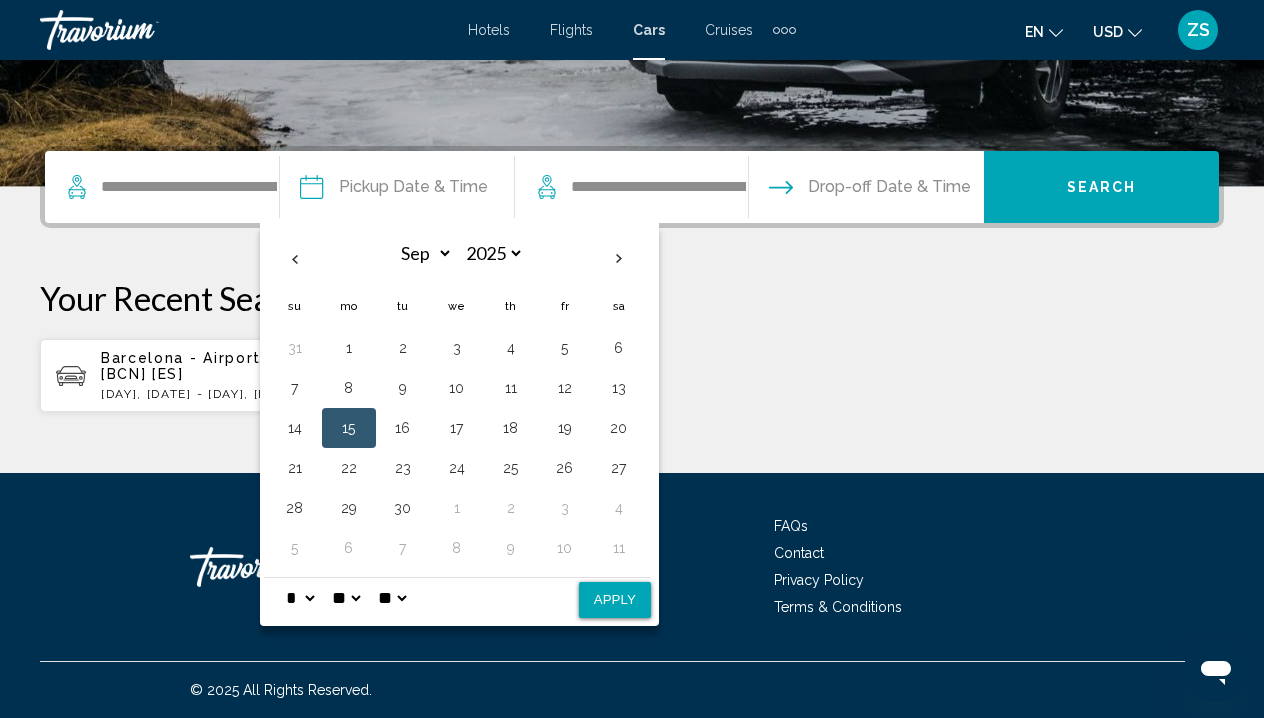 click on "Apply" at bounding box center [615, 600] 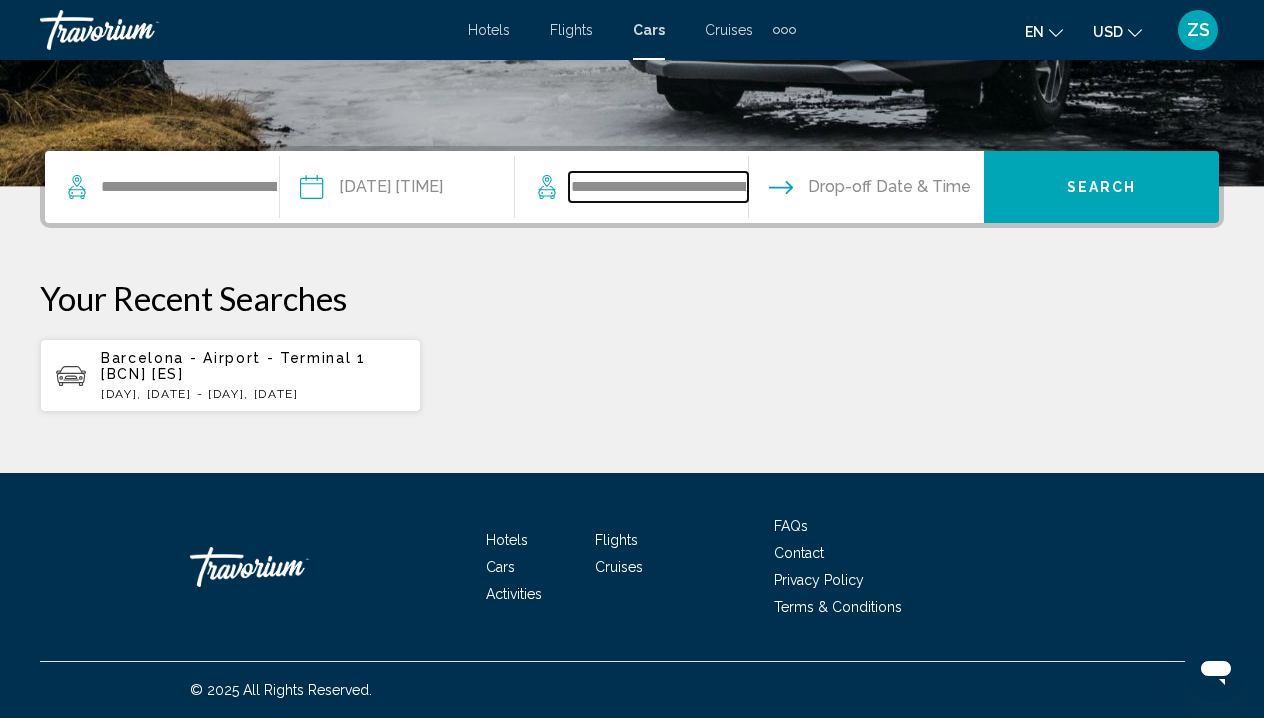 click on "**********" at bounding box center [659, 187] 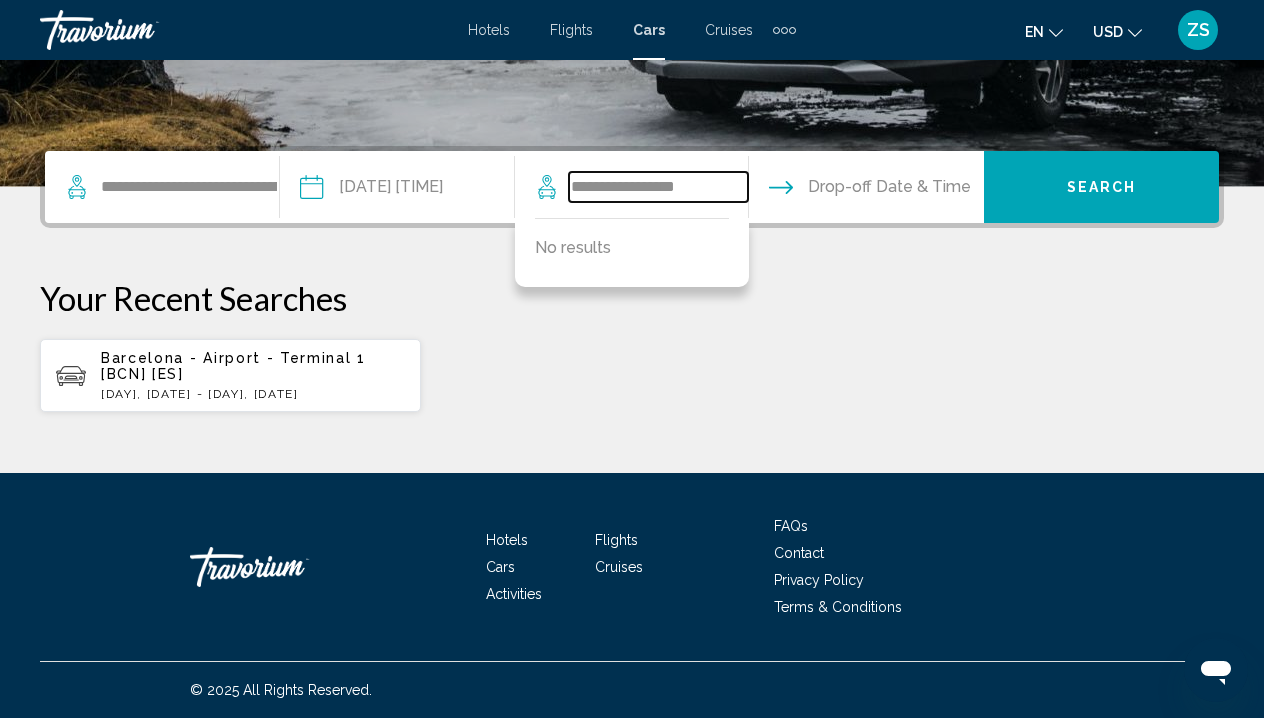 click on "**********" at bounding box center (659, 187) 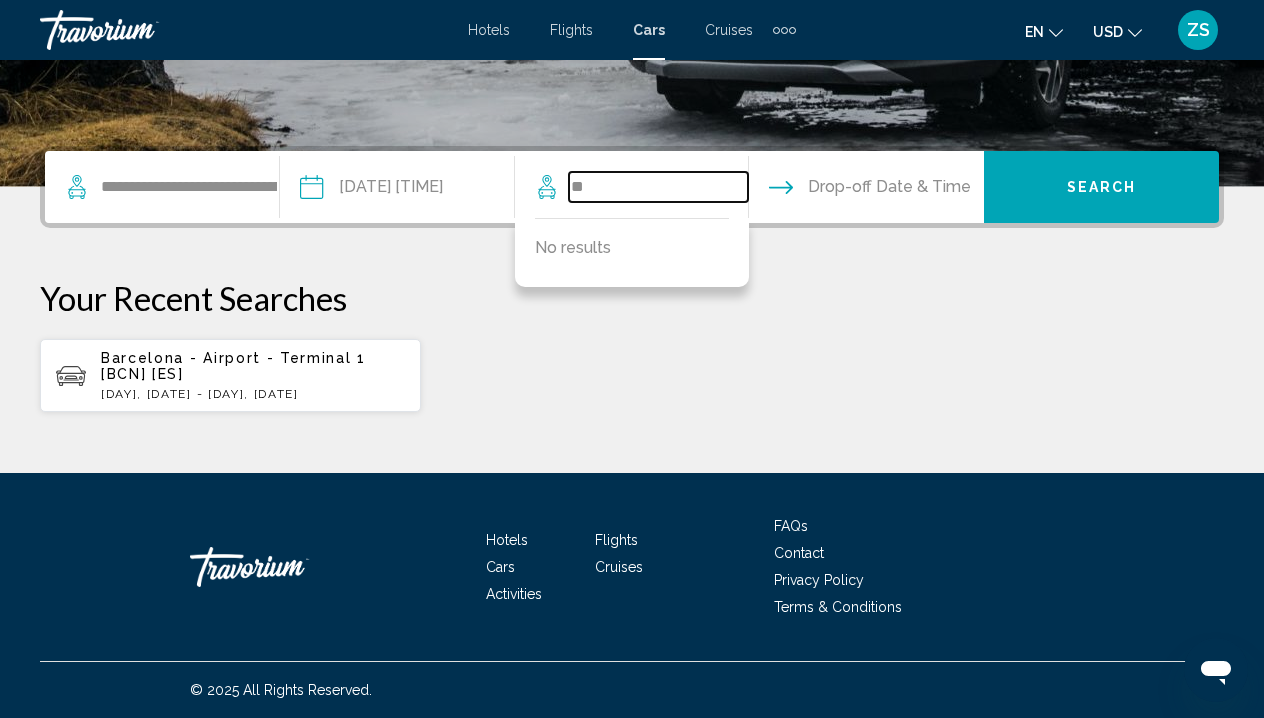 type on "*" 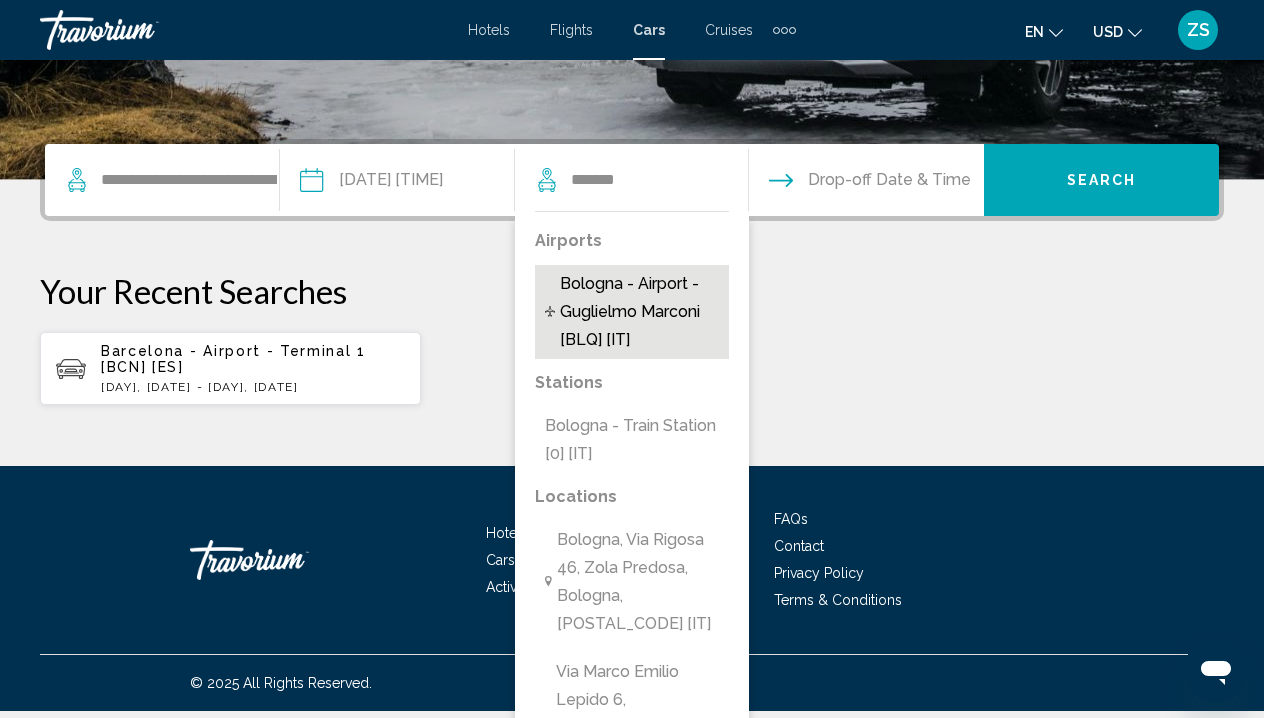 click on "Bologna - Airport - Guglielmo Marconi [BLQ] [IT]" at bounding box center [639, 312] 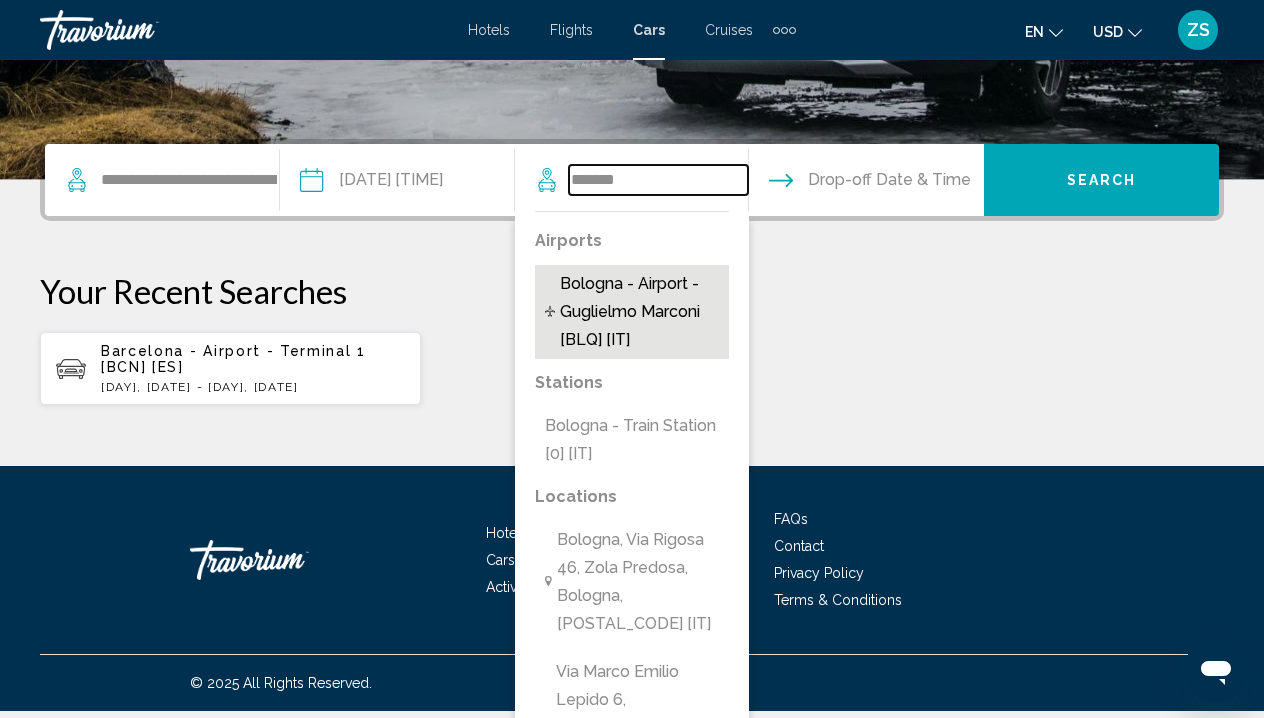 type on "**********" 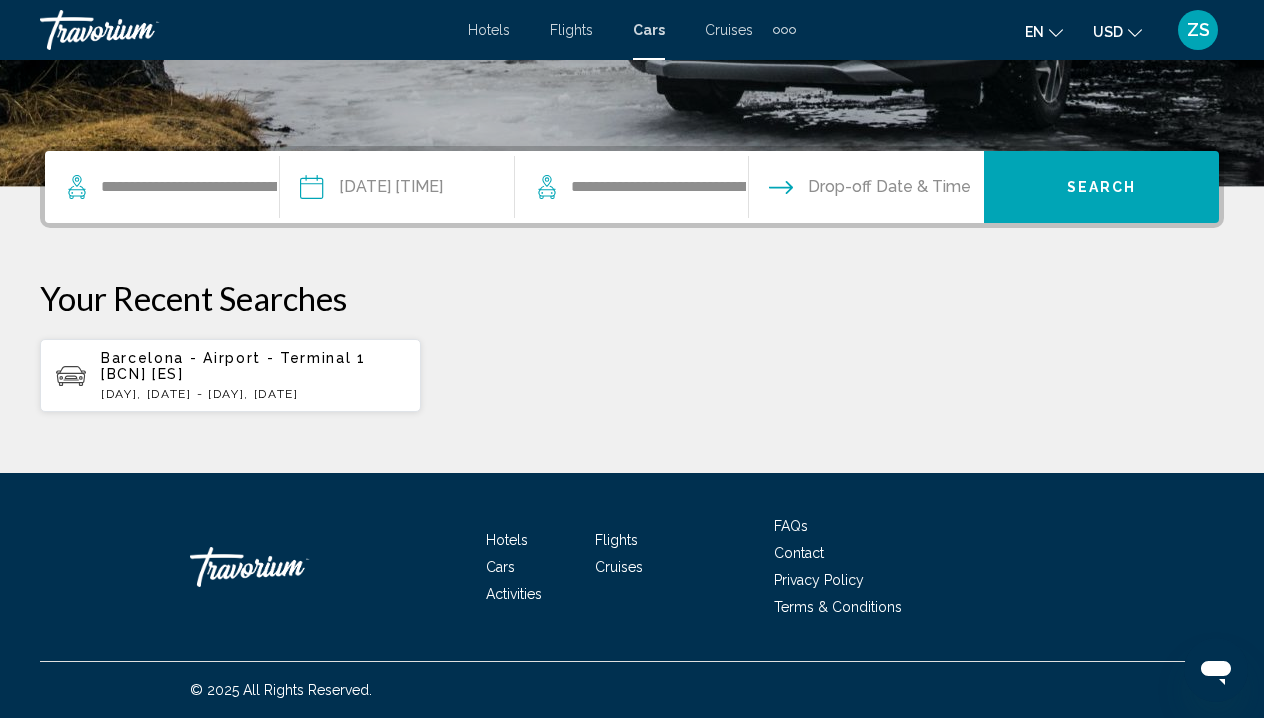 click at bounding box center [865, 190] 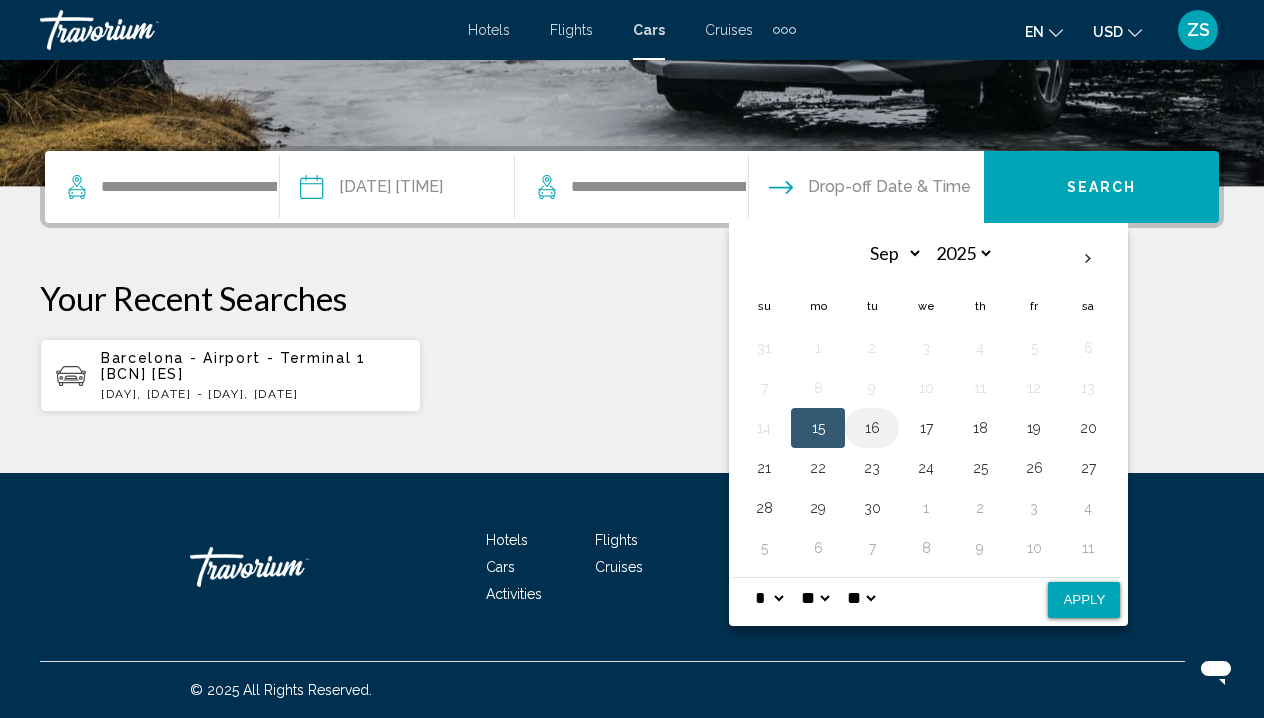 click on "16" at bounding box center (872, 428) 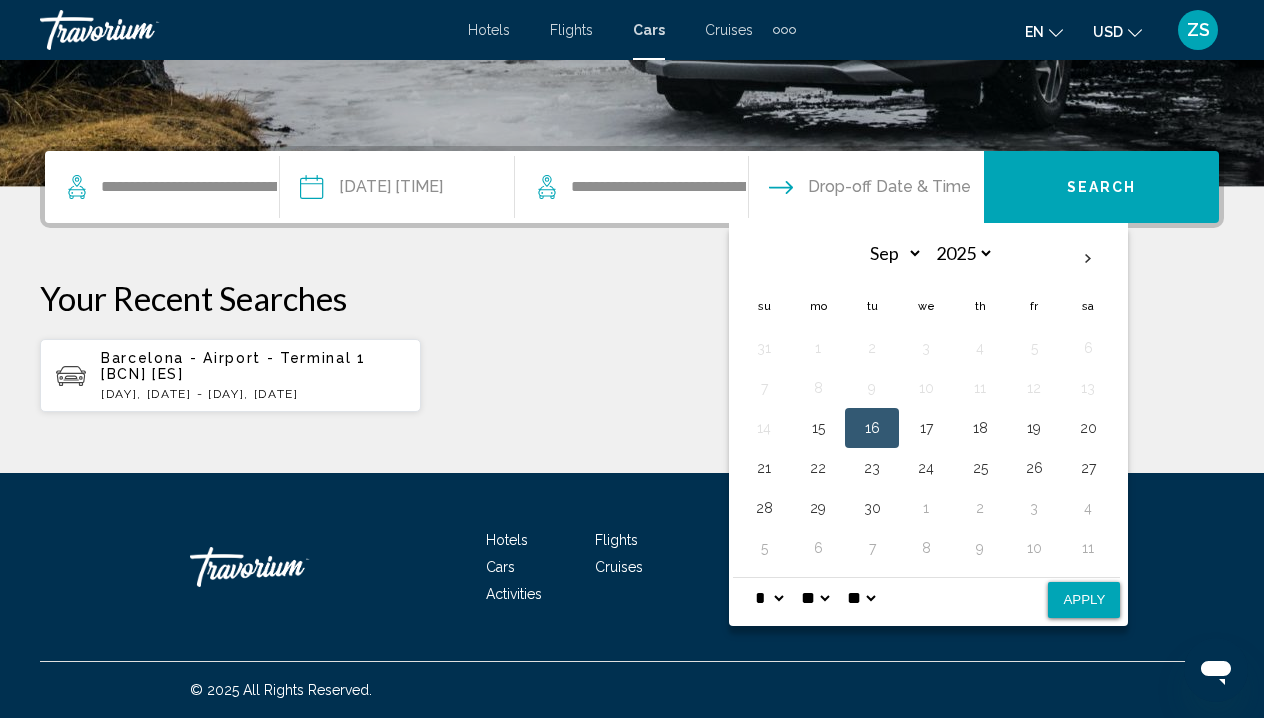 click on "Apply" at bounding box center [1084, 600] 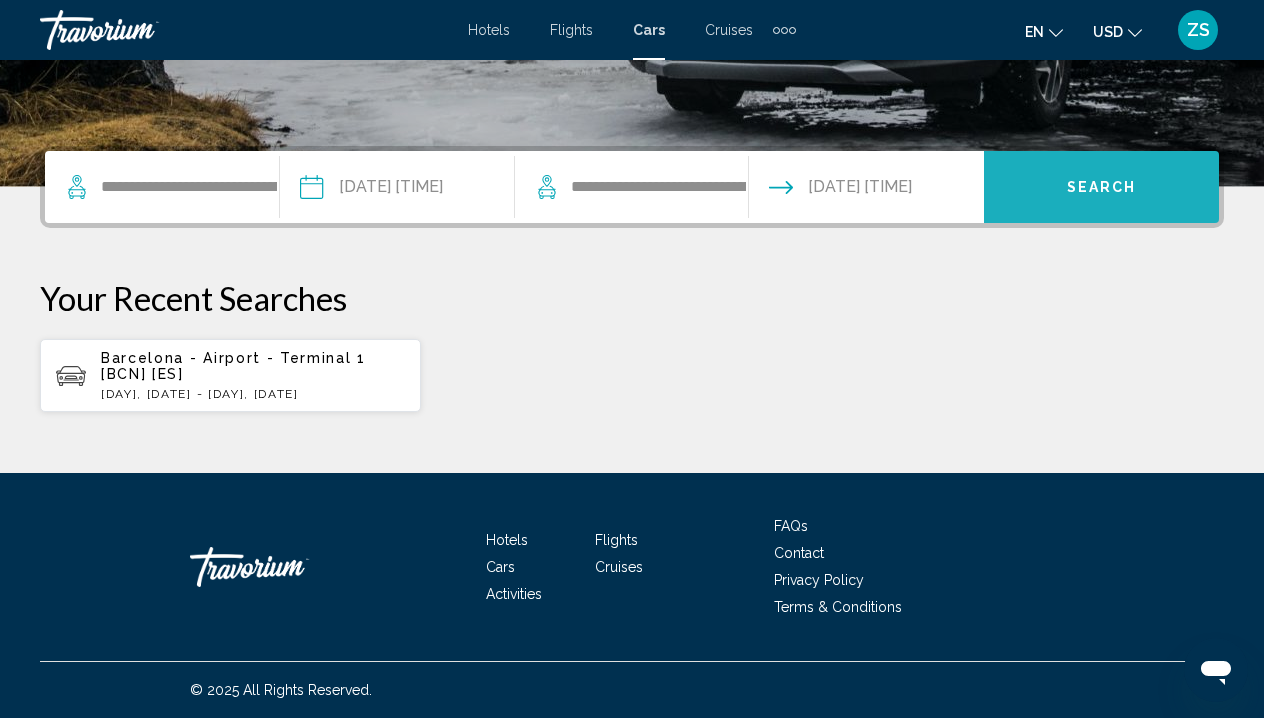click on "Search" at bounding box center (1102, 188) 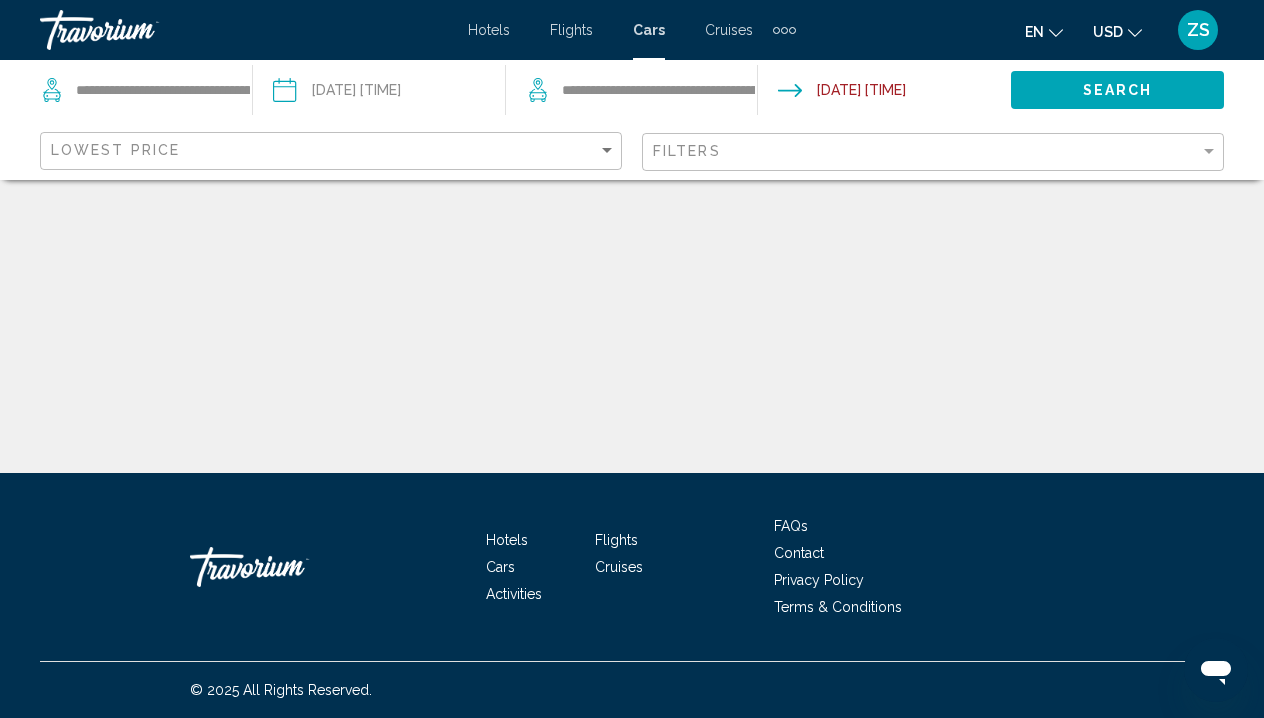 scroll, scrollTop: 0, scrollLeft: 0, axis: both 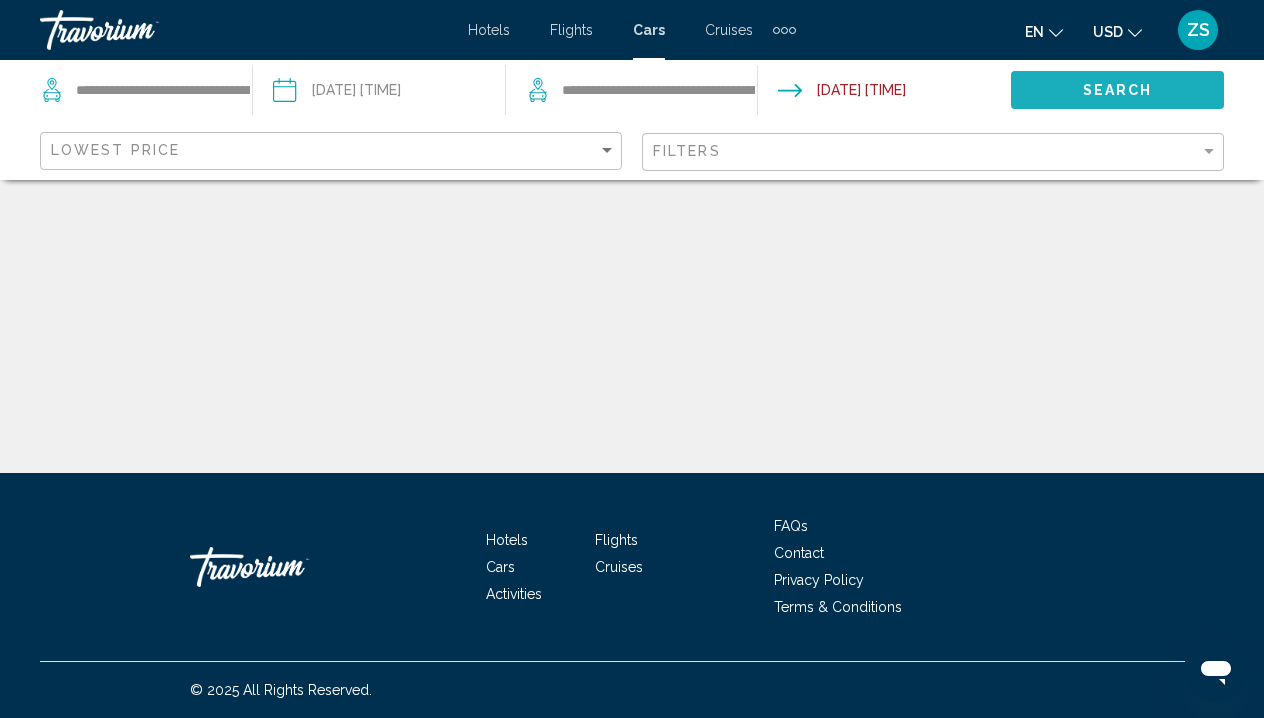 click on "Search" 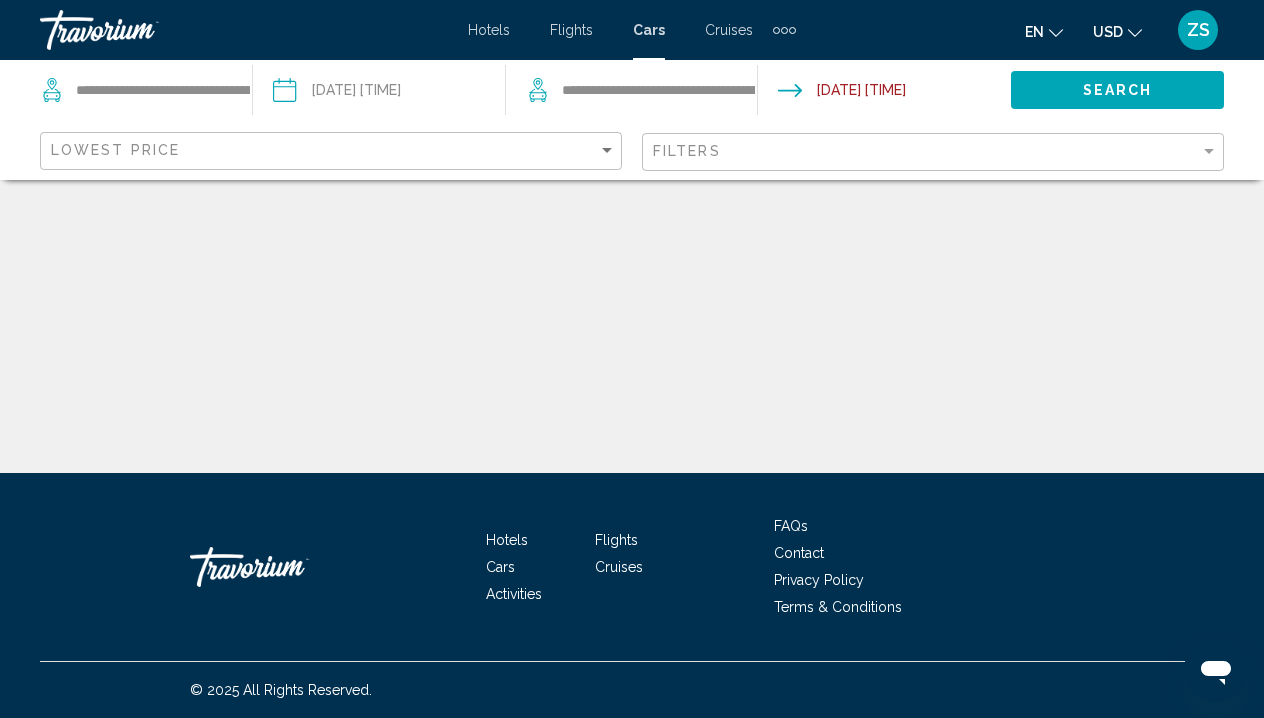 click on "Lowest Price" 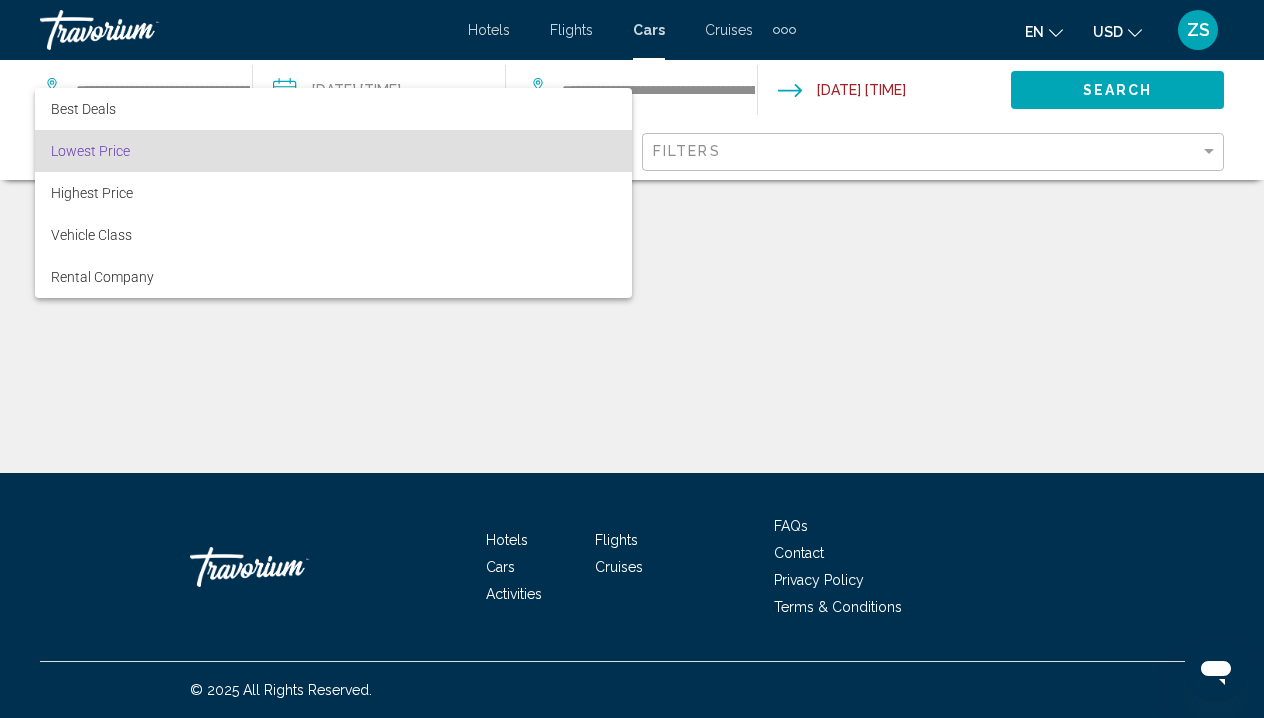 click on "Lowest Price" at bounding box center [333, 151] 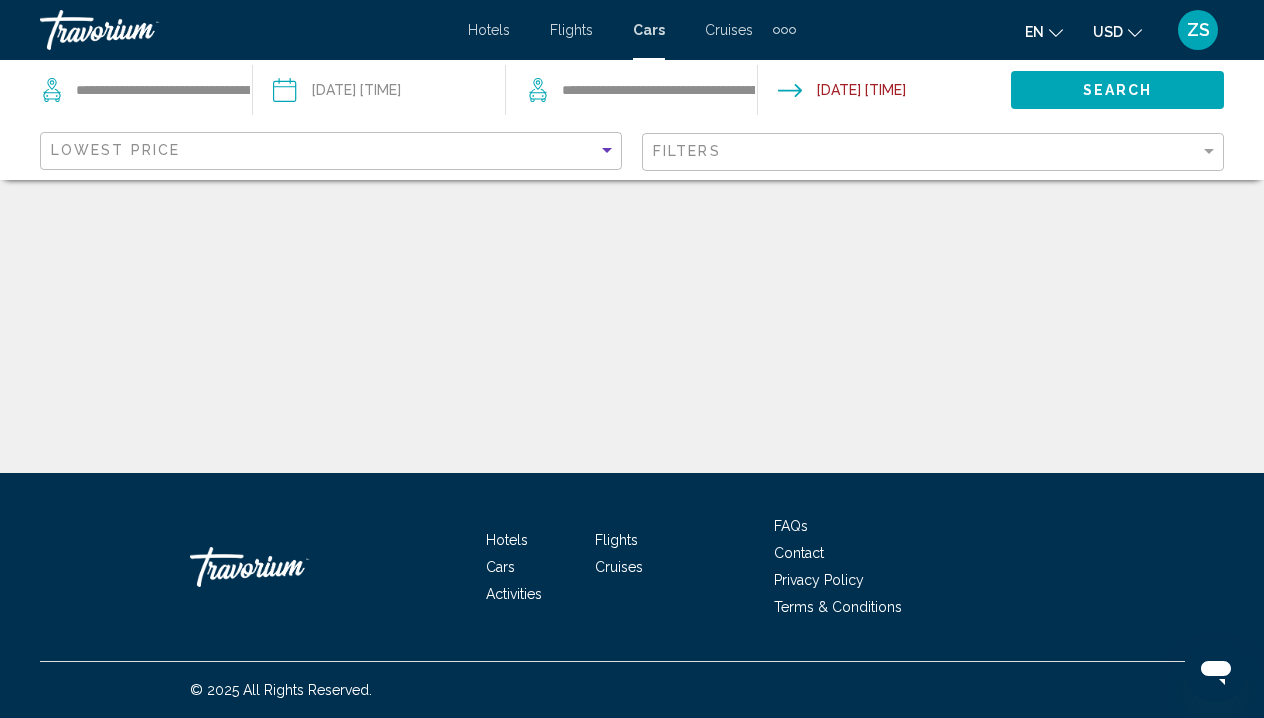 click on "Search" 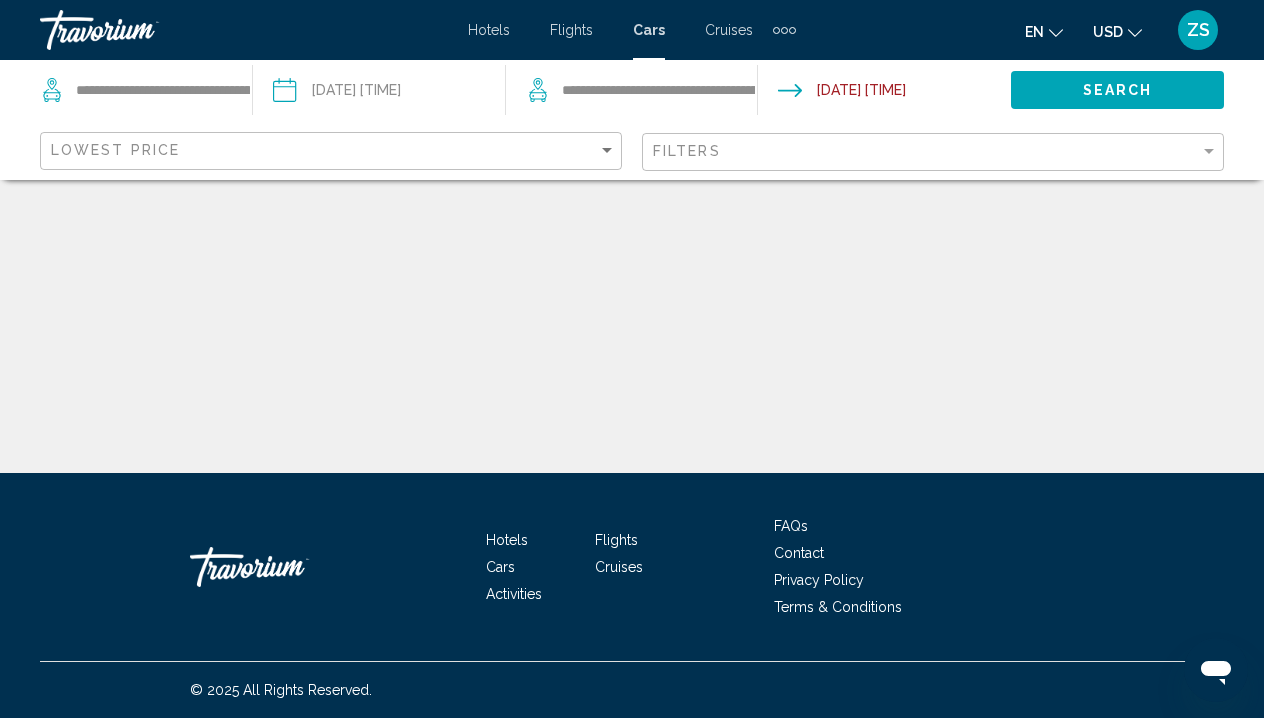 click on "Search" 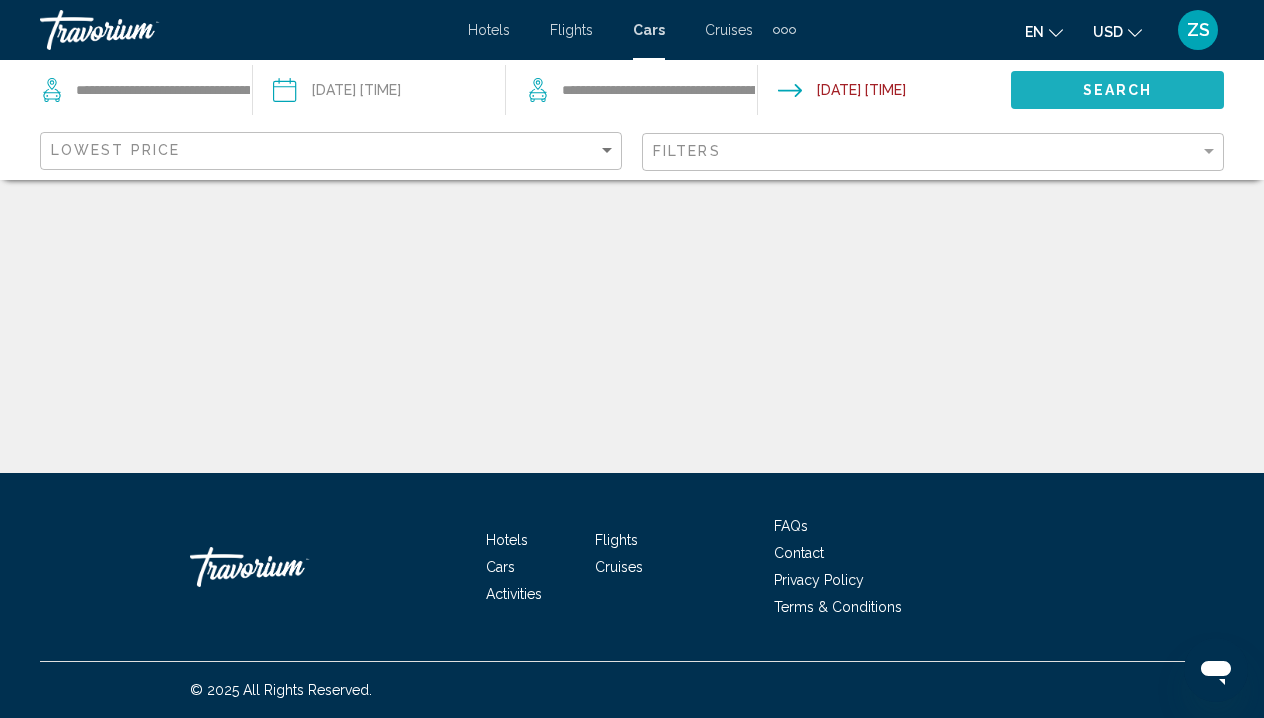 click on "Search" 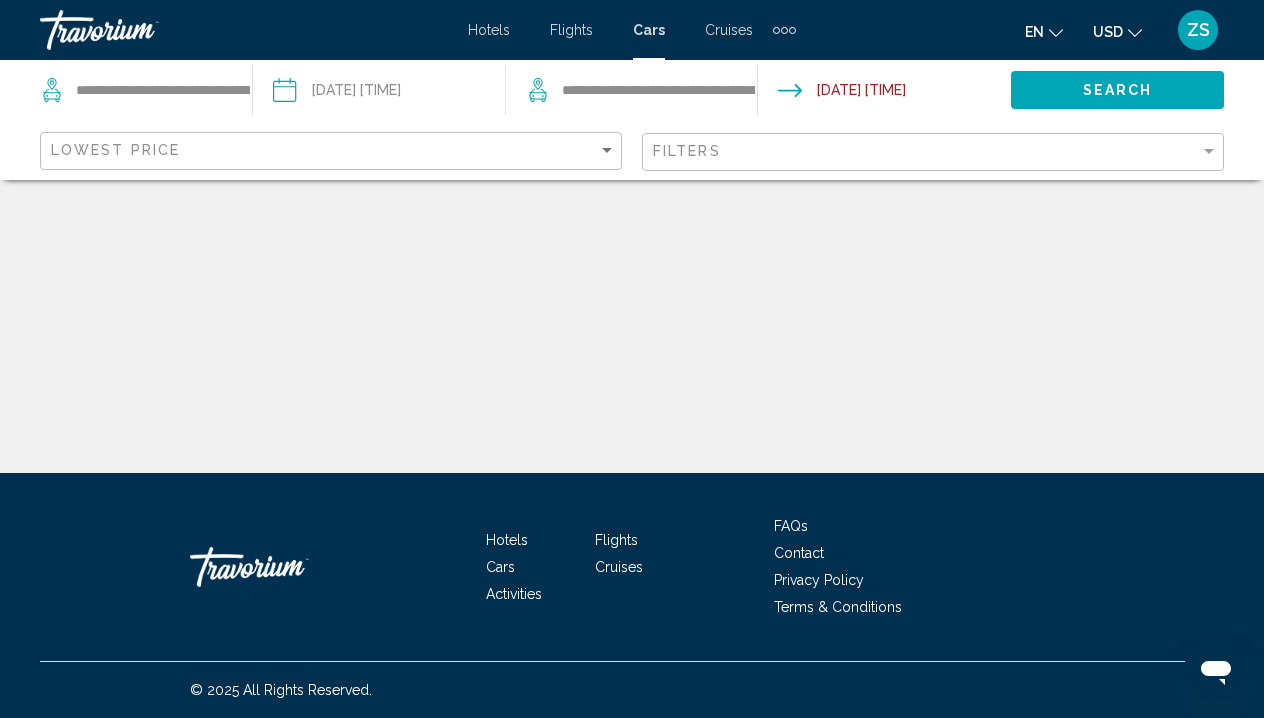 click on "Search" 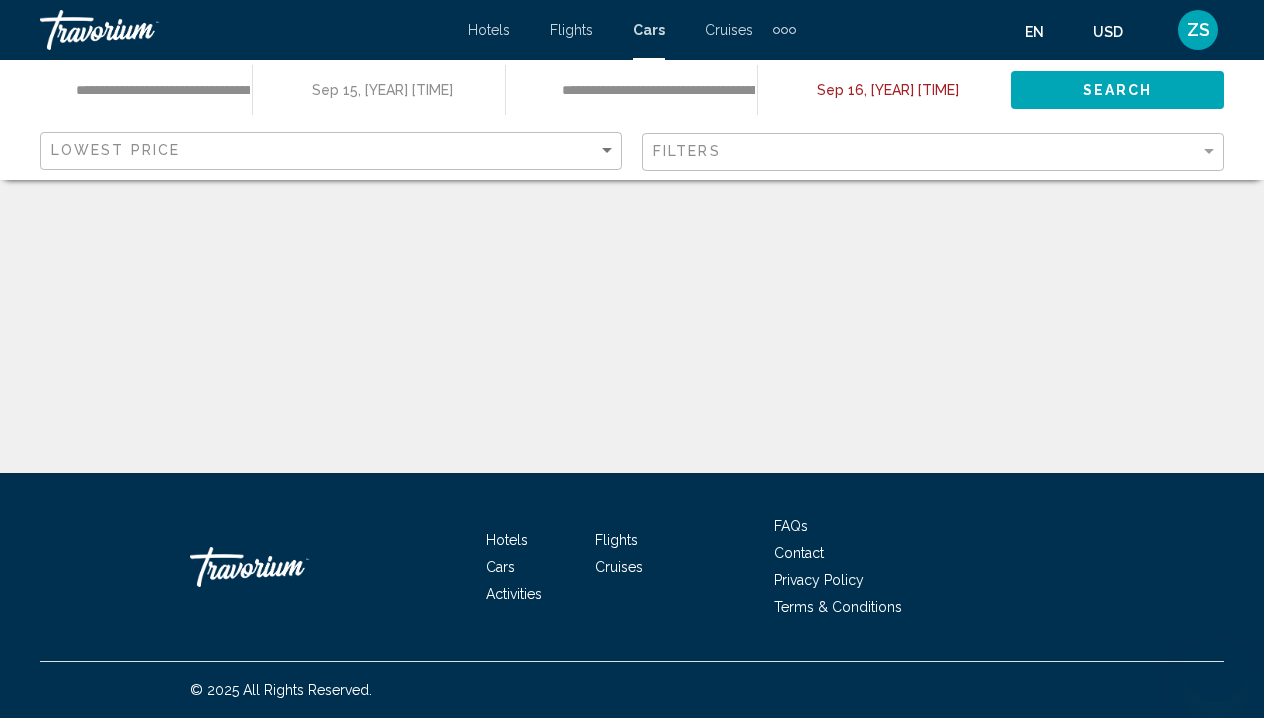 scroll, scrollTop: 0, scrollLeft: 0, axis: both 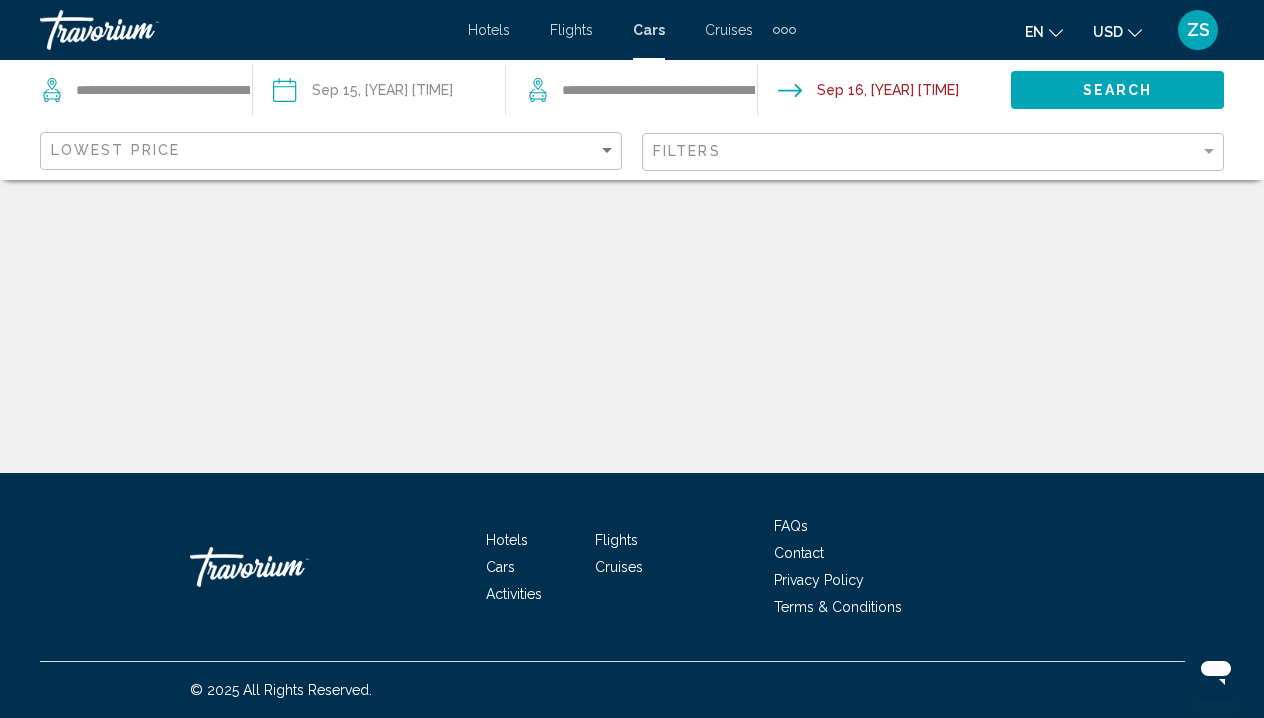 click on "Search" 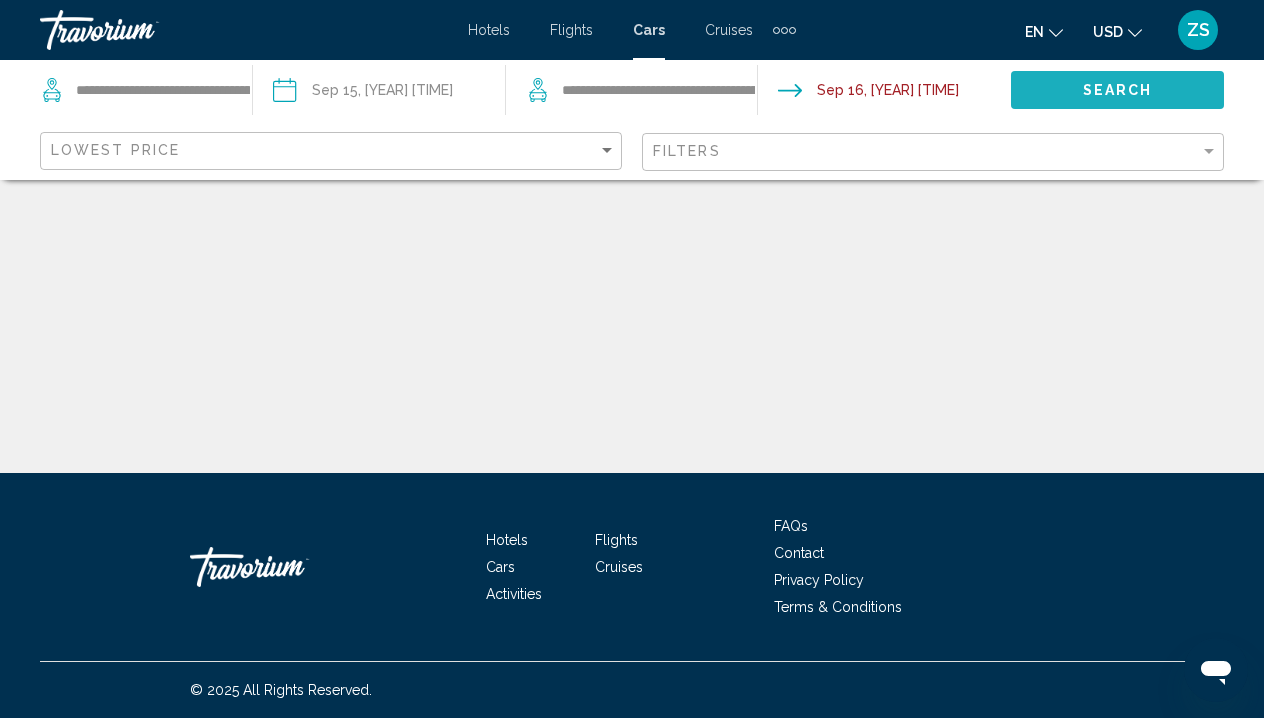 click on "Search" 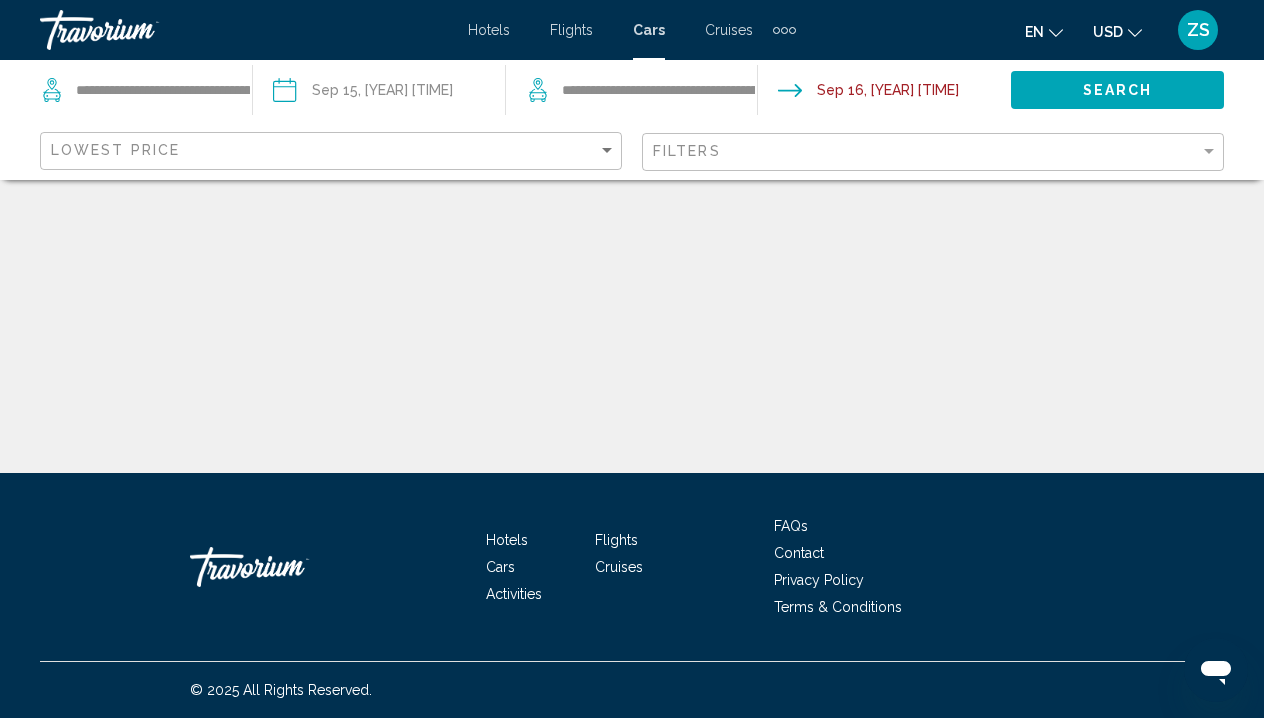 click on "Search" 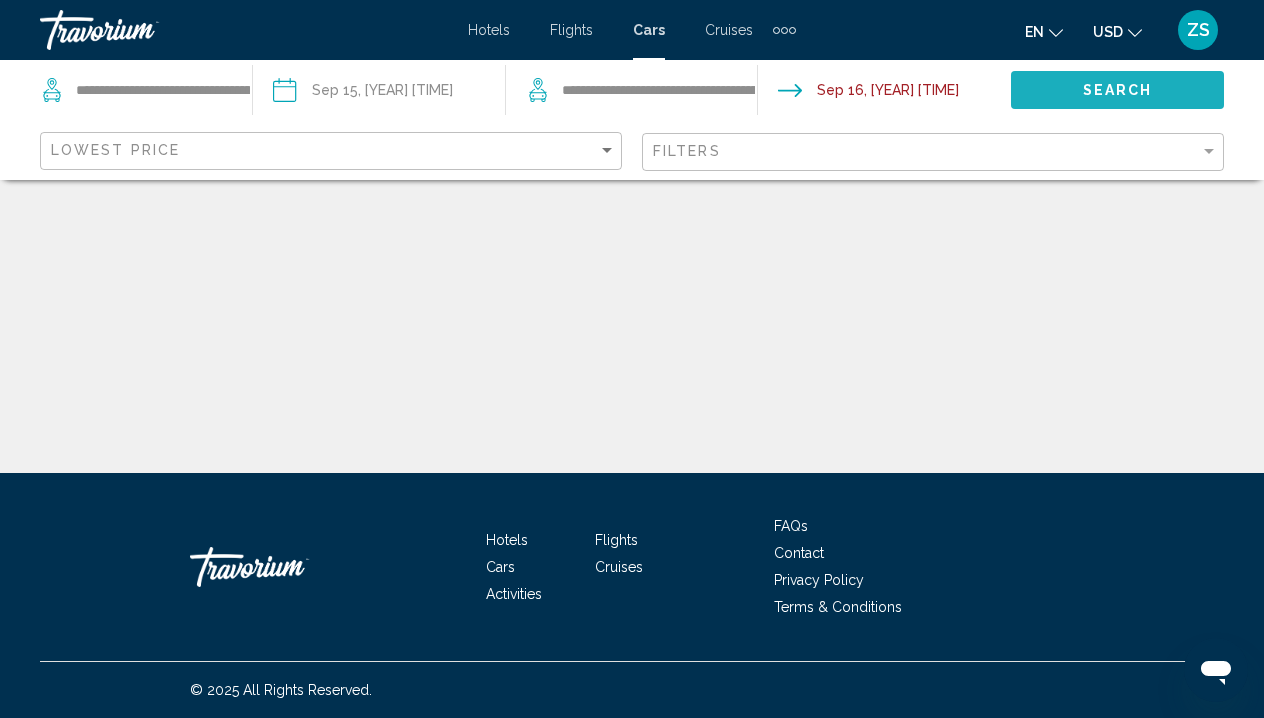 click on "Search" 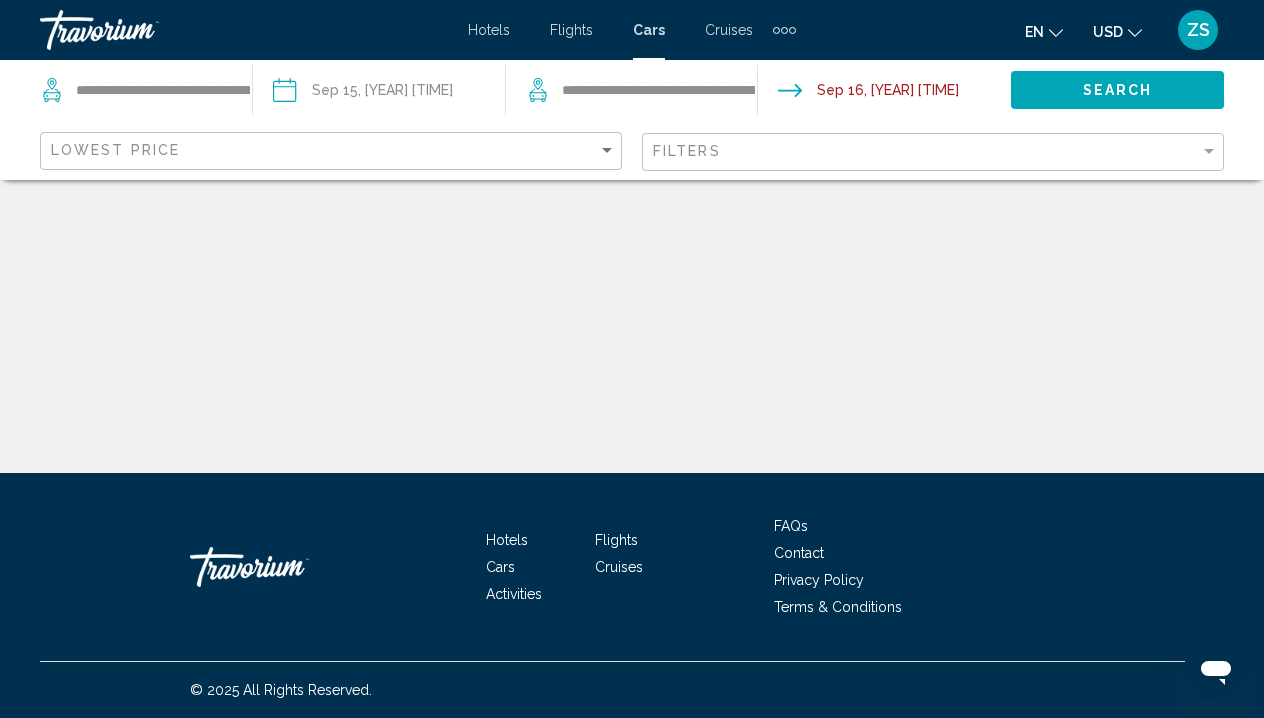 click on "Cruises" at bounding box center (729, 30) 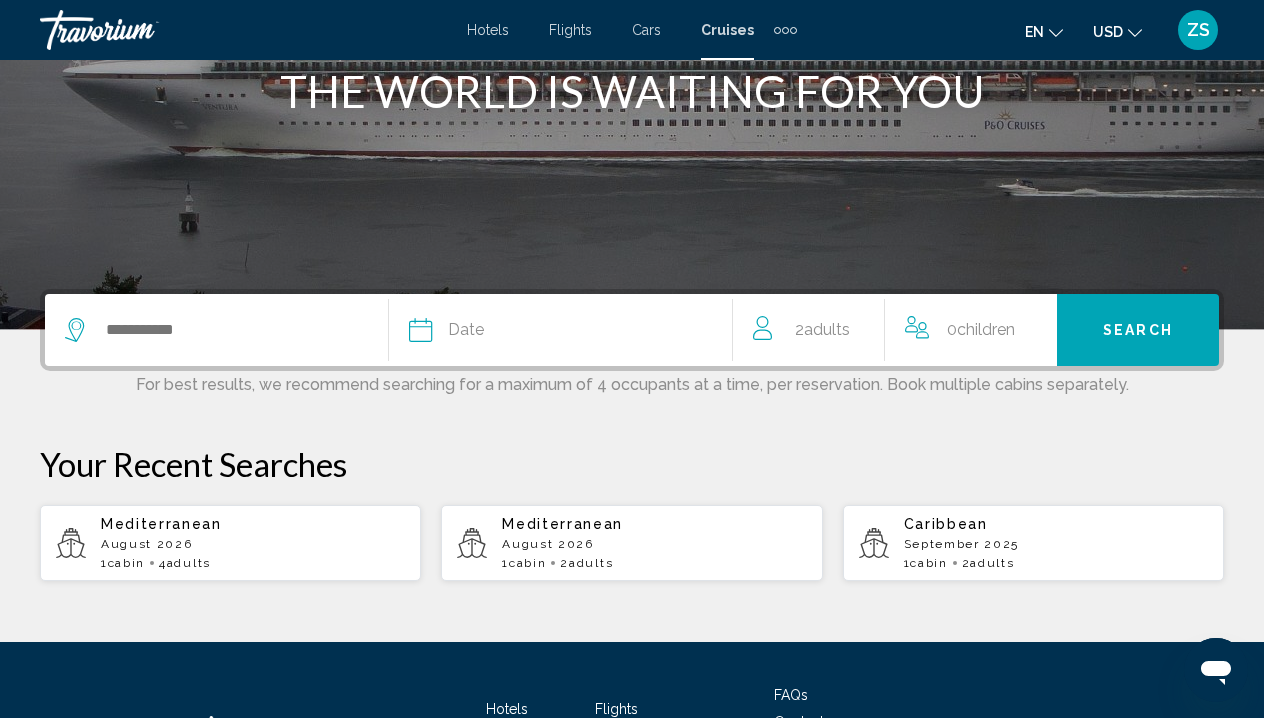 scroll, scrollTop: 273, scrollLeft: 0, axis: vertical 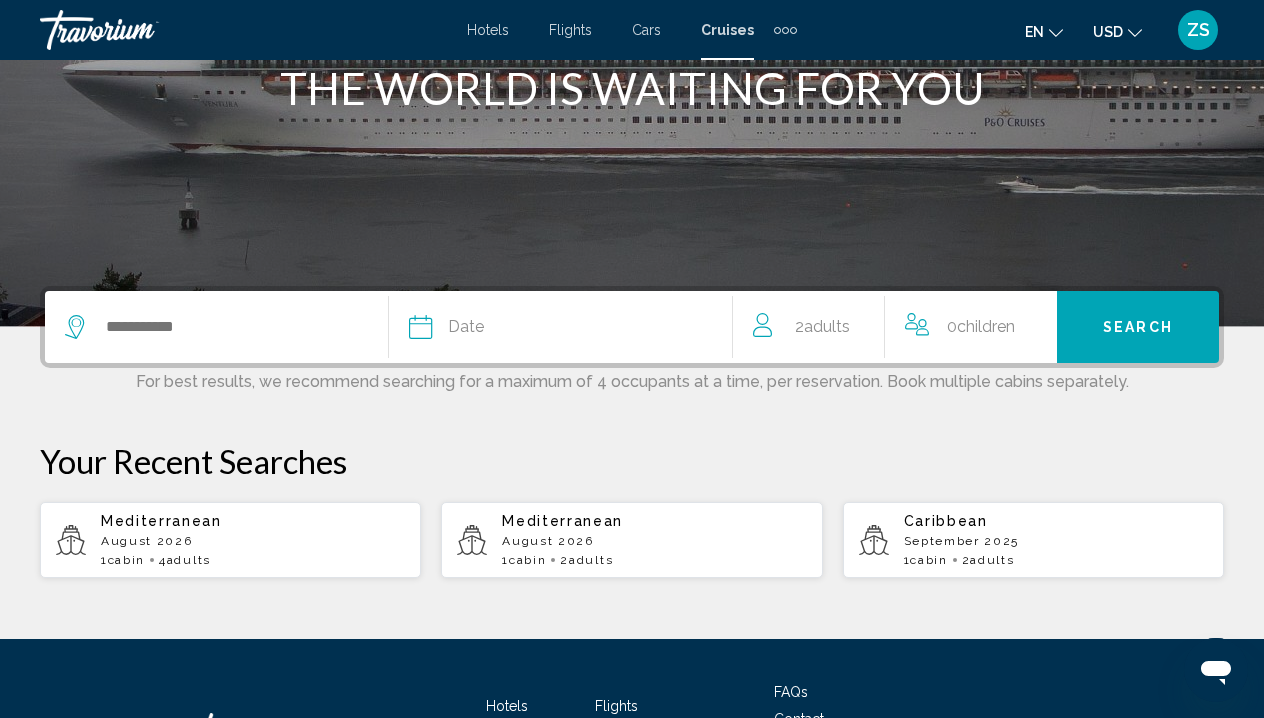 click at bounding box center [226, 327] 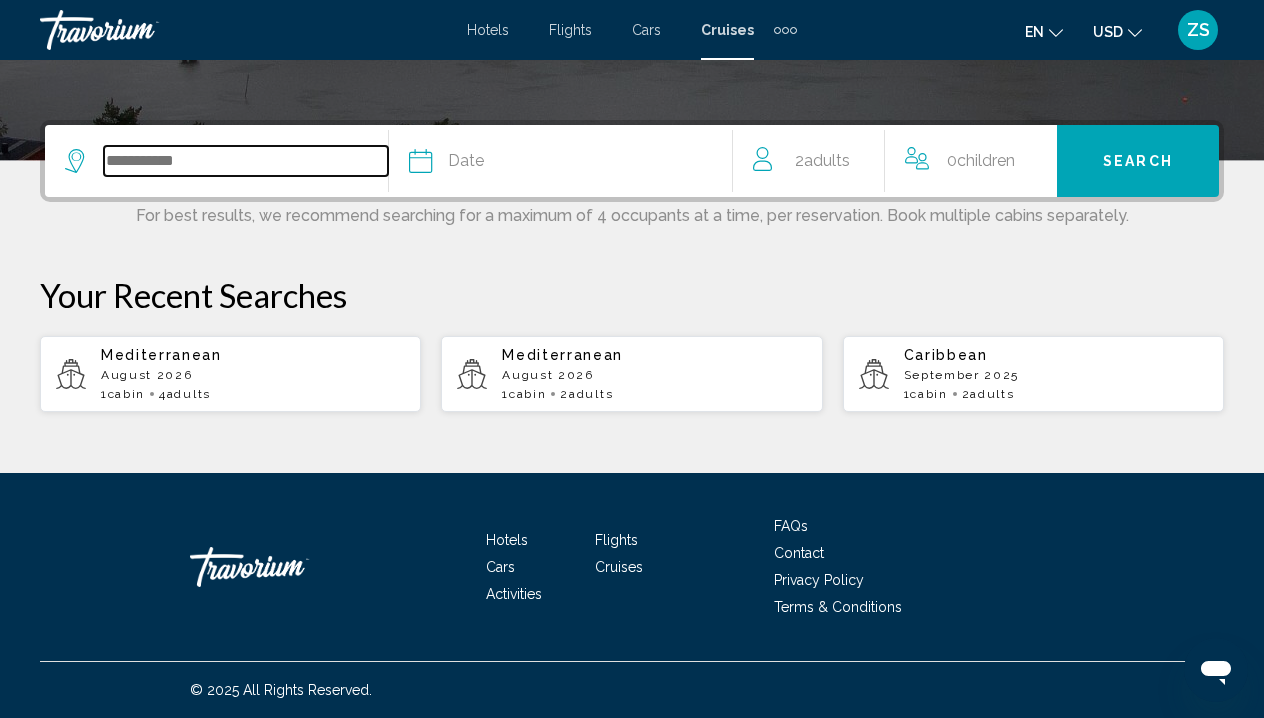 click at bounding box center [246, 161] 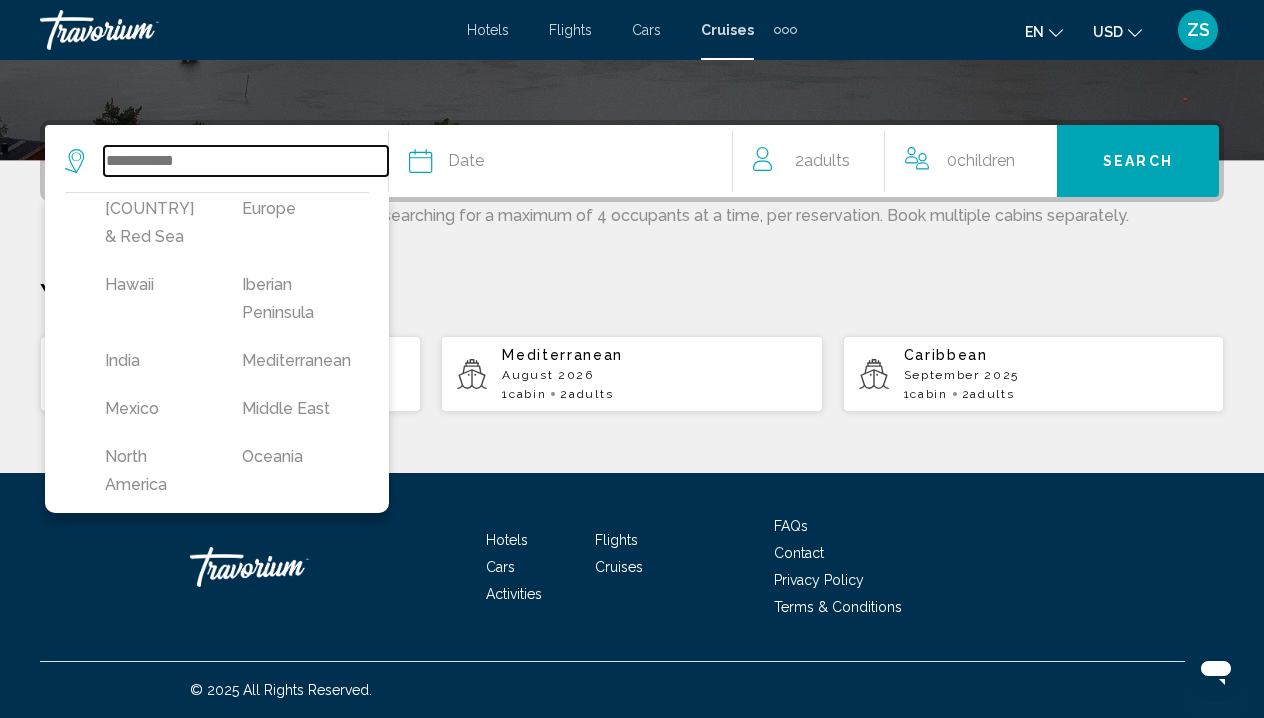 scroll, scrollTop: 435, scrollLeft: 0, axis: vertical 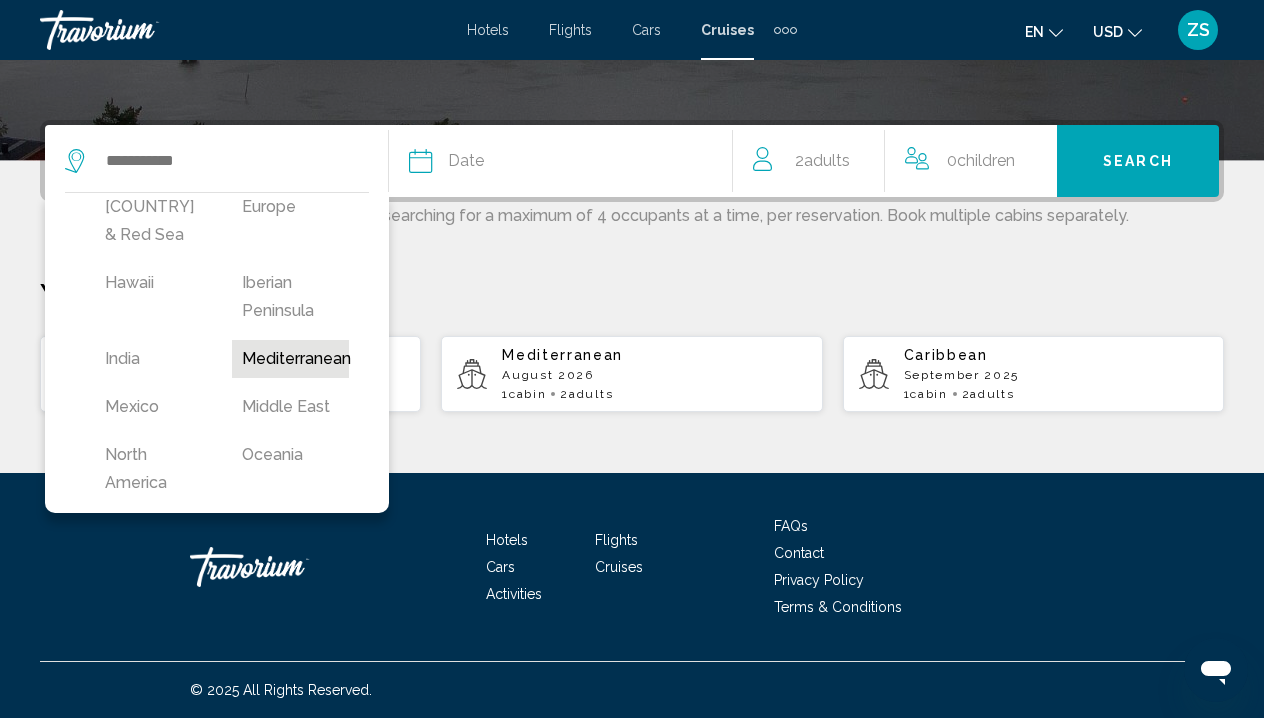 click on "Mediterranean" at bounding box center (290, 359) 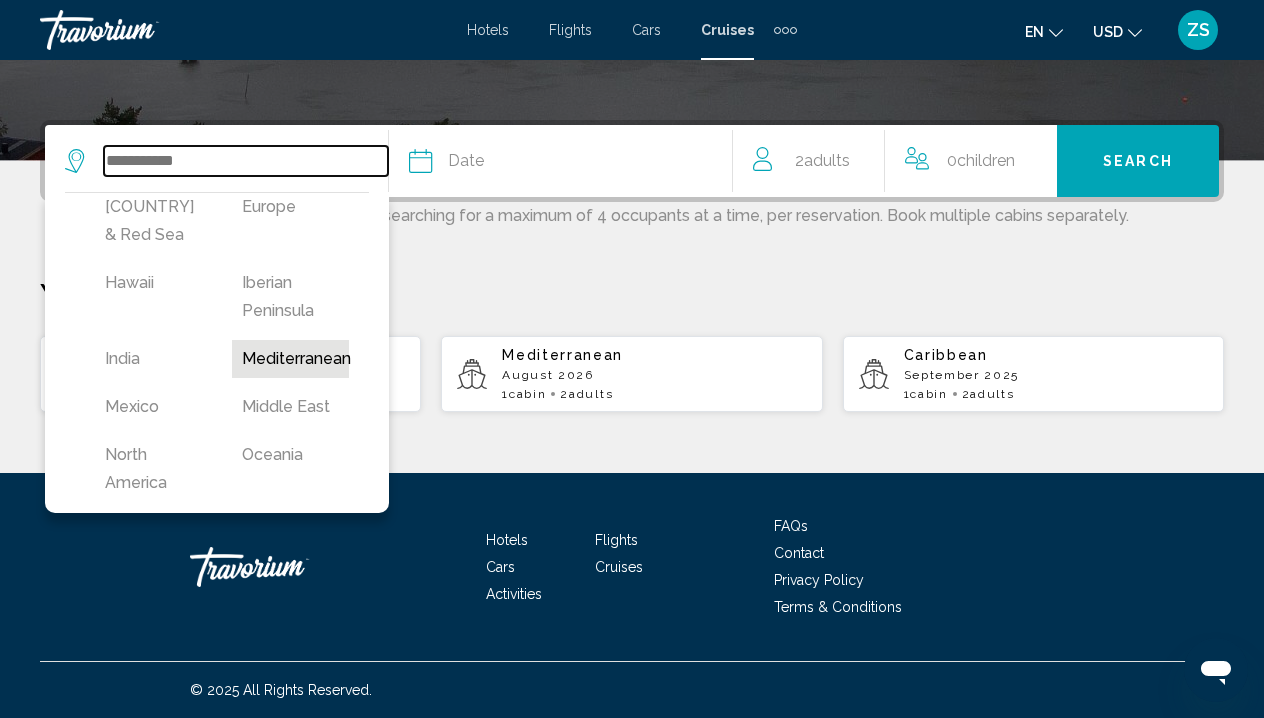 type on "**********" 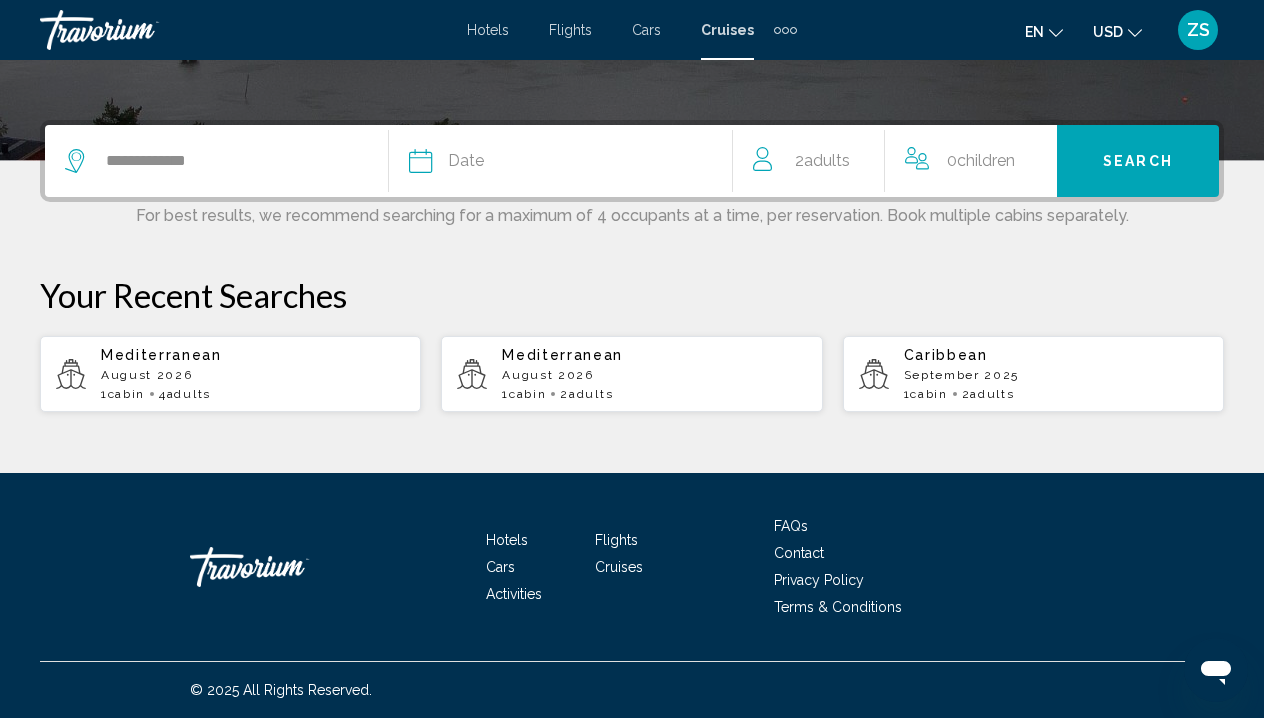 click on "Date" 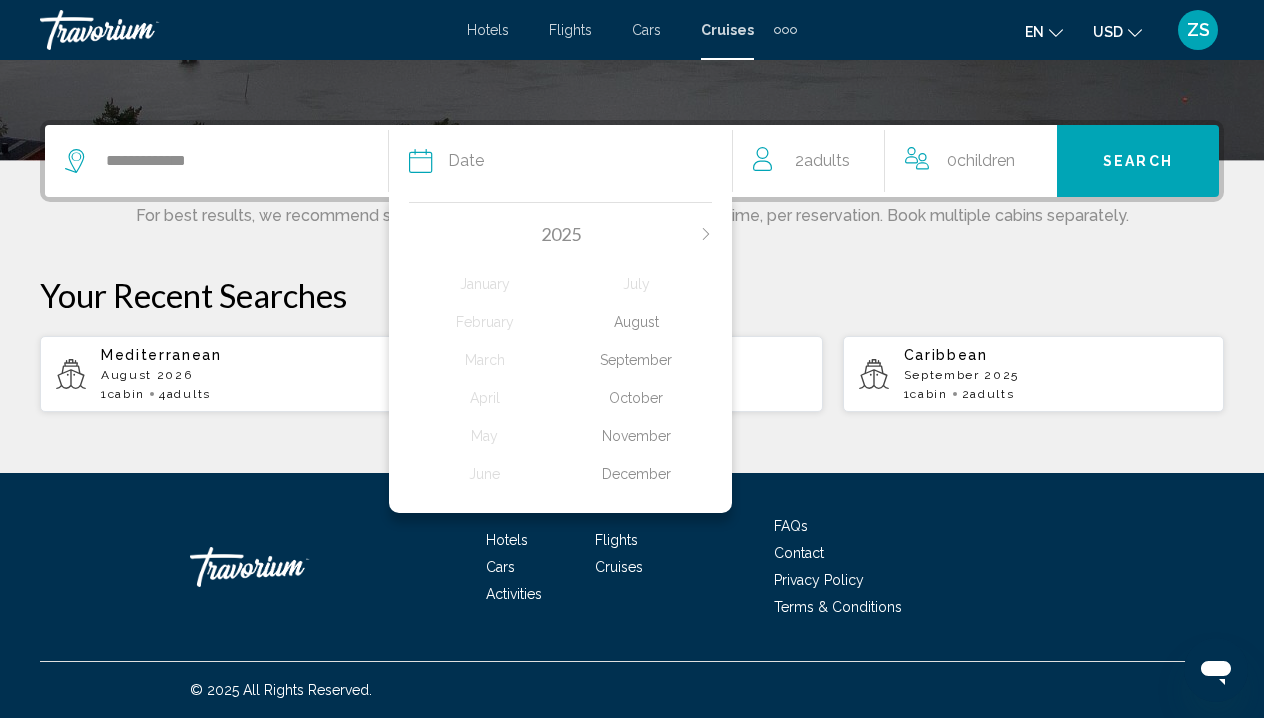 click on "September" 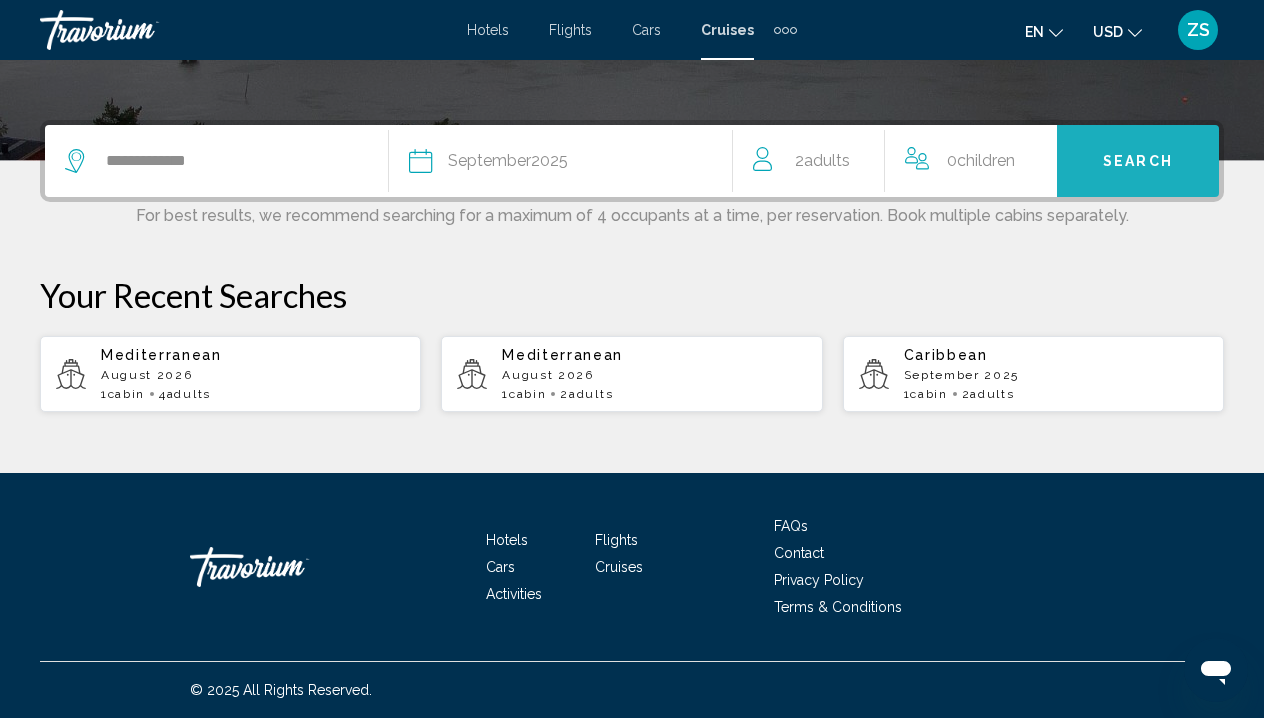 click on "Search" at bounding box center [1138, 162] 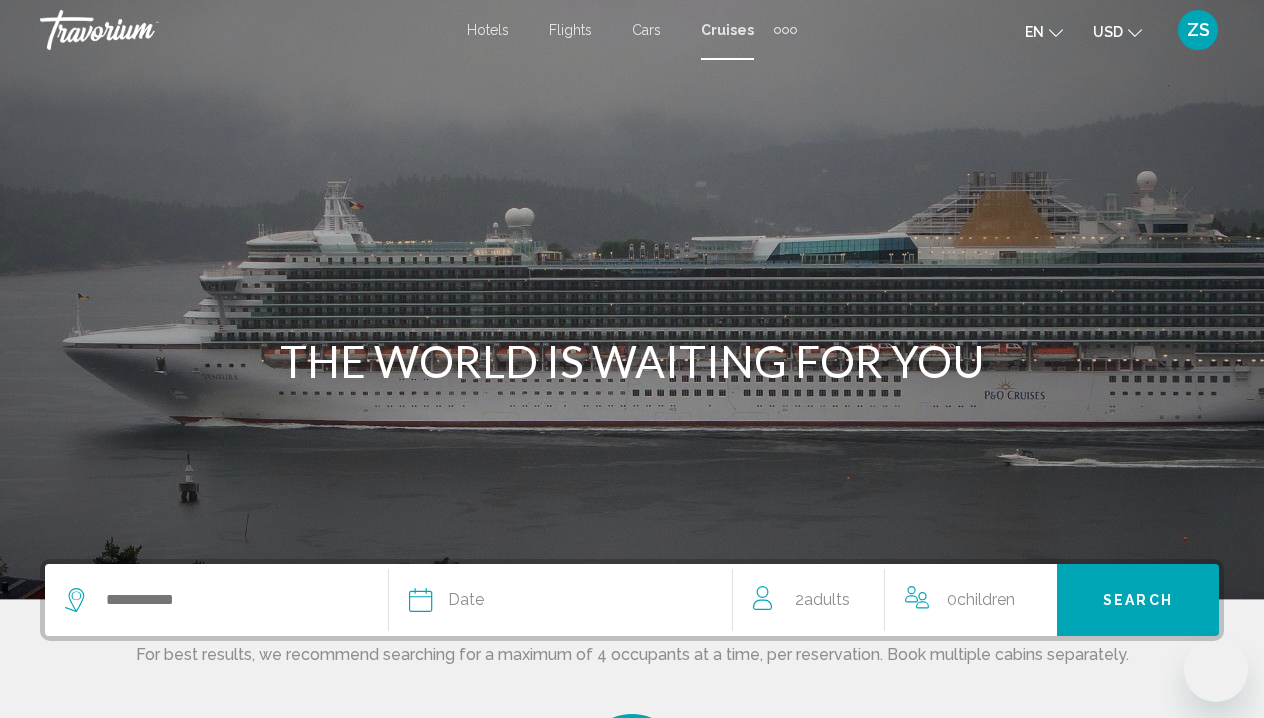 scroll, scrollTop: 0, scrollLeft: 0, axis: both 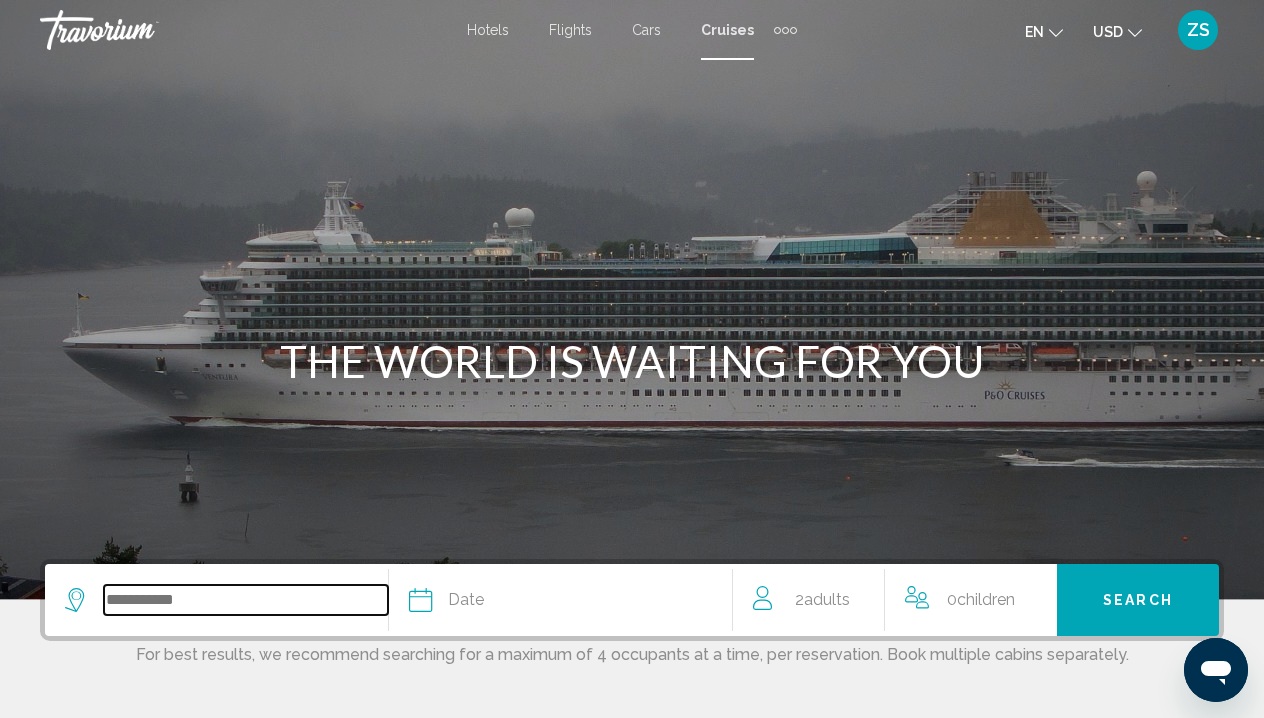click at bounding box center (246, 600) 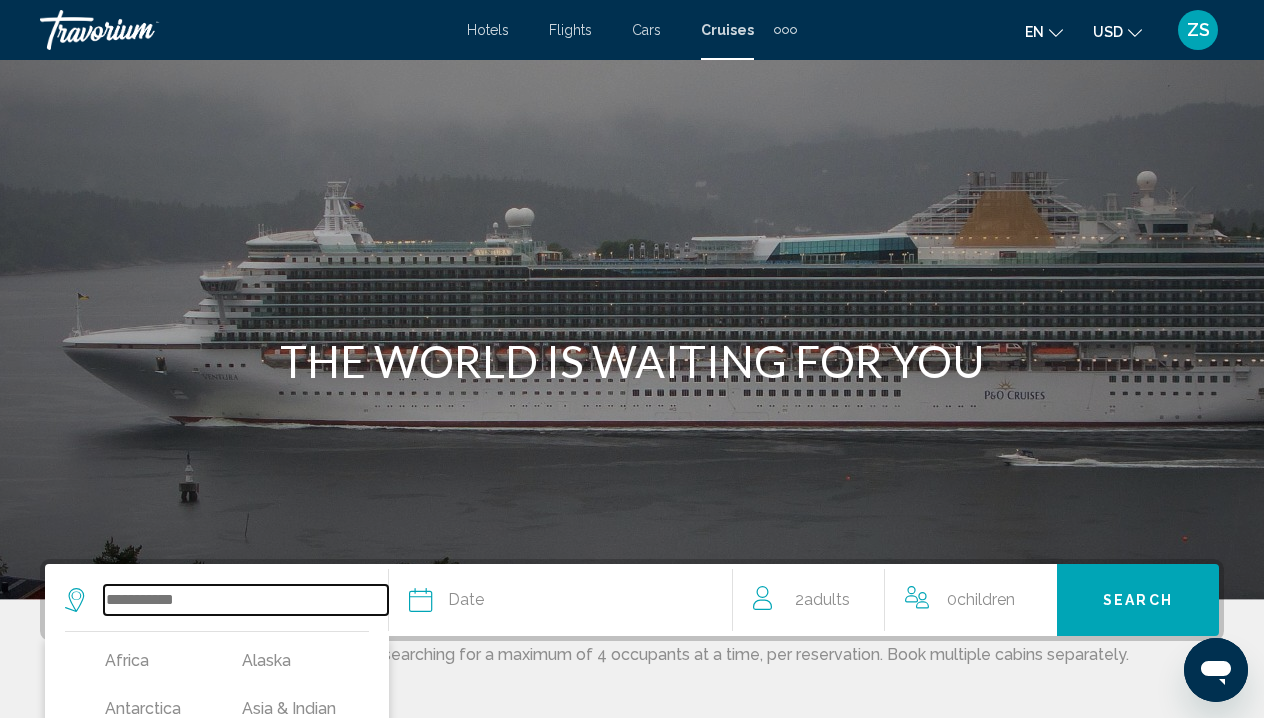 scroll, scrollTop: 446, scrollLeft: 0, axis: vertical 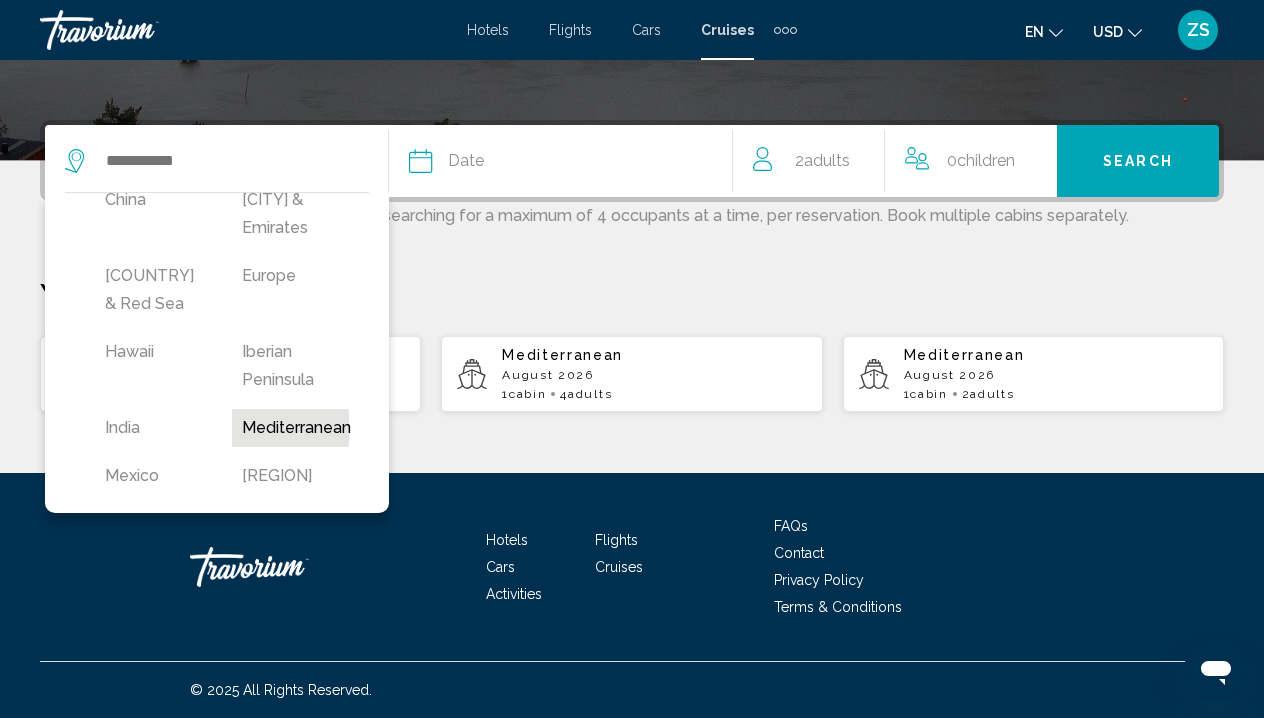 click on "Mediterranean" at bounding box center (290, 428) 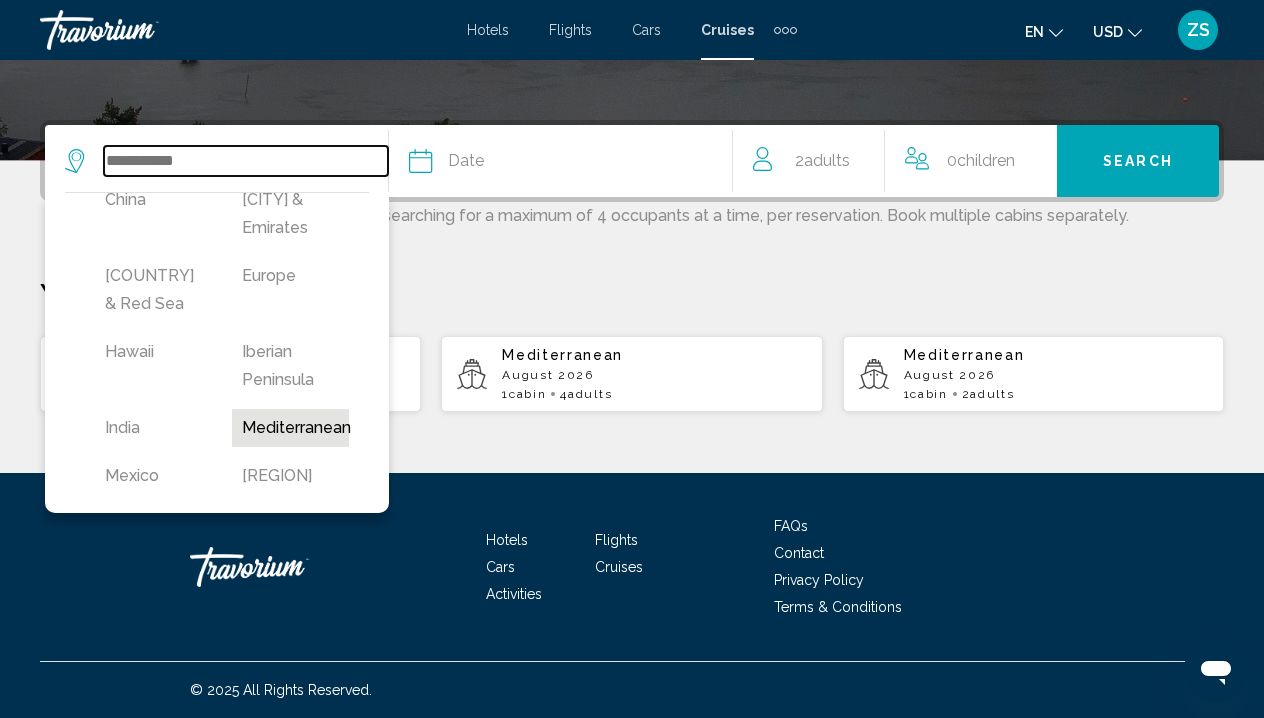 type on "**********" 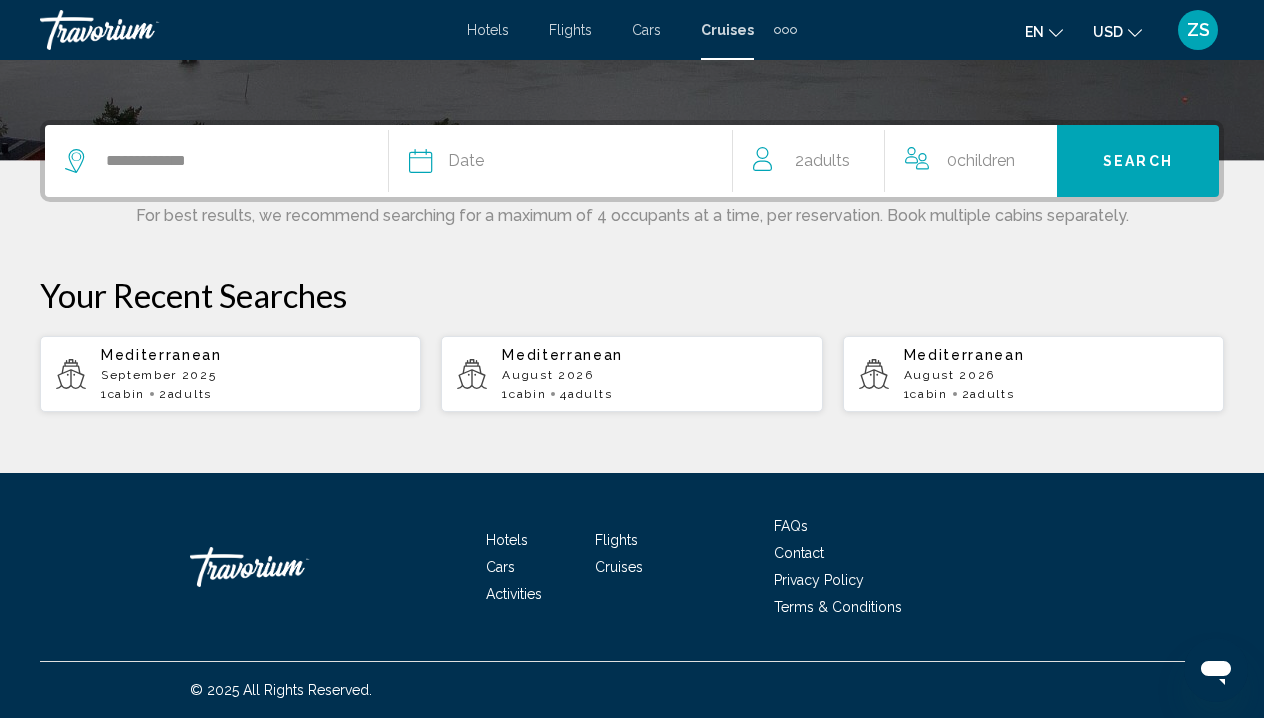 click on "Date" 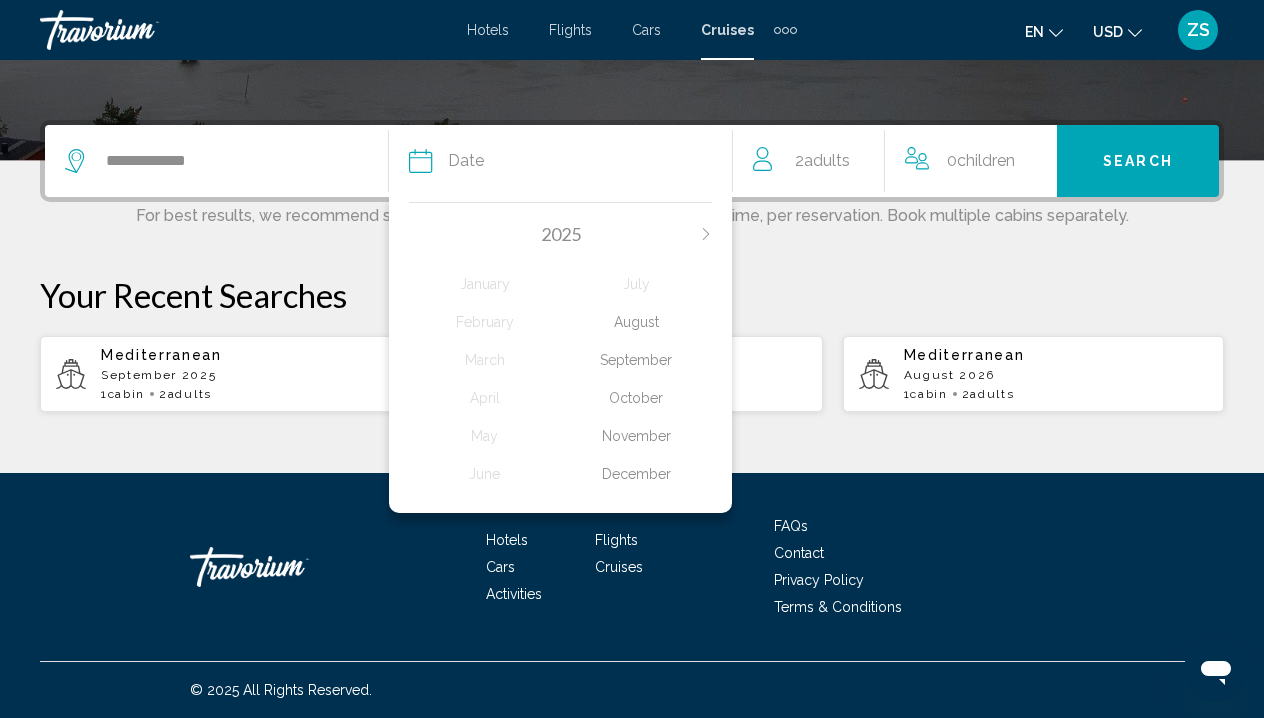 click on "September" 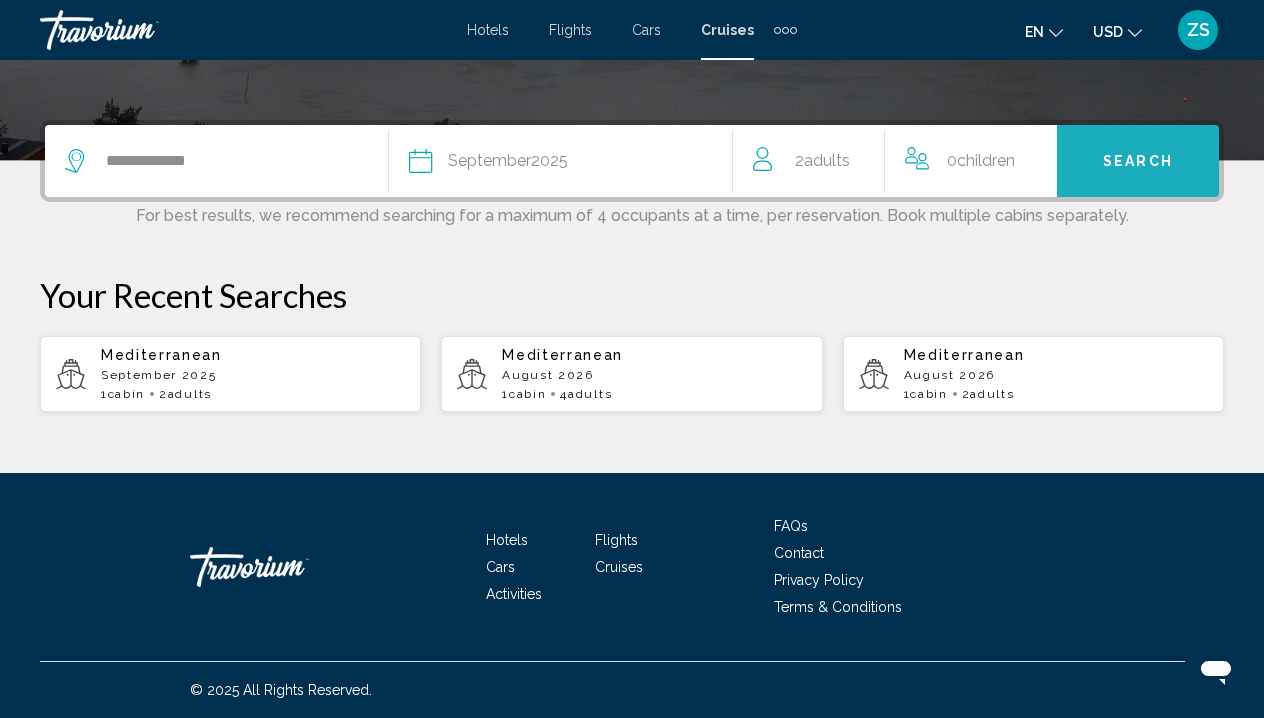 click on "Search" at bounding box center [1138, 162] 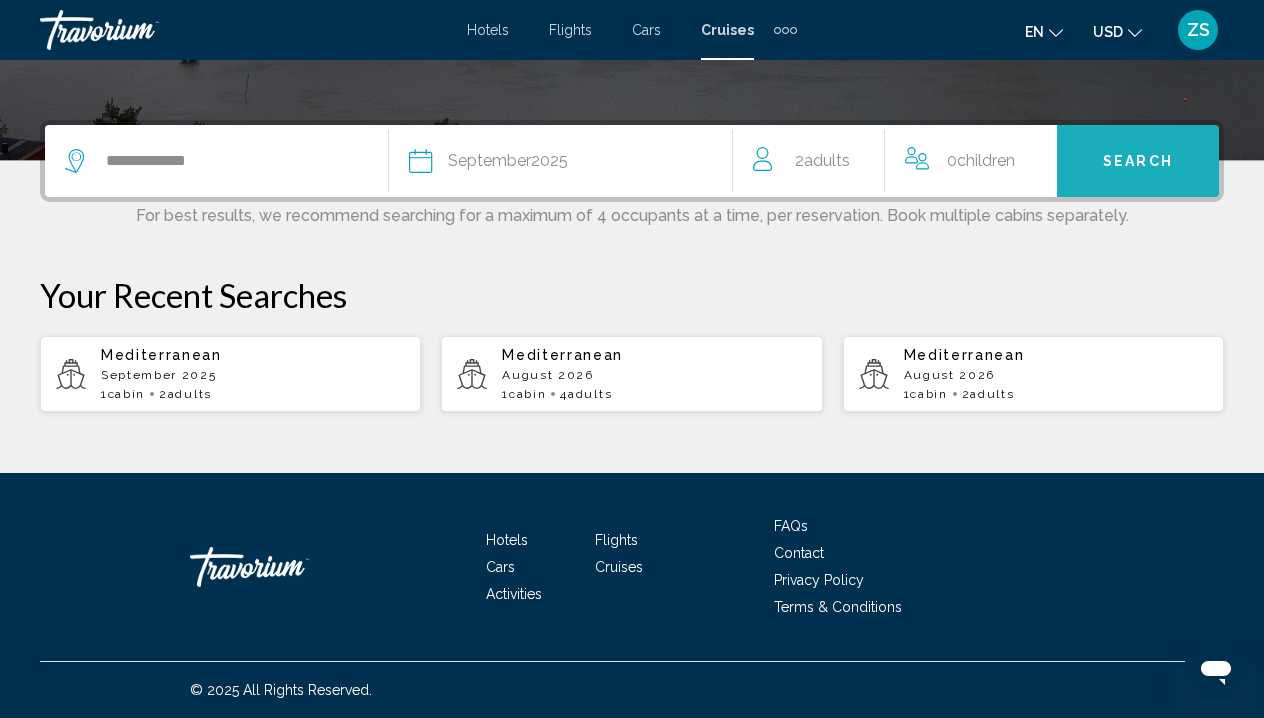 click on "Search" at bounding box center [1138, 162] 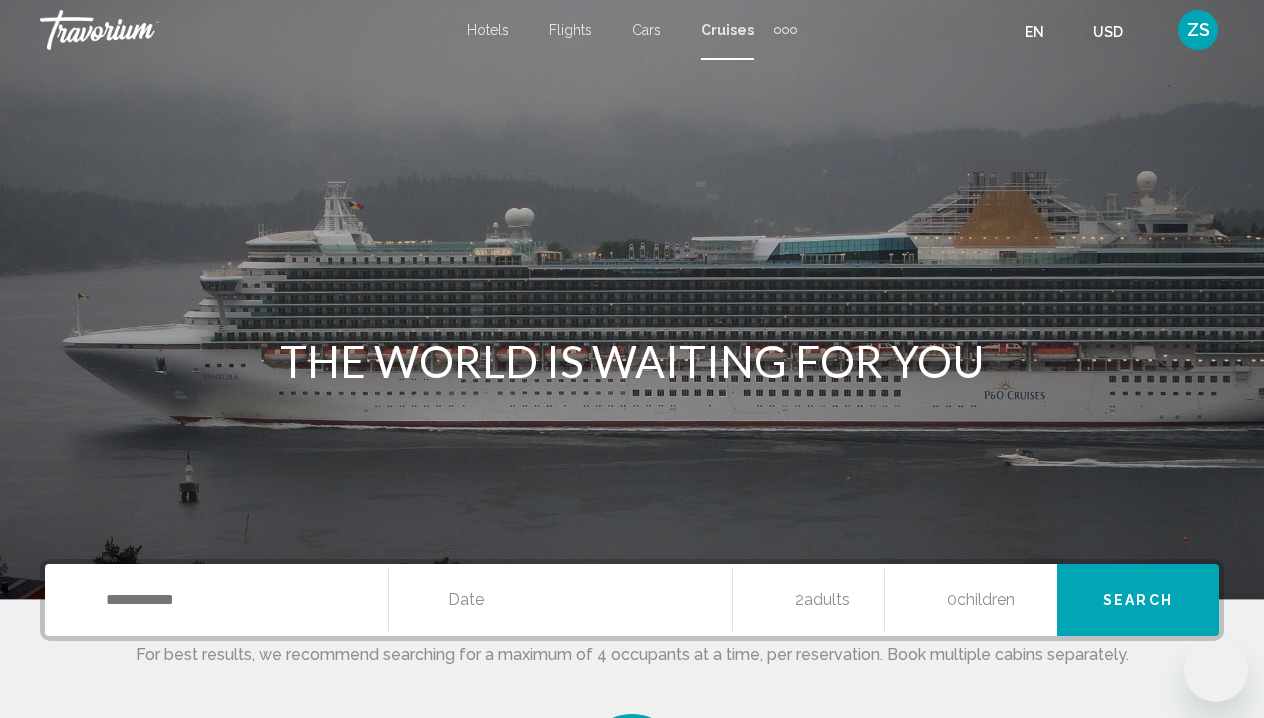 scroll, scrollTop: 0, scrollLeft: 0, axis: both 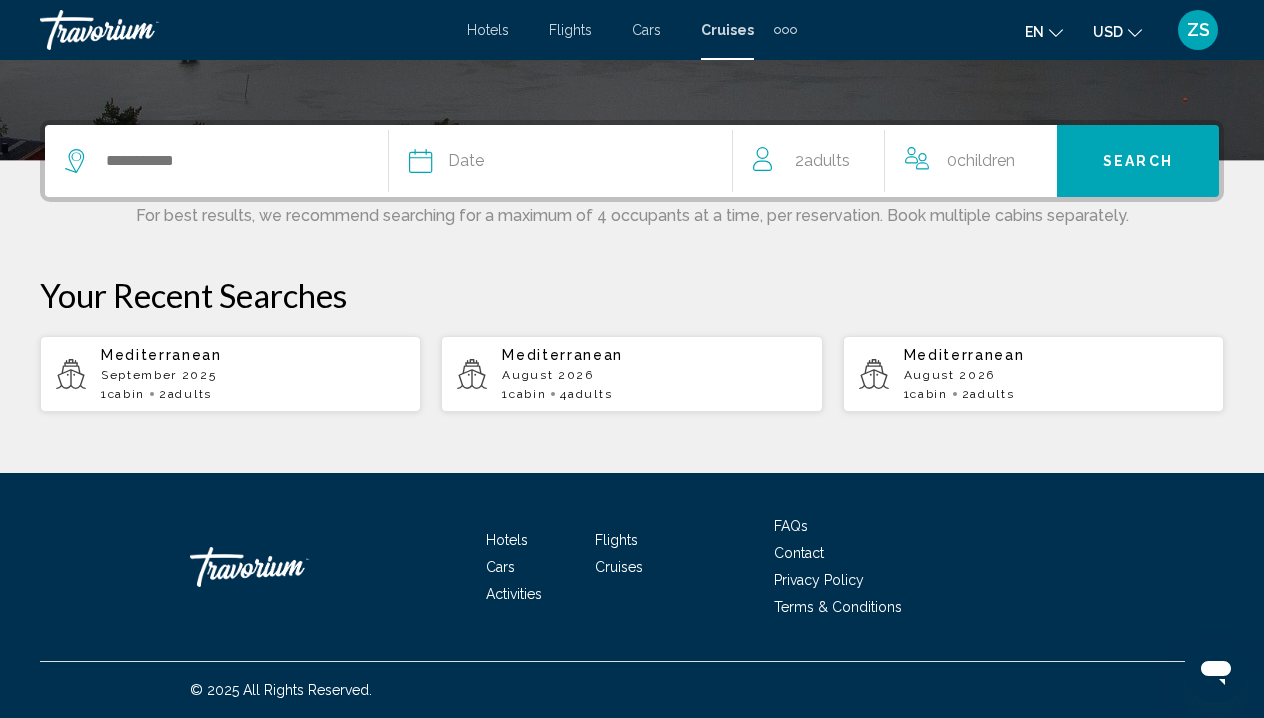 click on "Adults" at bounding box center [190, 394] 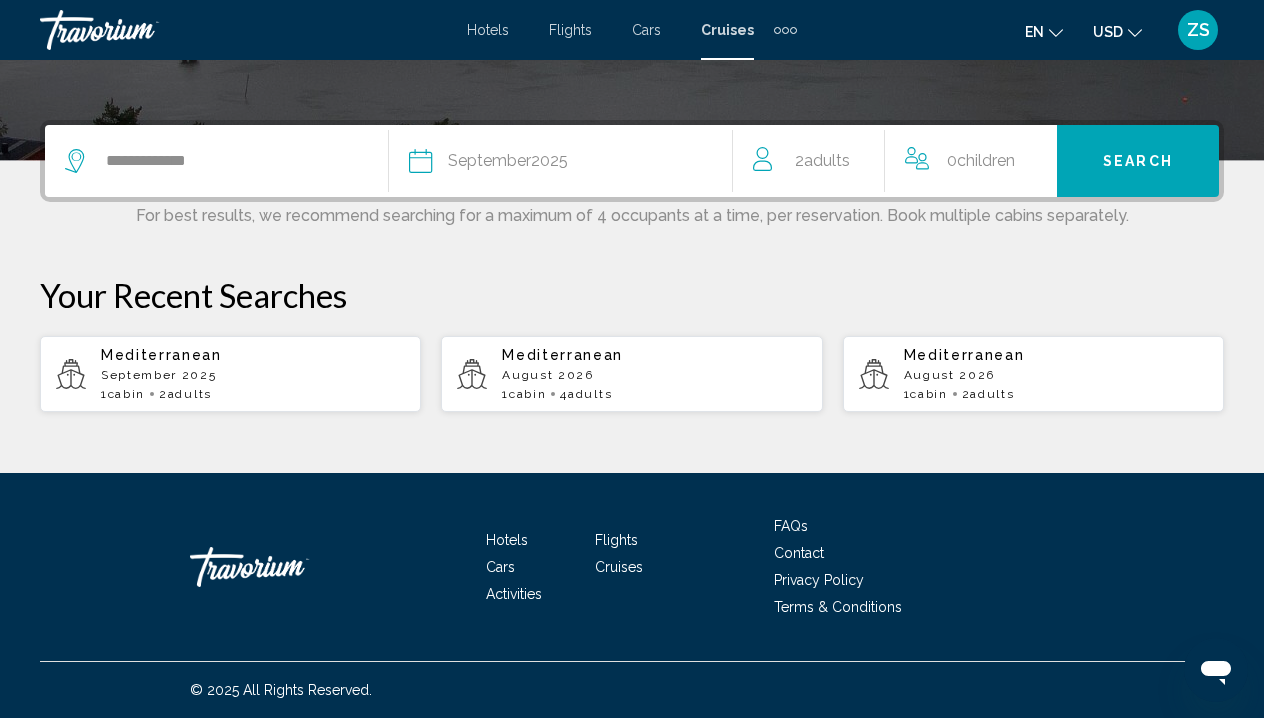 click on "Mediterranean  September 2025  1  cabin 2  Adult Adults" at bounding box center [253, 374] 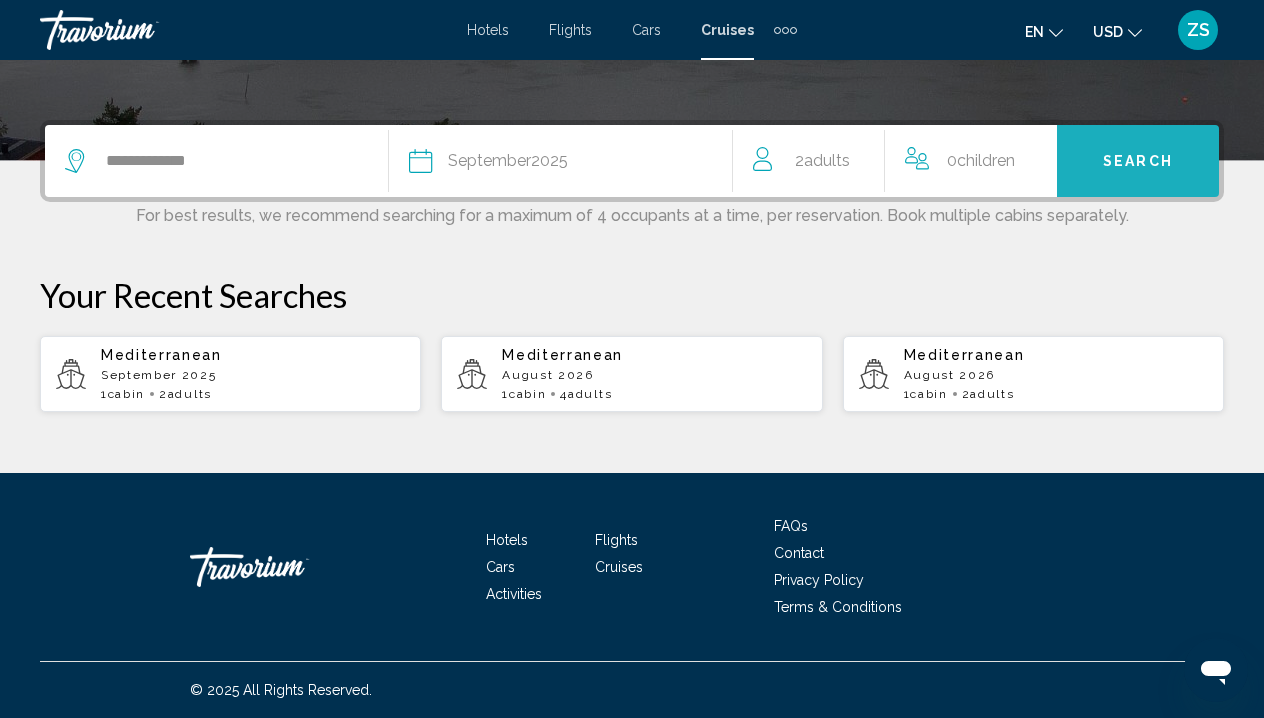 click on "Search" at bounding box center [1138, 162] 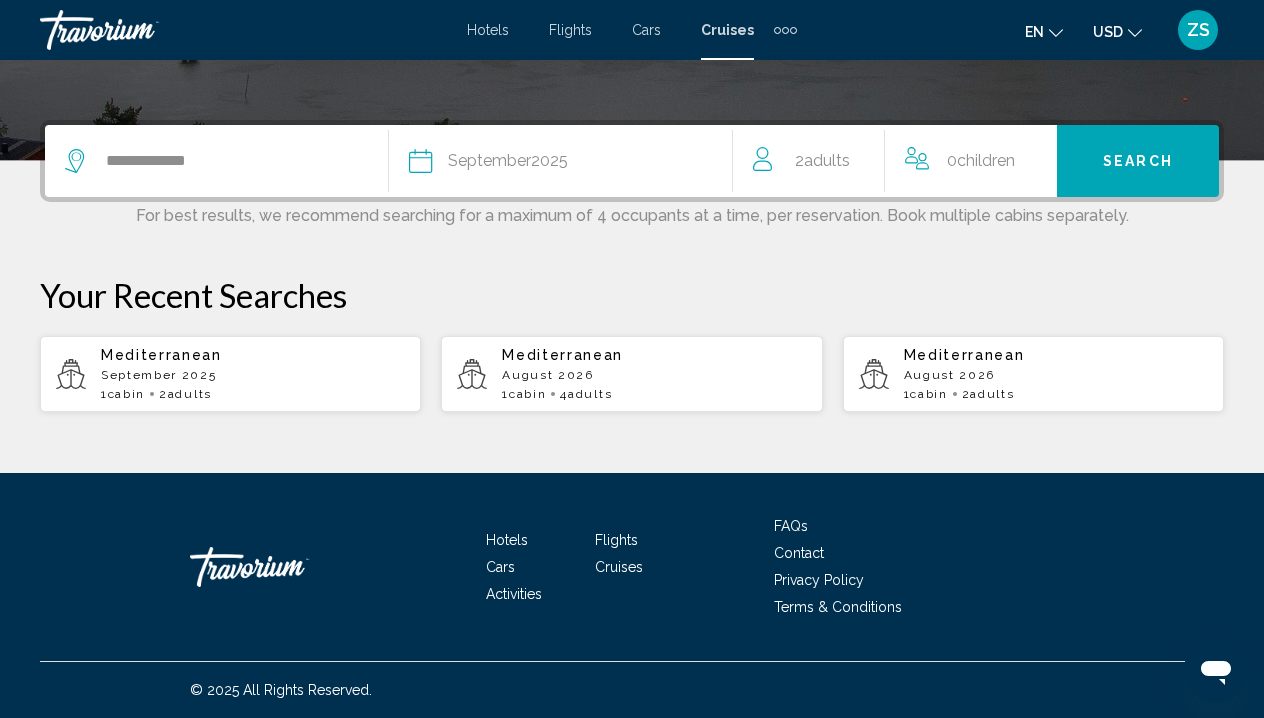 click at bounding box center [632, -139] 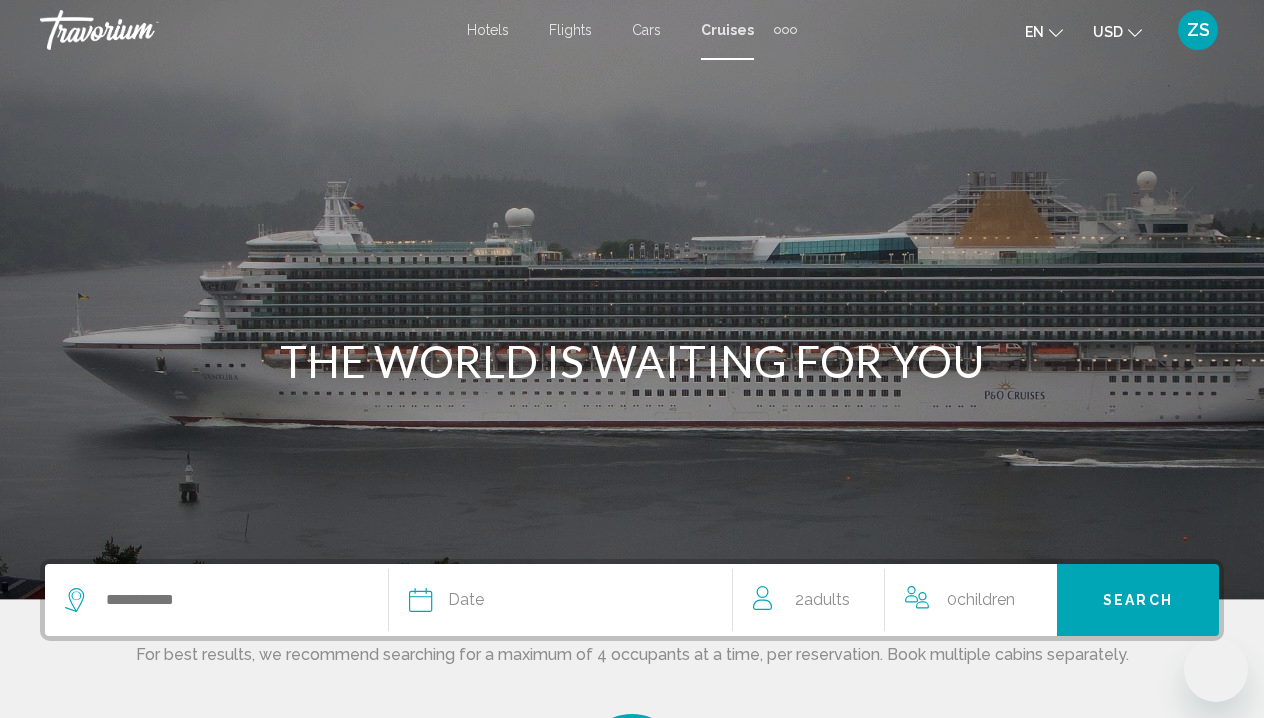 scroll, scrollTop: 0, scrollLeft: 0, axis: both 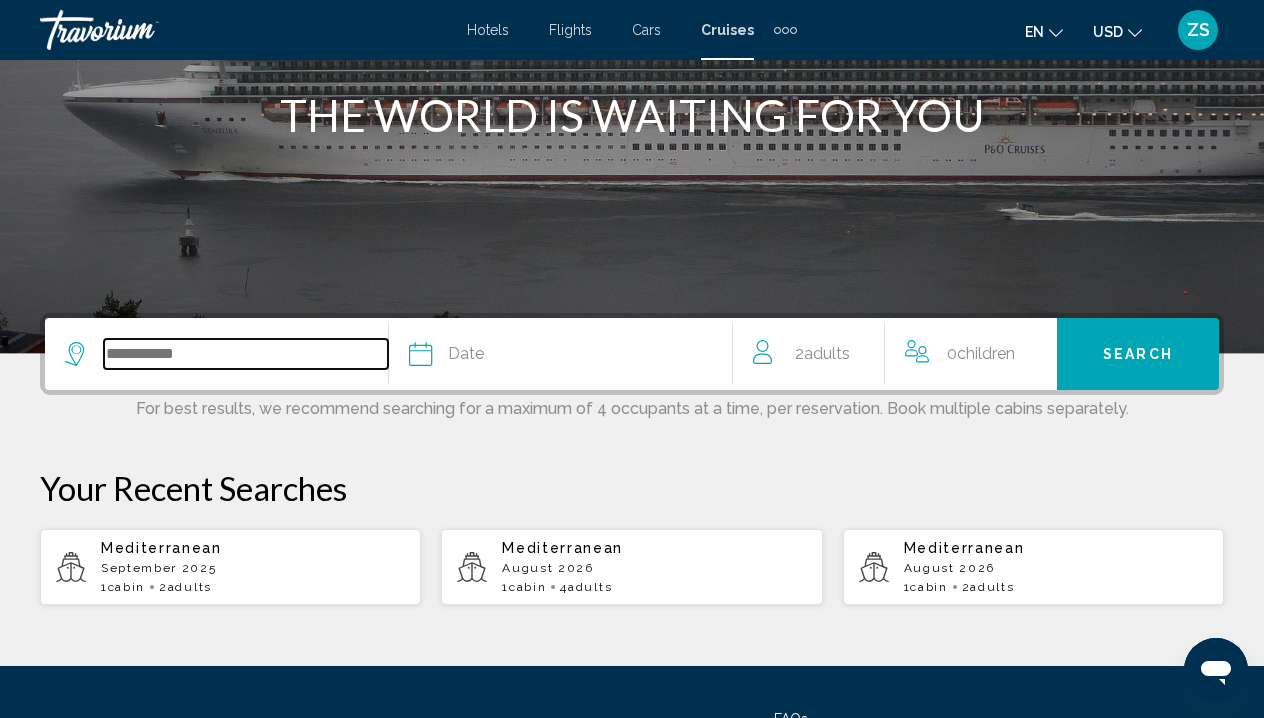 click at bounding box center [246, 354] 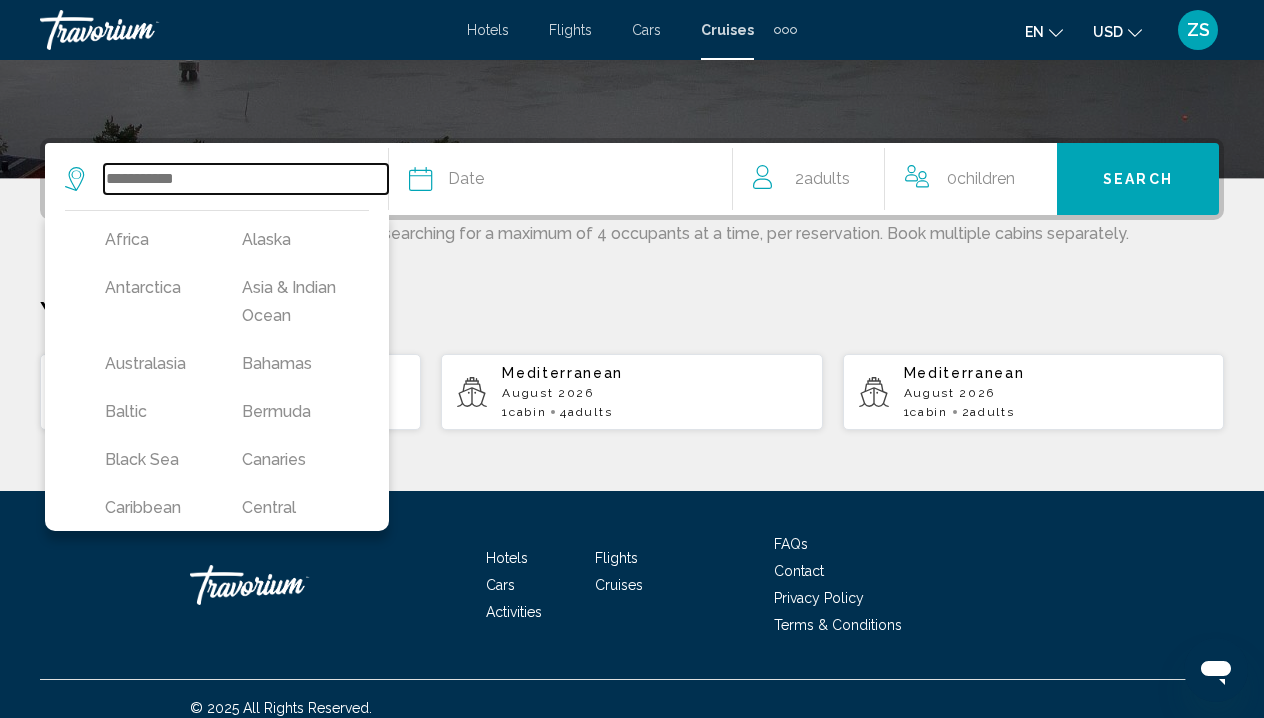scroll, scrollTop: 446, scrollLeft: 0, axis: vertical 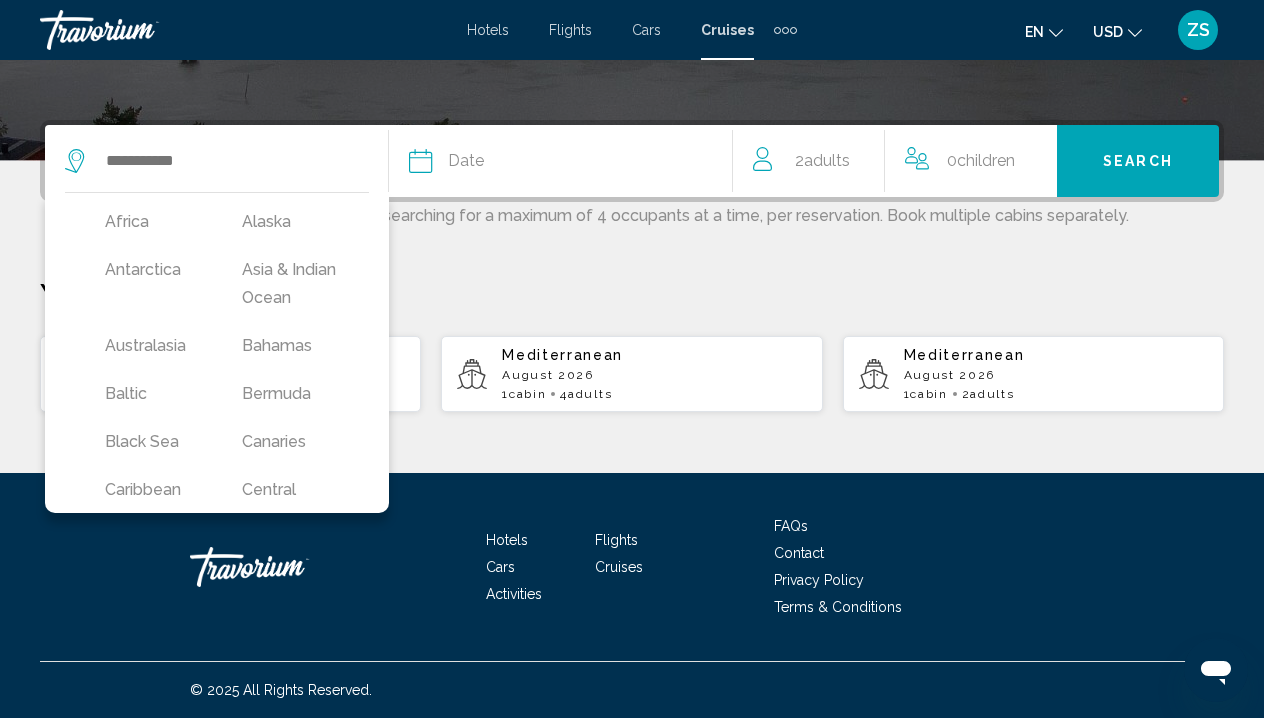 click on "August 2026" at bounding box center (654, 375) 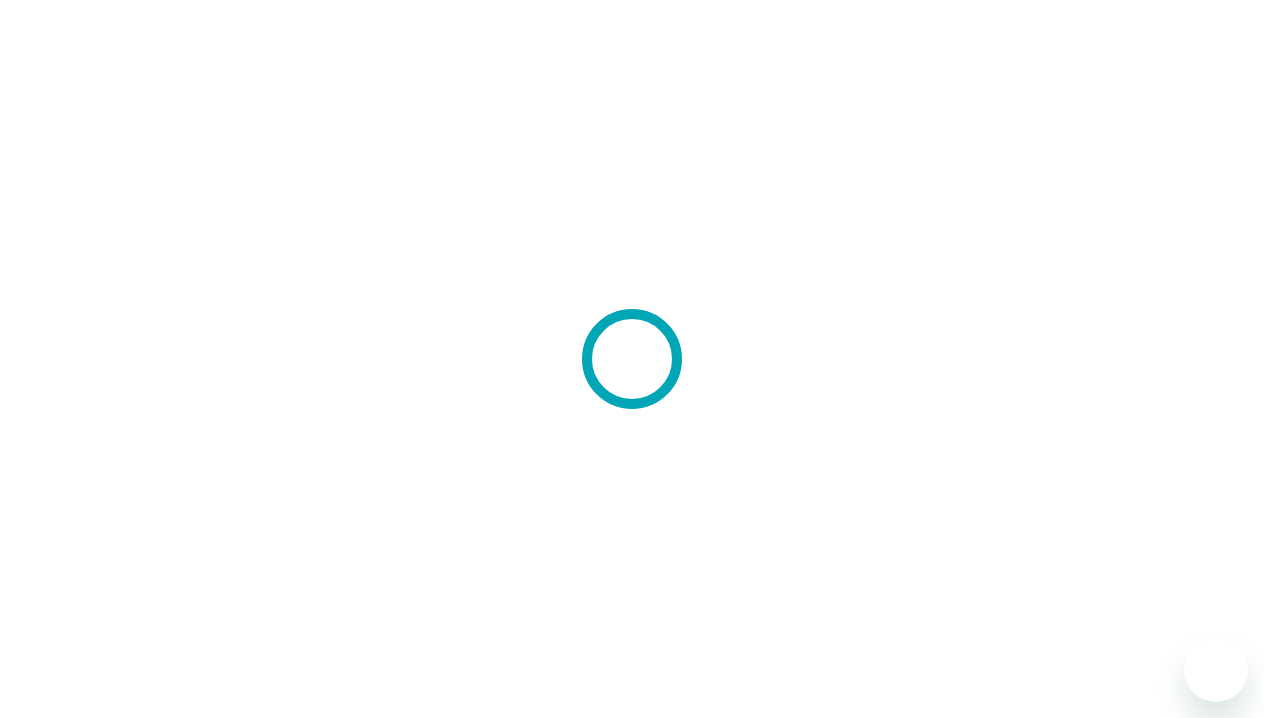 scroll, scrollTop: 0, scrollLeft: 0, axis: both 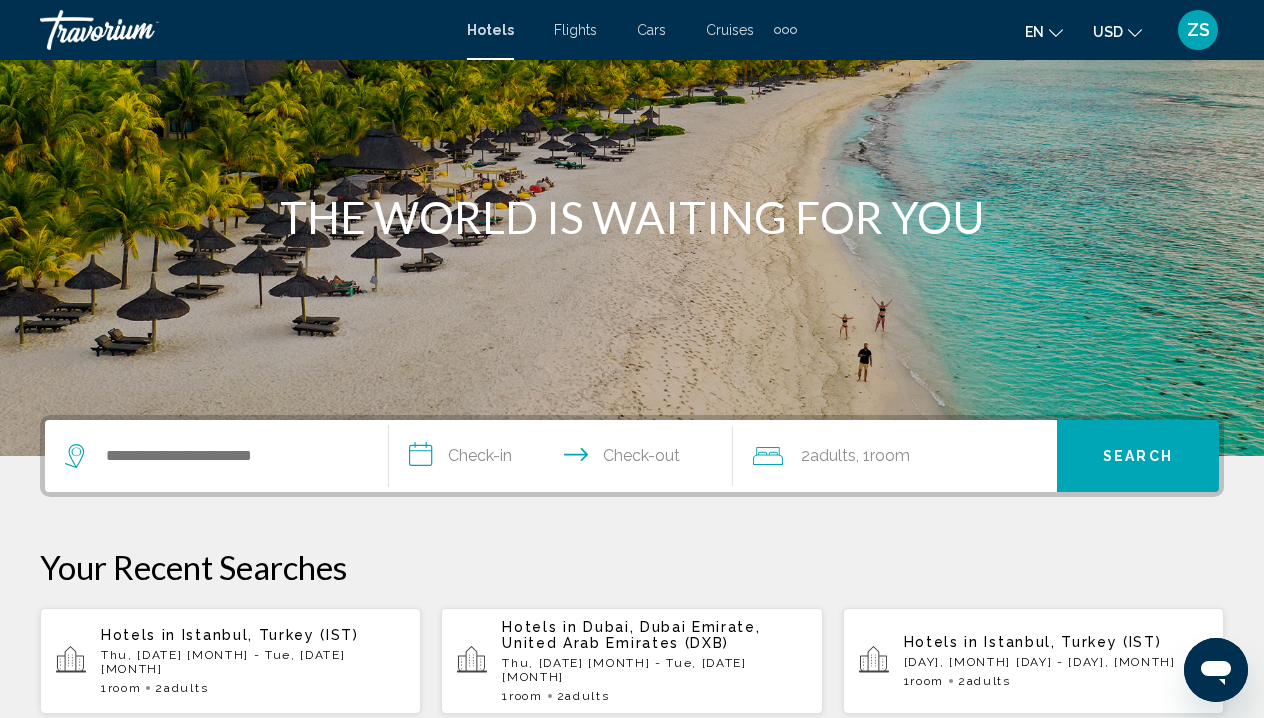click on "Cruises" at bounding box center [730, 30] 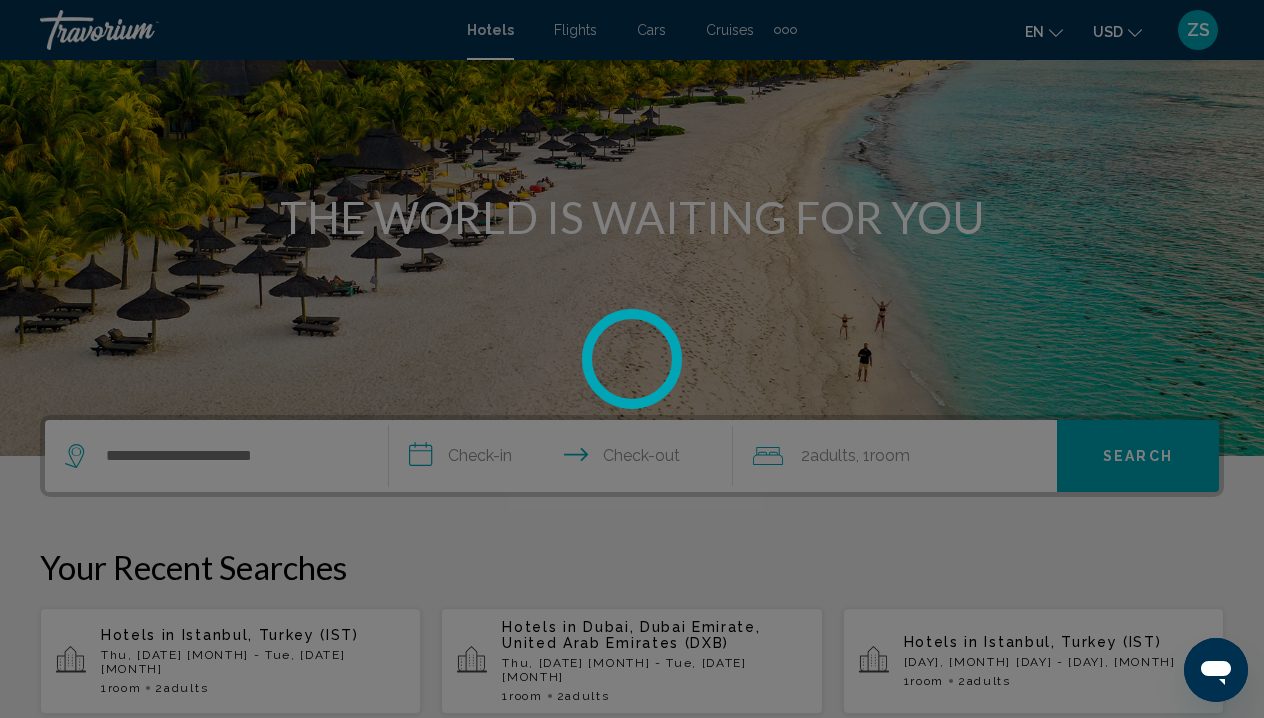 scroll, scrollTop: 0, scrollLeft: 0, axis: both 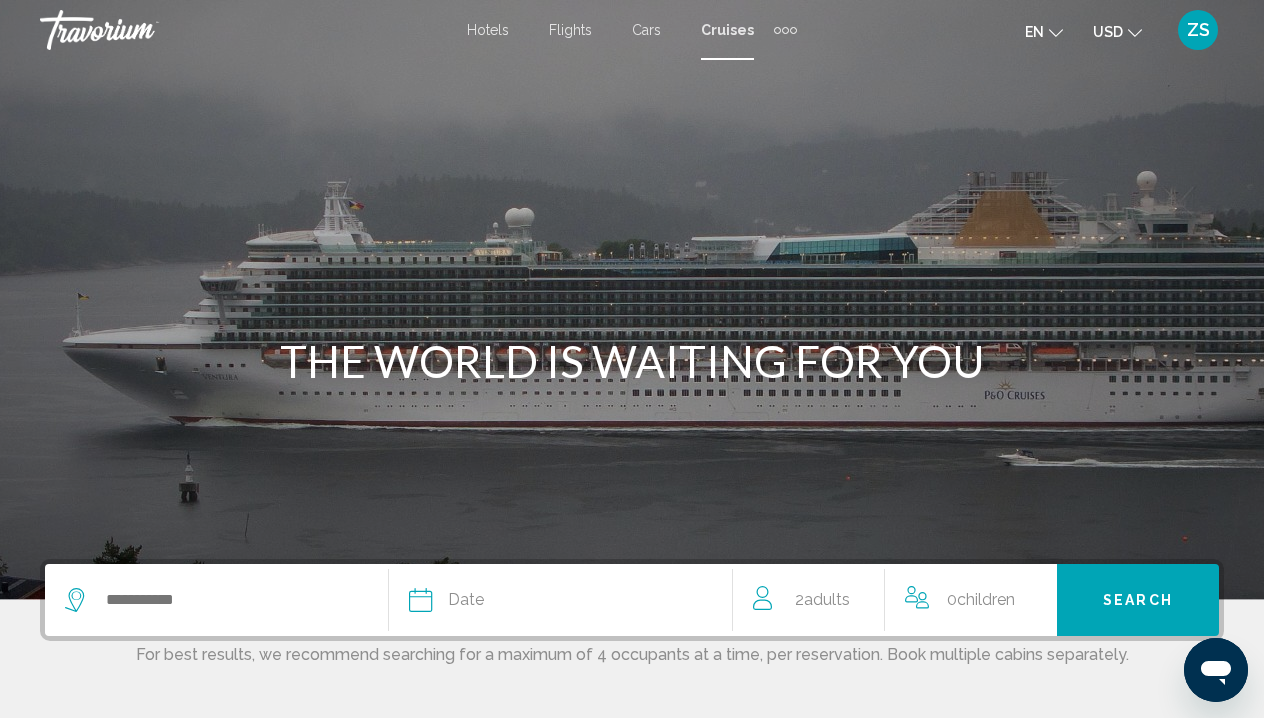 click at bounding box center (226, 600) 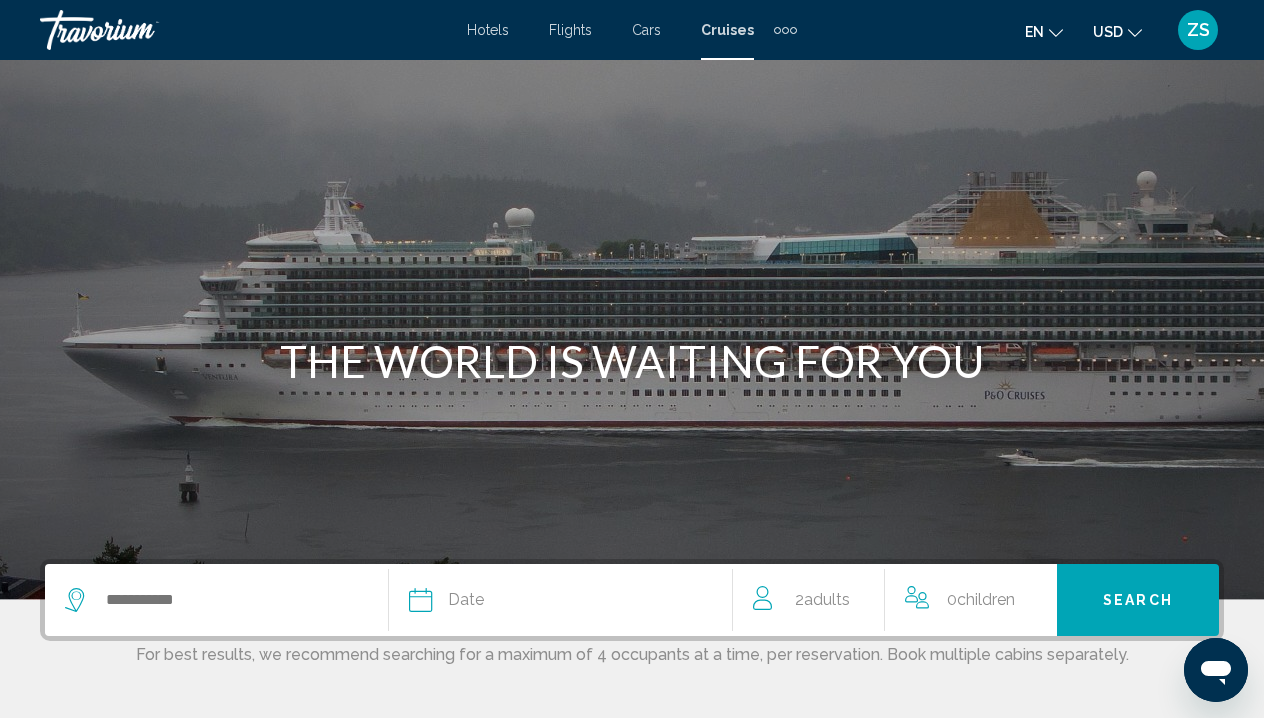 scroll, scrollTop: 446, scrollLeft: 0, axis: vertical 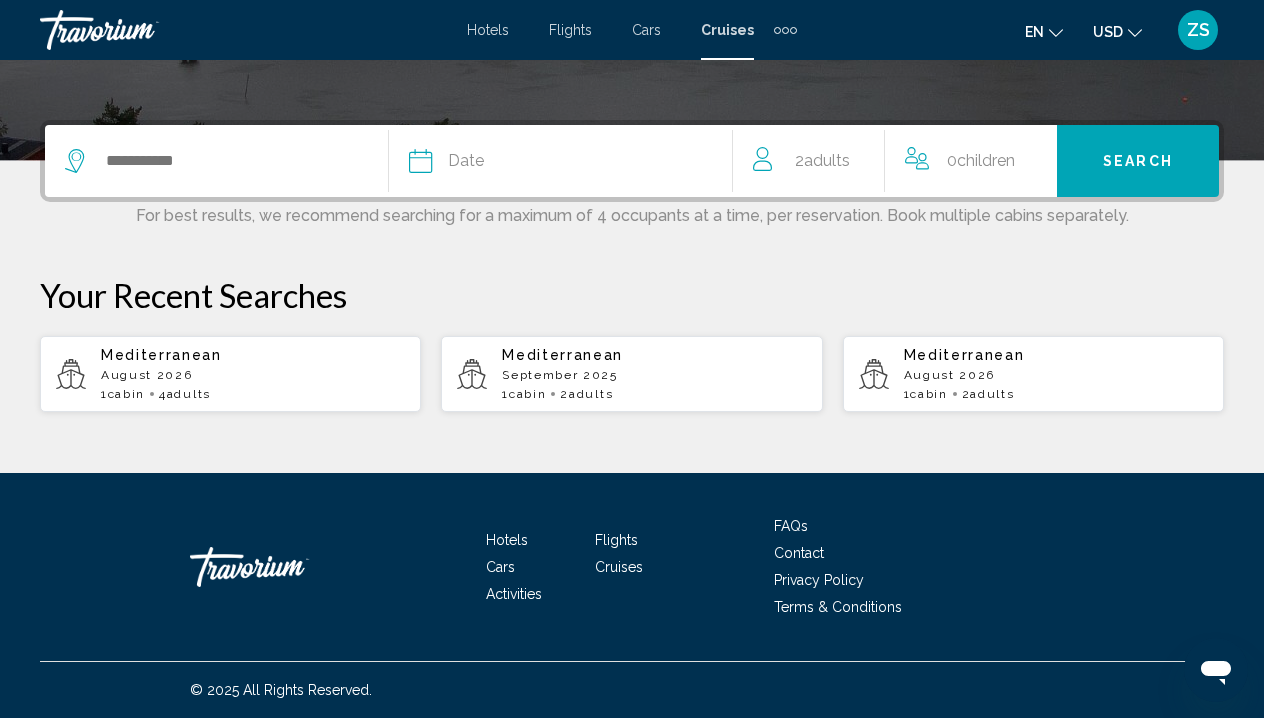 click on "August 2026" at bounding box center (253, 375) 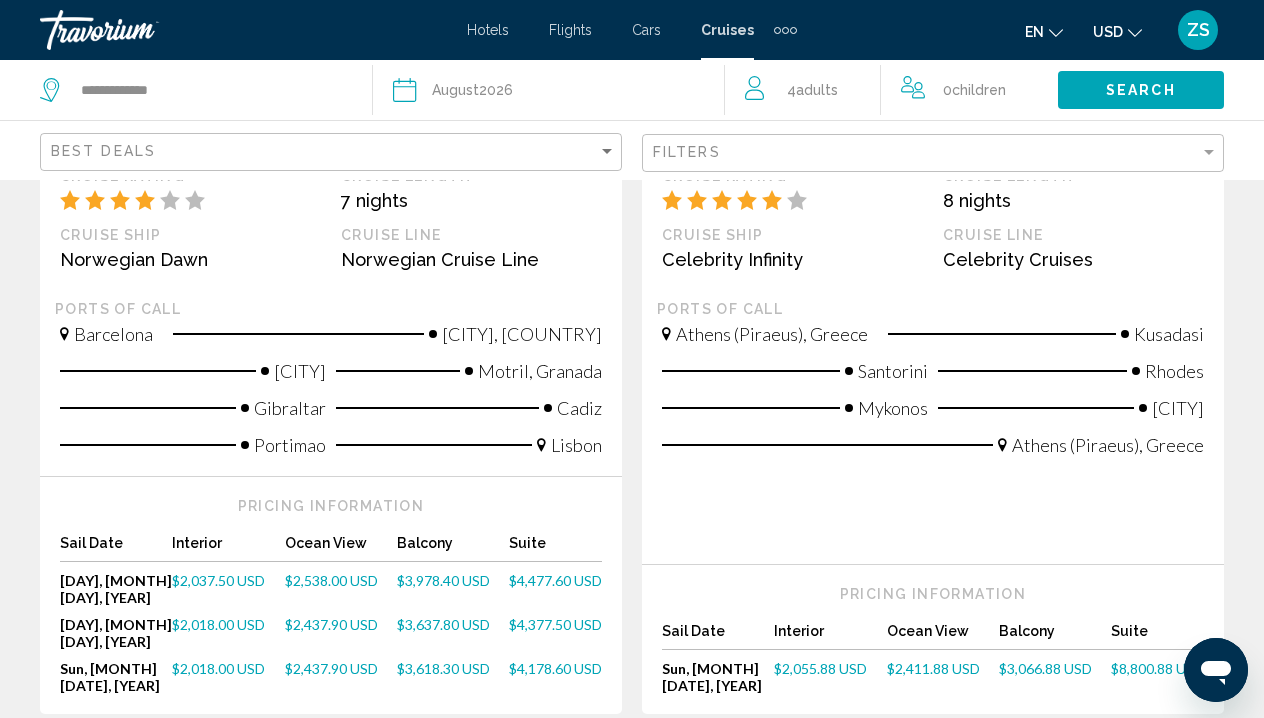 scroll, scrollTop: 2331, scrollLeft: 0, axis: vertical 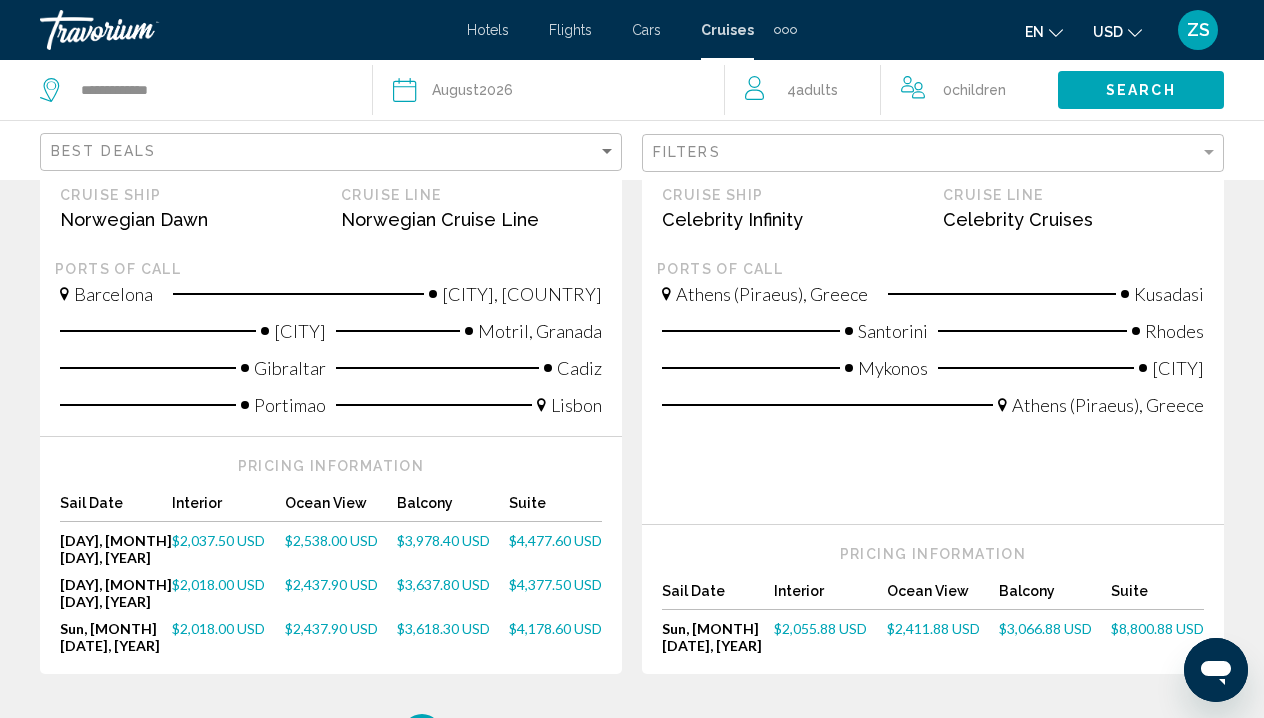 click on "$2,538.00 USD" at bounding box center (331, 540) 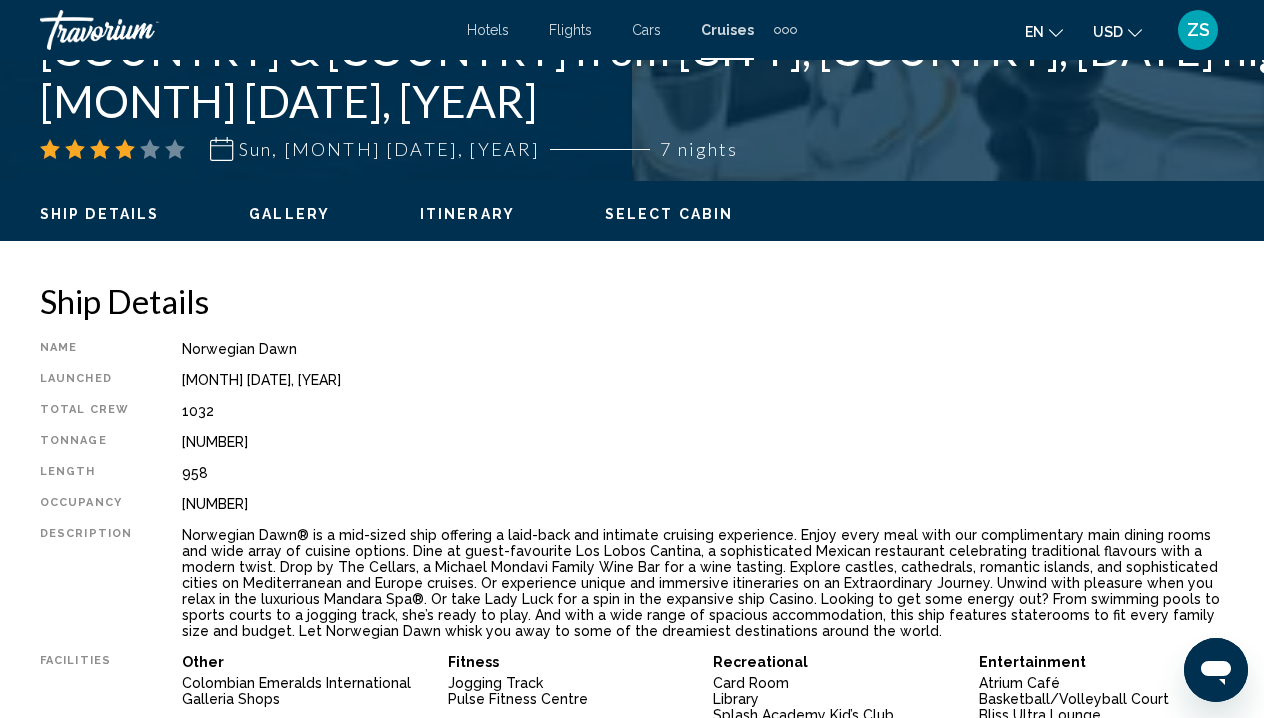 scroll, scrollTop: 825, scrollLeft: 0, axis: vertical 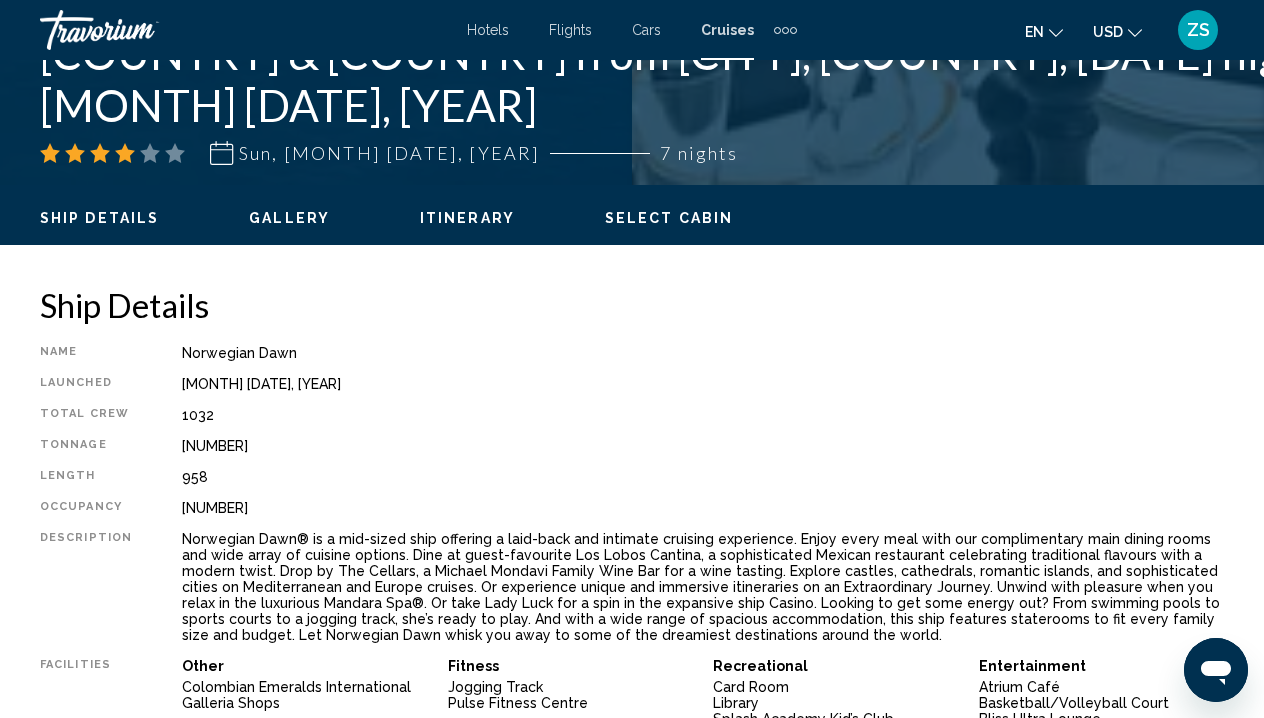 type 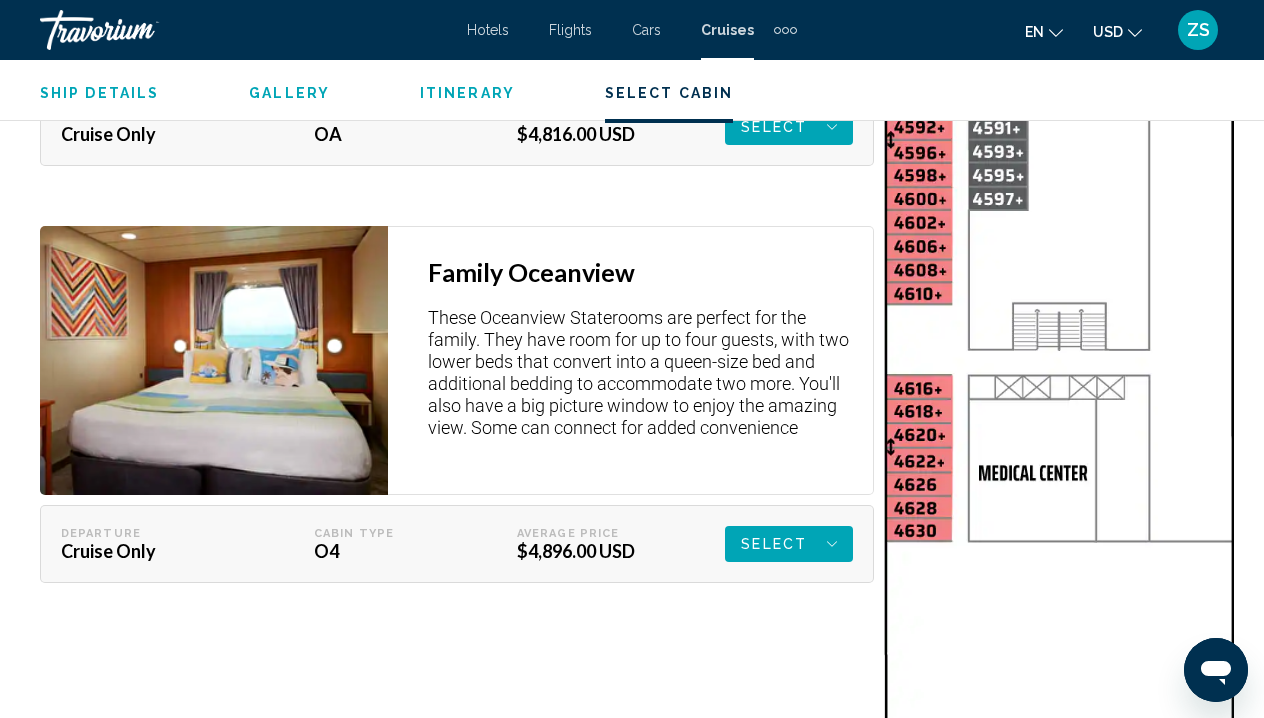 scroll, scrollTop: 5062, scrollLeft: 0, axis: vertical 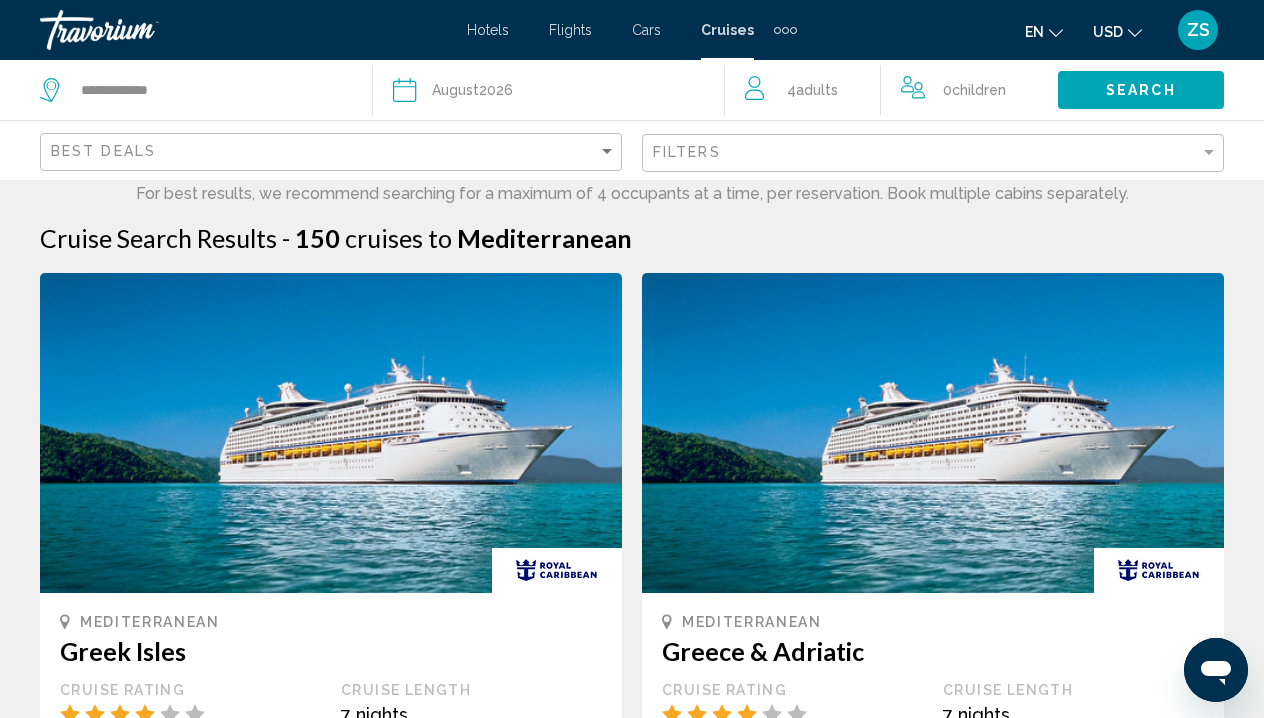 click on "Date August  2026" 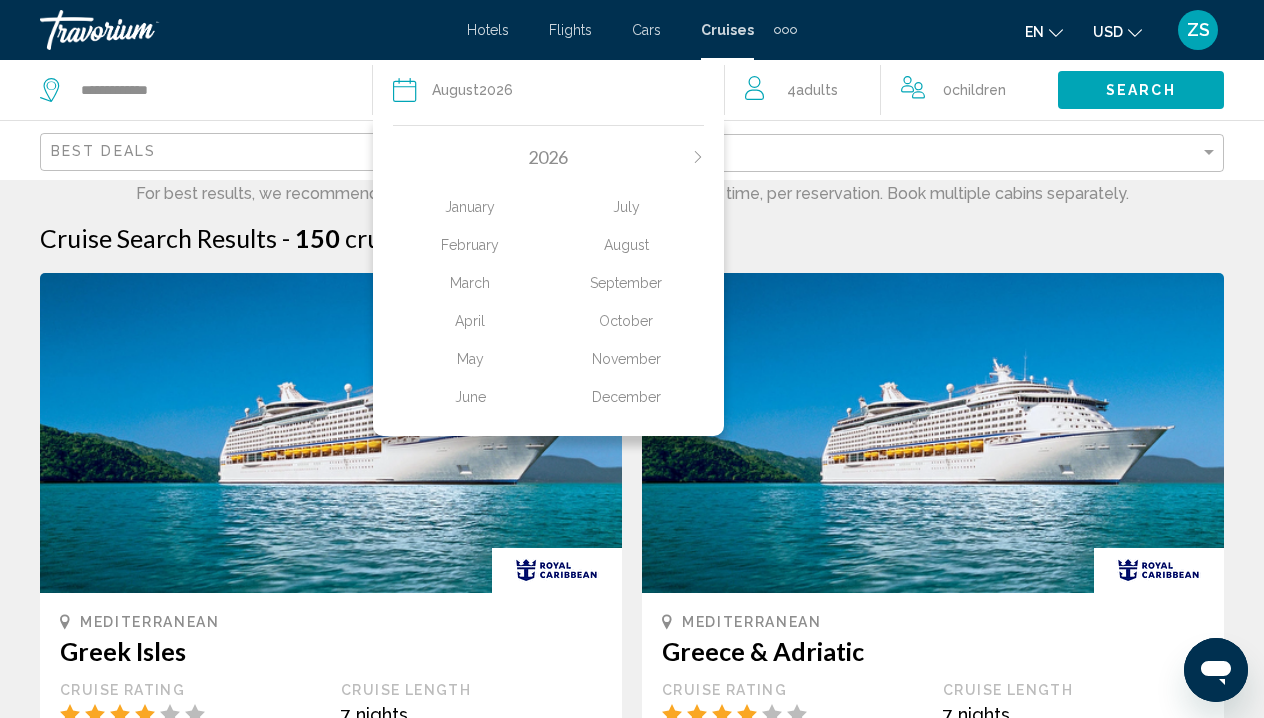 click 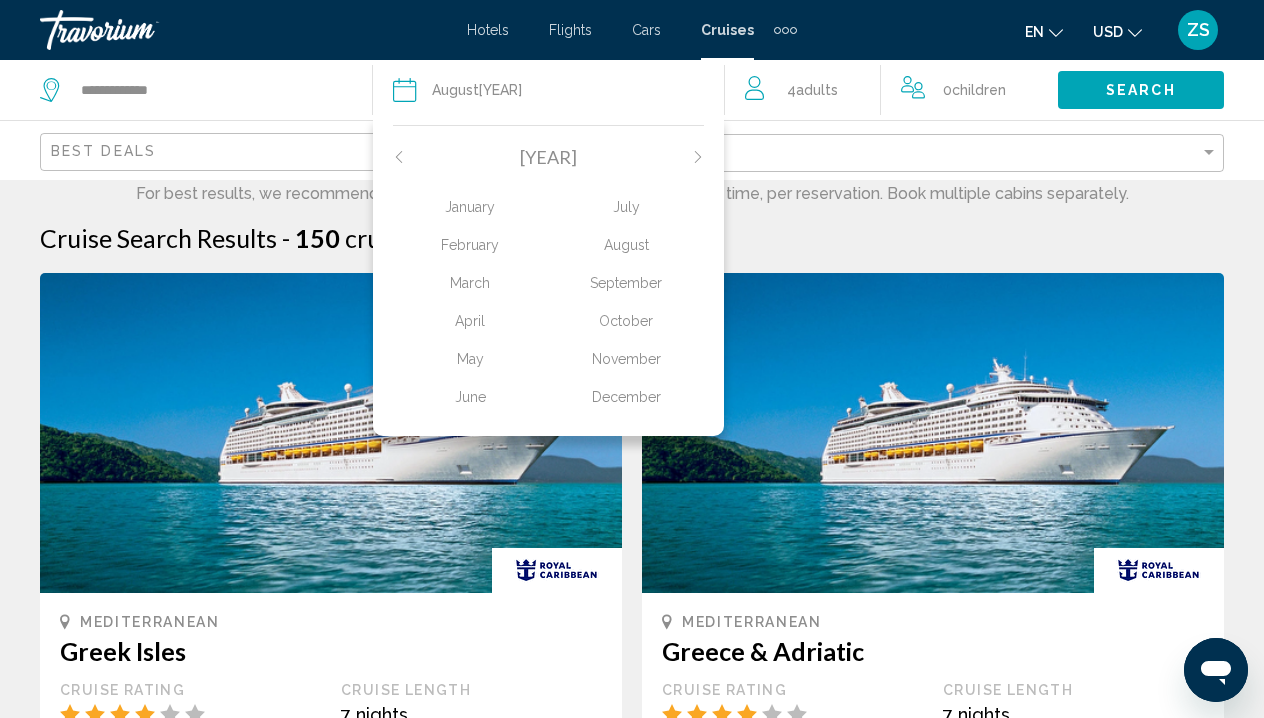 click on "2027" 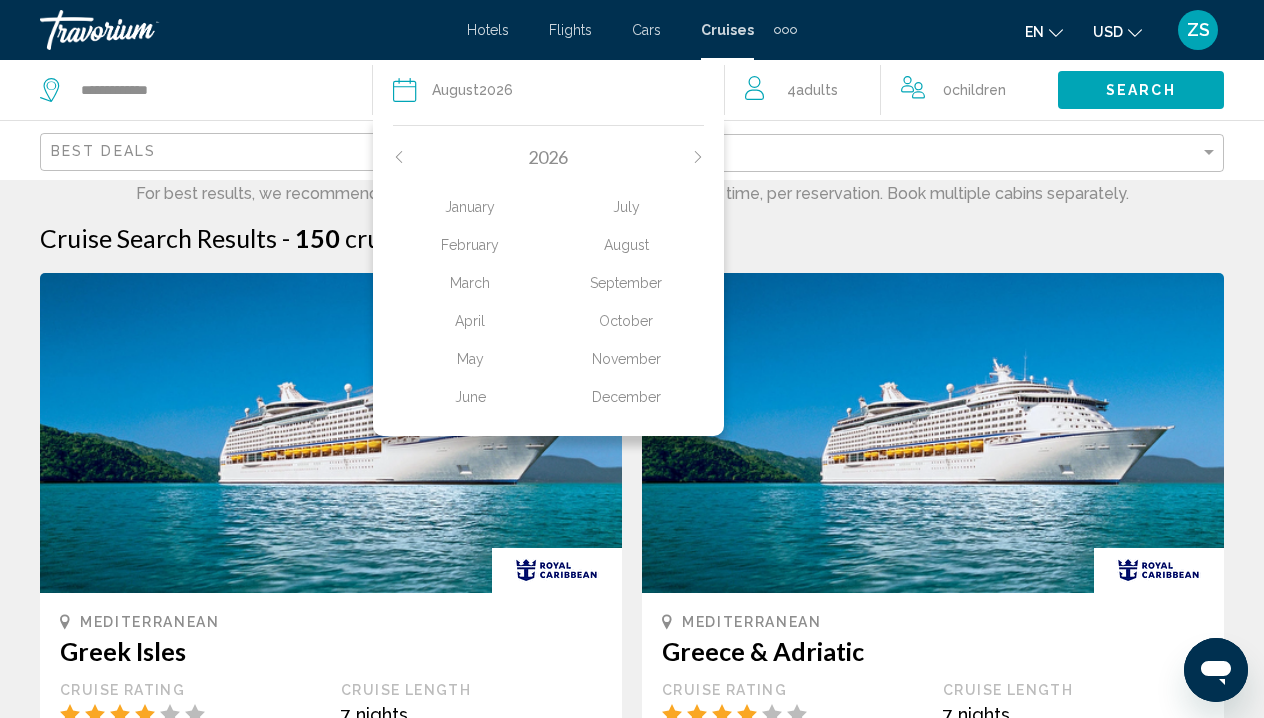 click 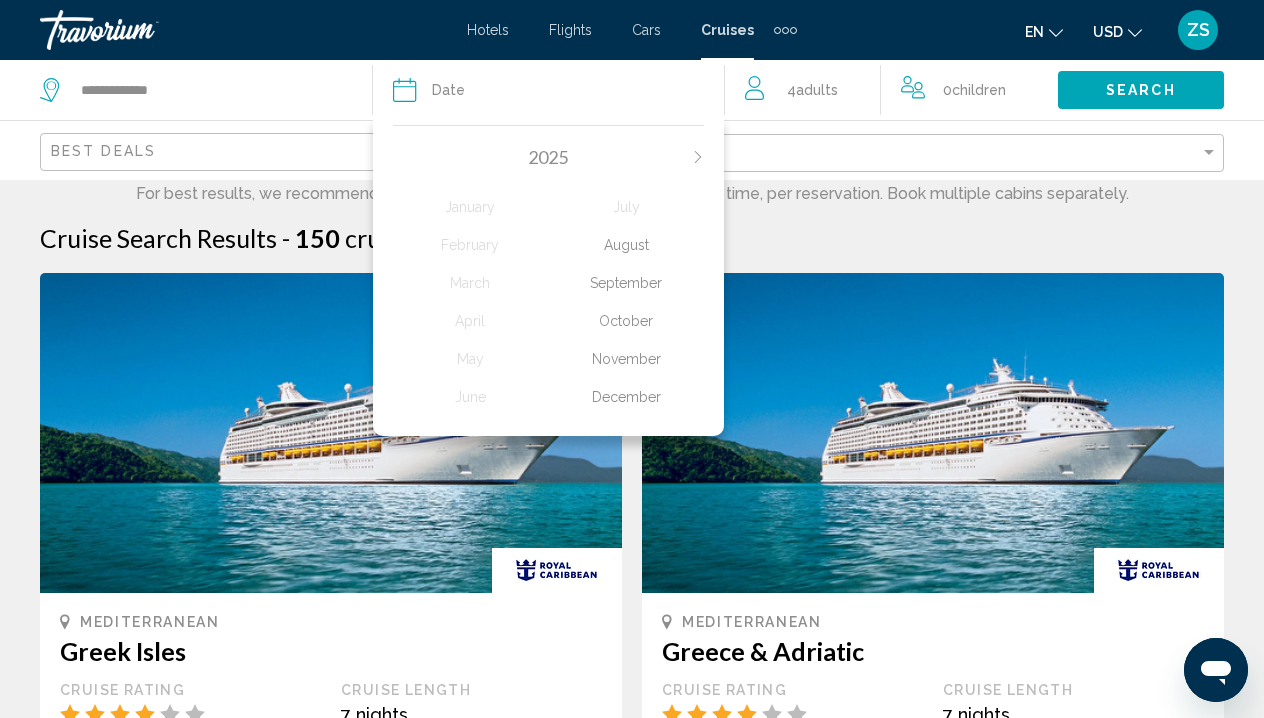 click on "October" 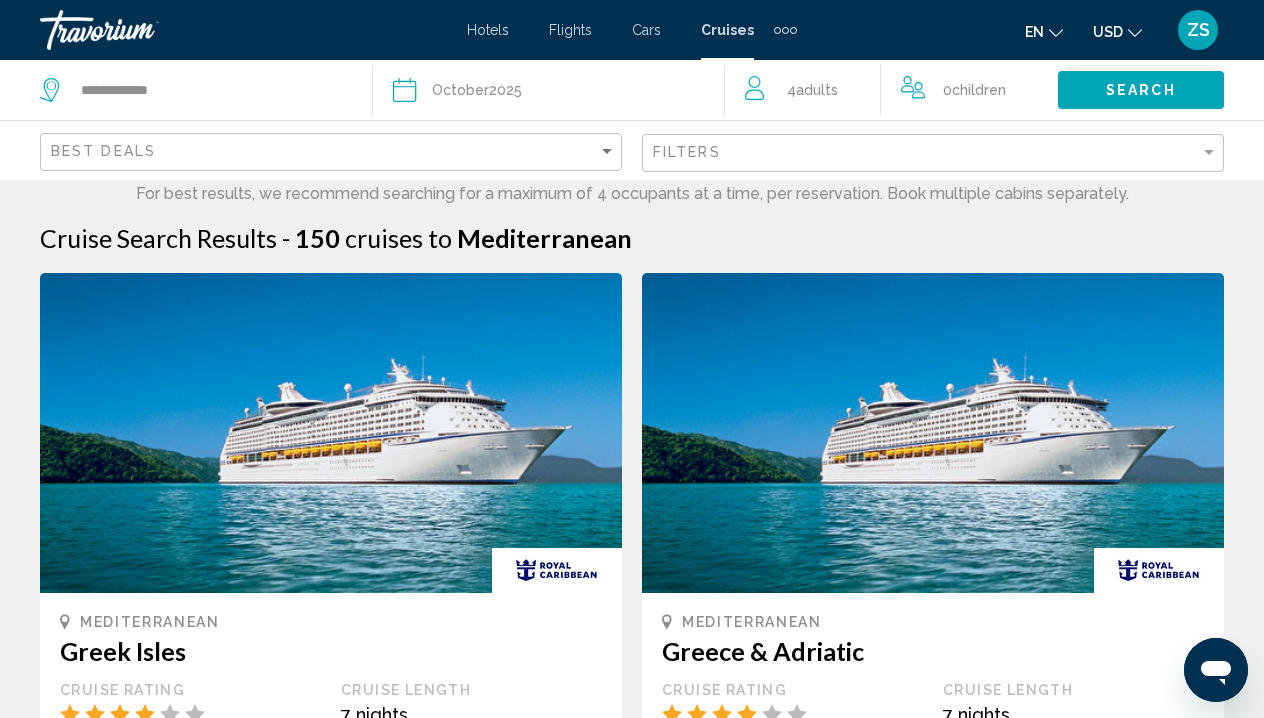 click on "4  Adult Adults" 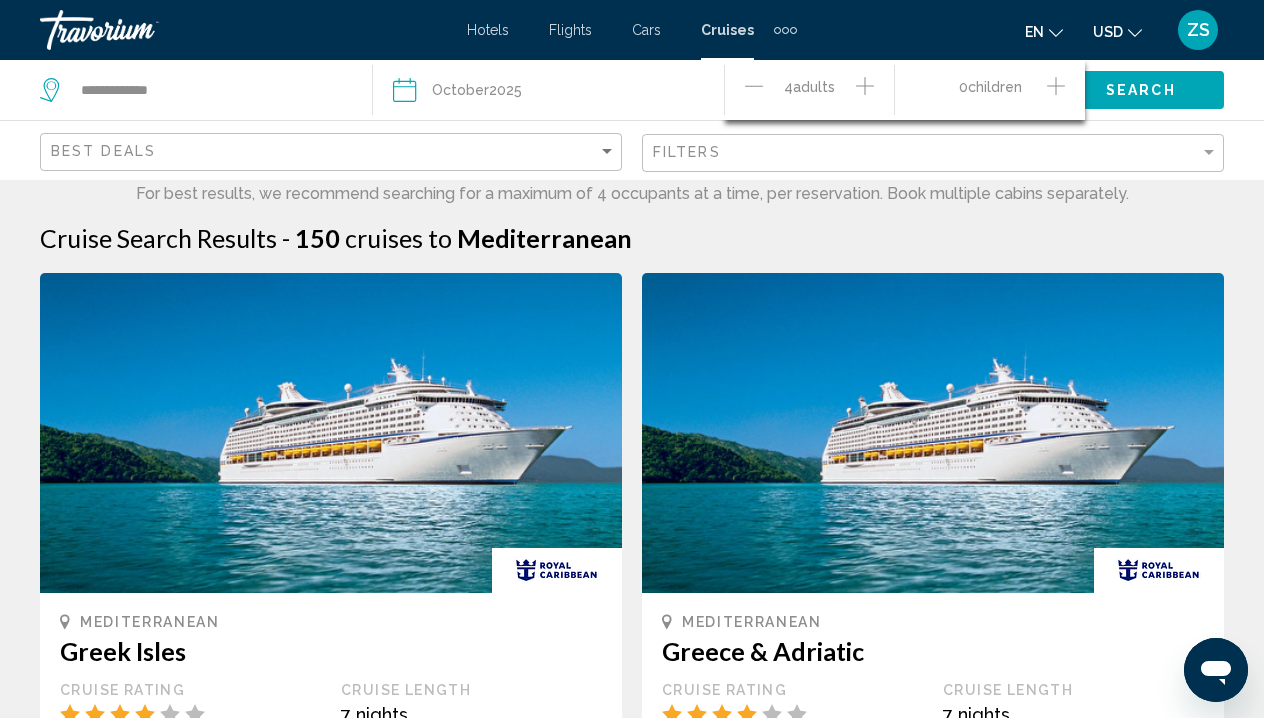 click 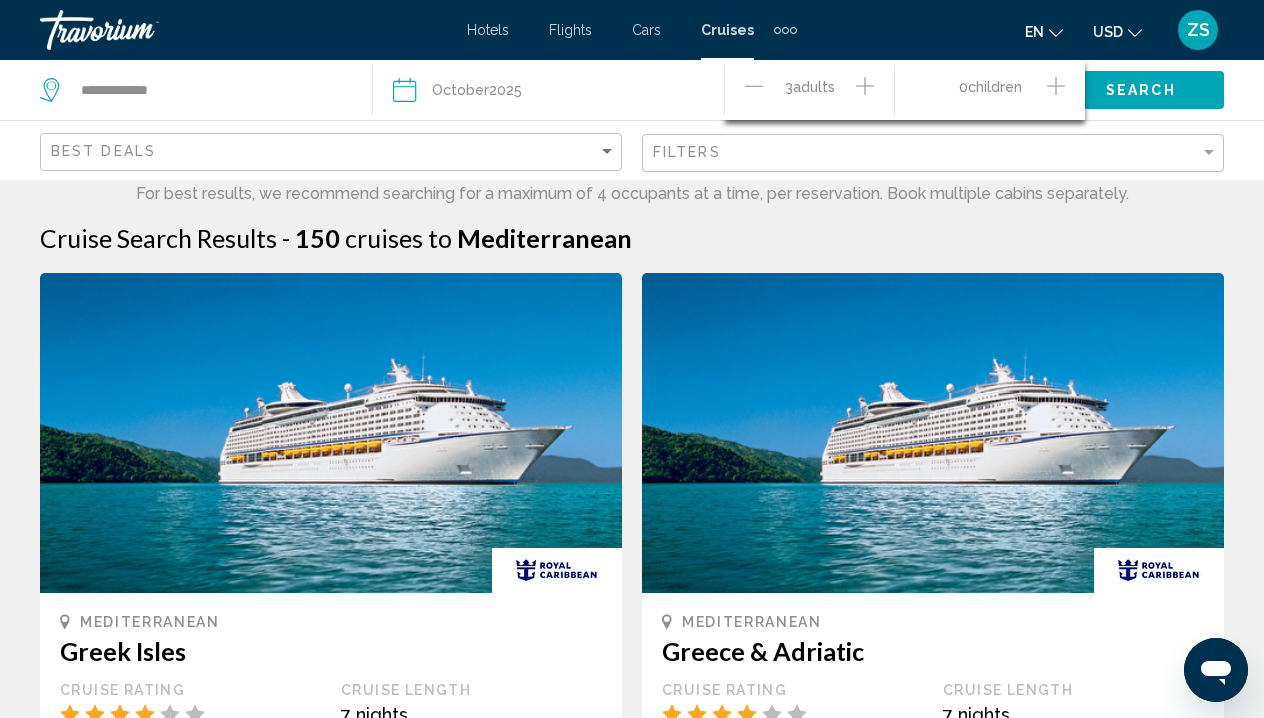 click 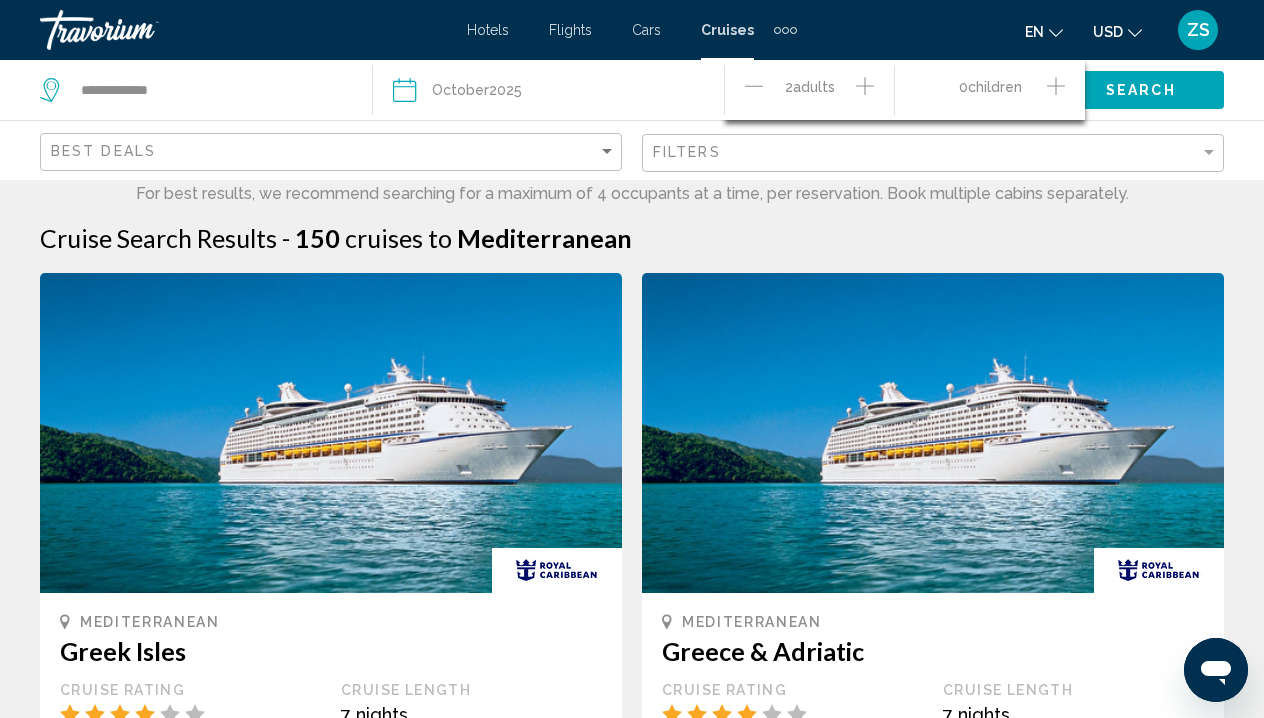 click 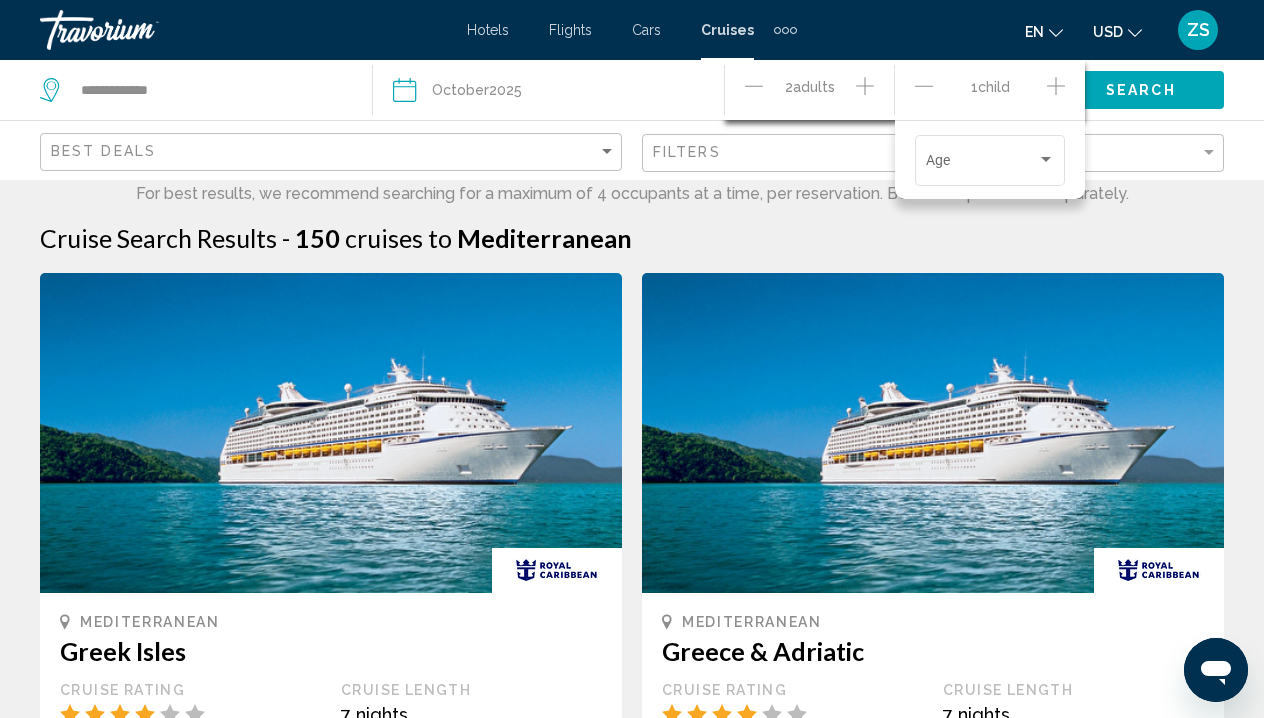 click 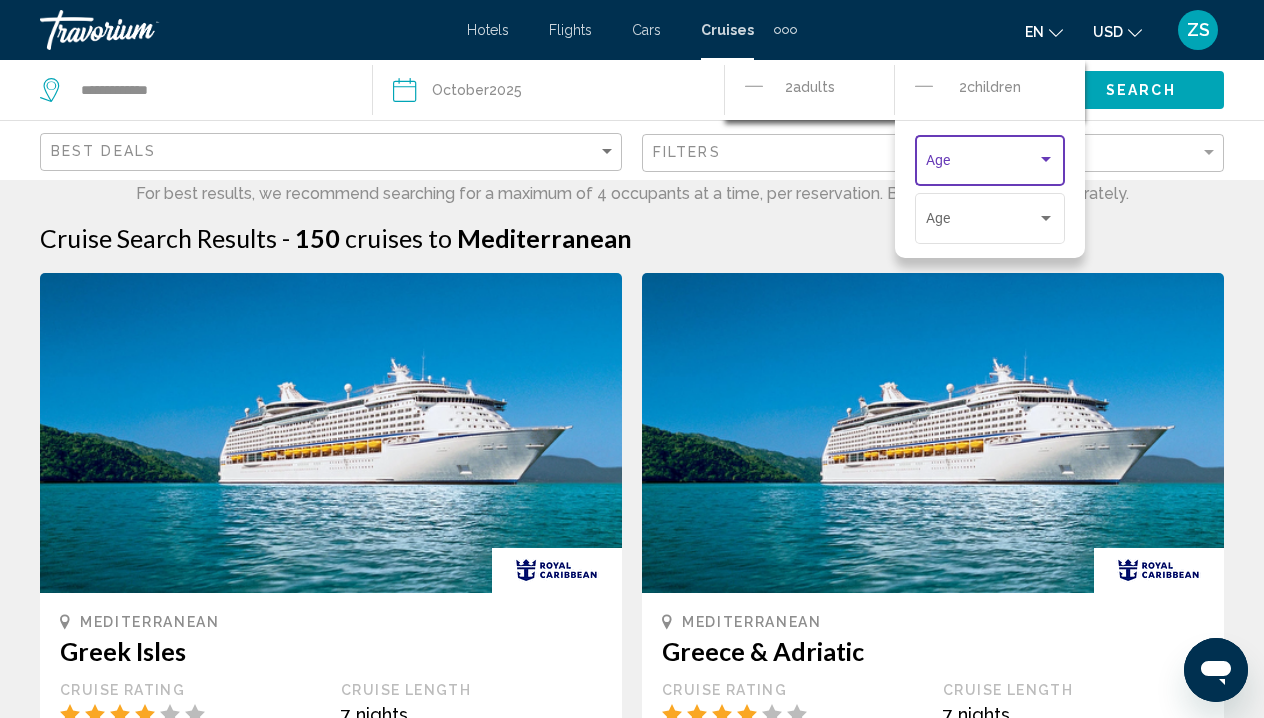 click at bounding box center (1046, 160) 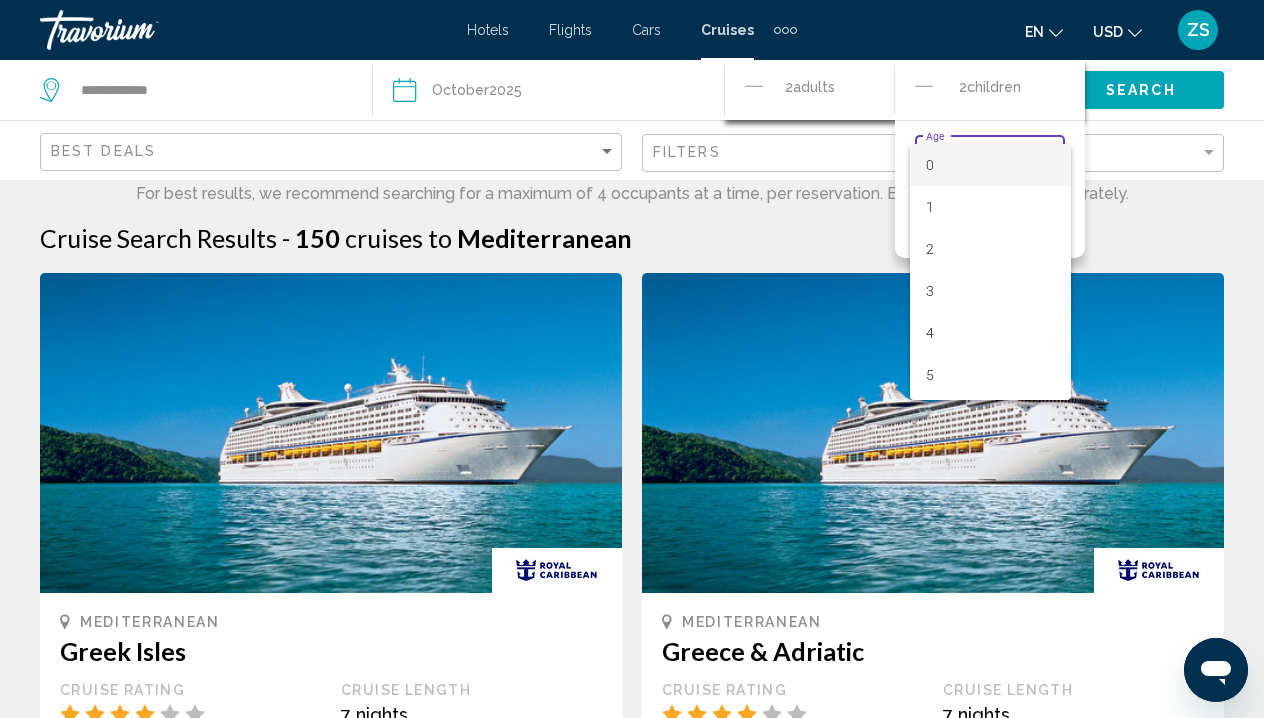 click at bounding box center [632, 359] 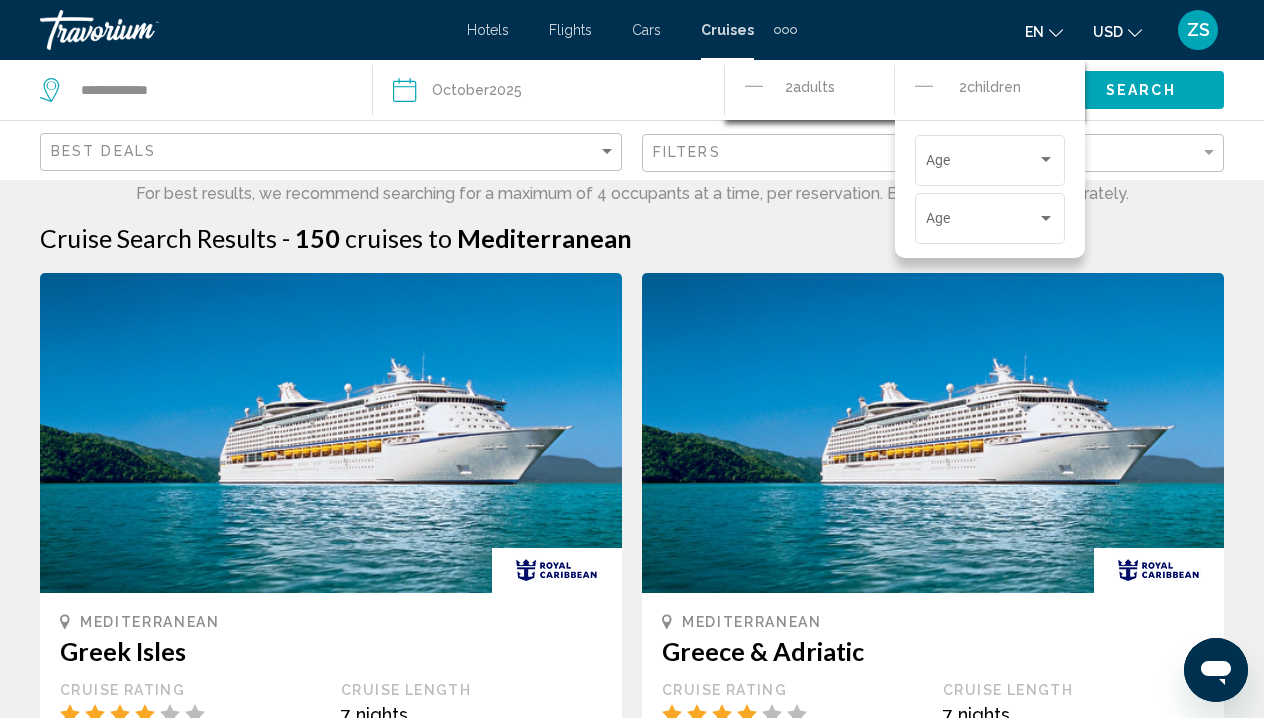 click 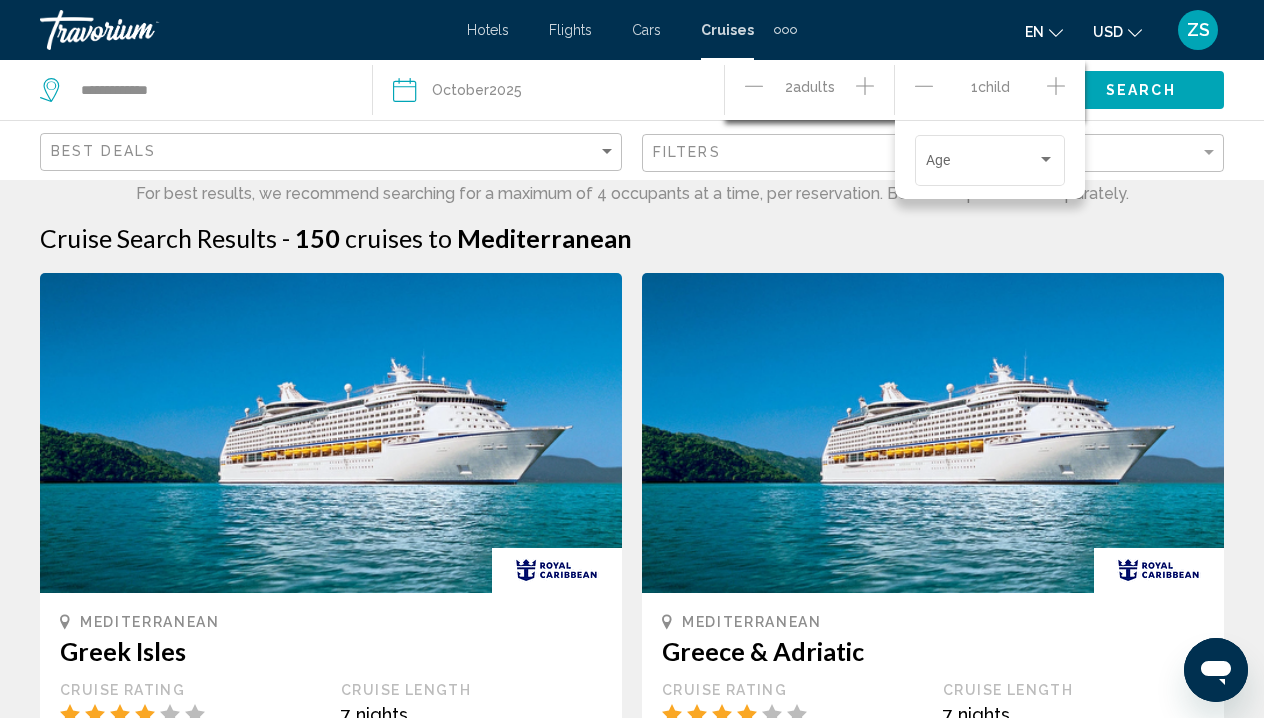click 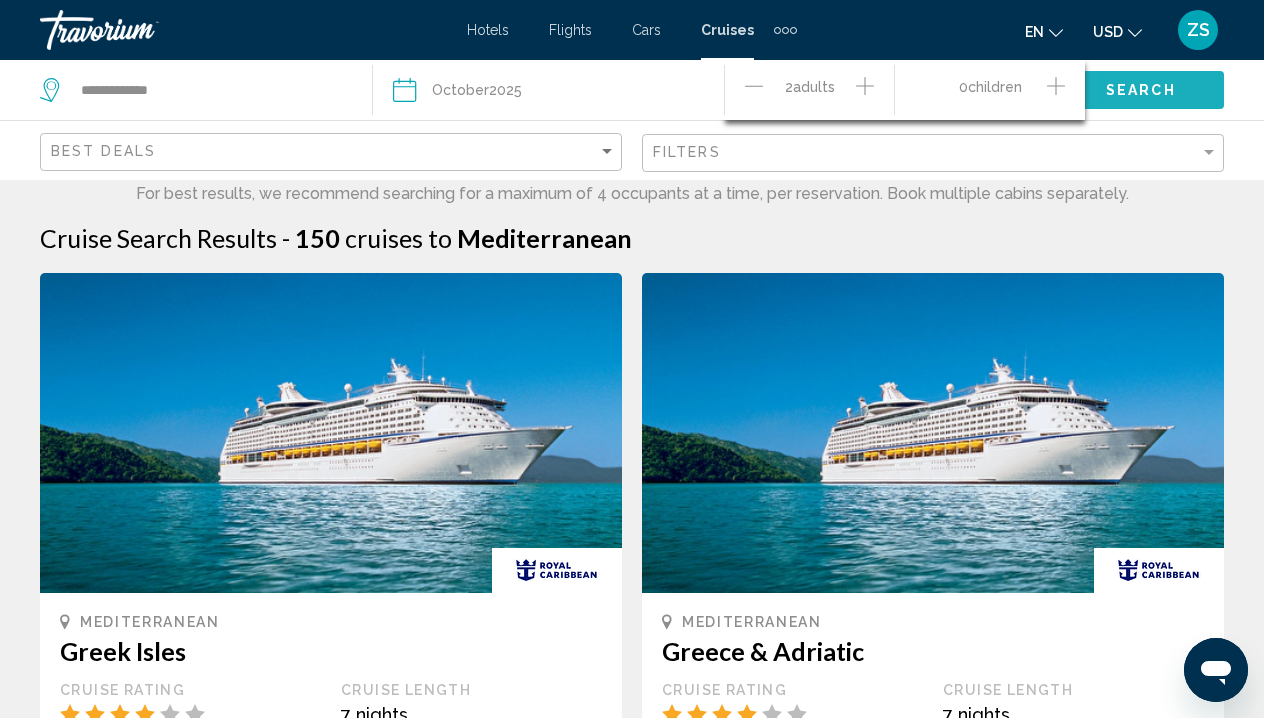 click on "Search" 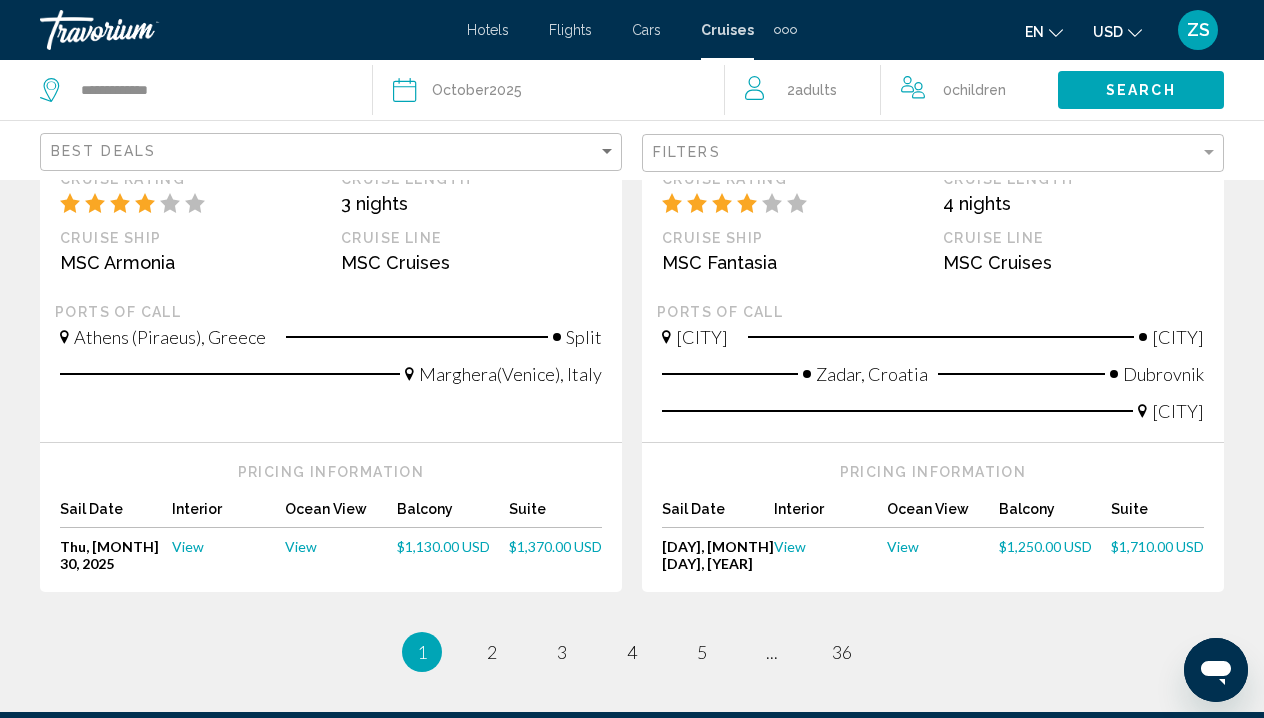 scroll, scrollTop: 2234, scrollLeft: 0, axis: vertical 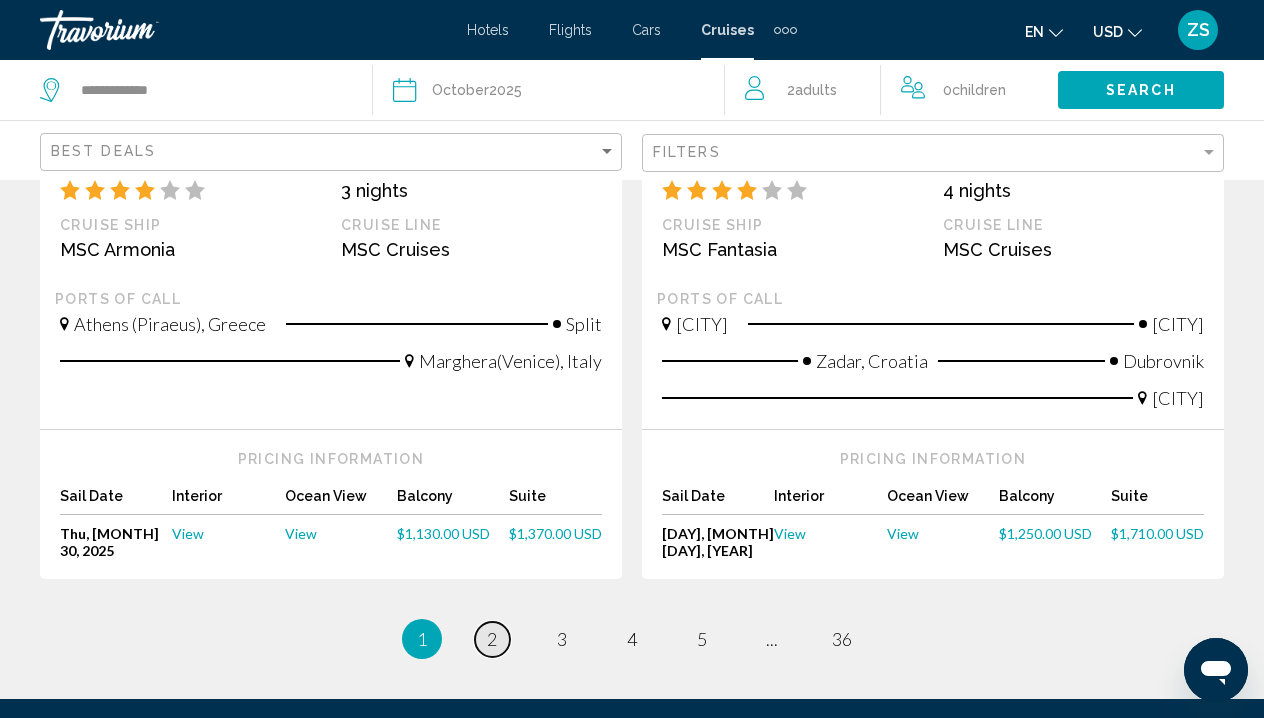 click on "2" at bounding box center (492, 639) 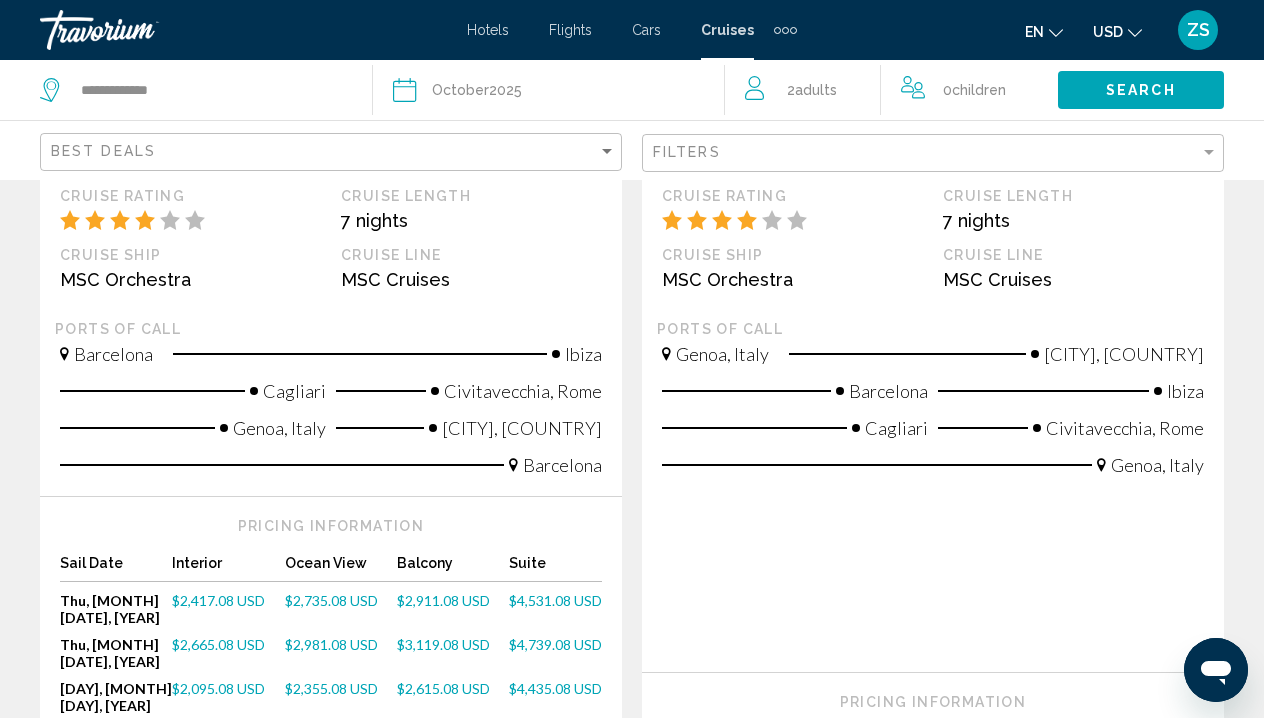 scroll, scrollTop: 0, scrollLeft: 0, axis: both 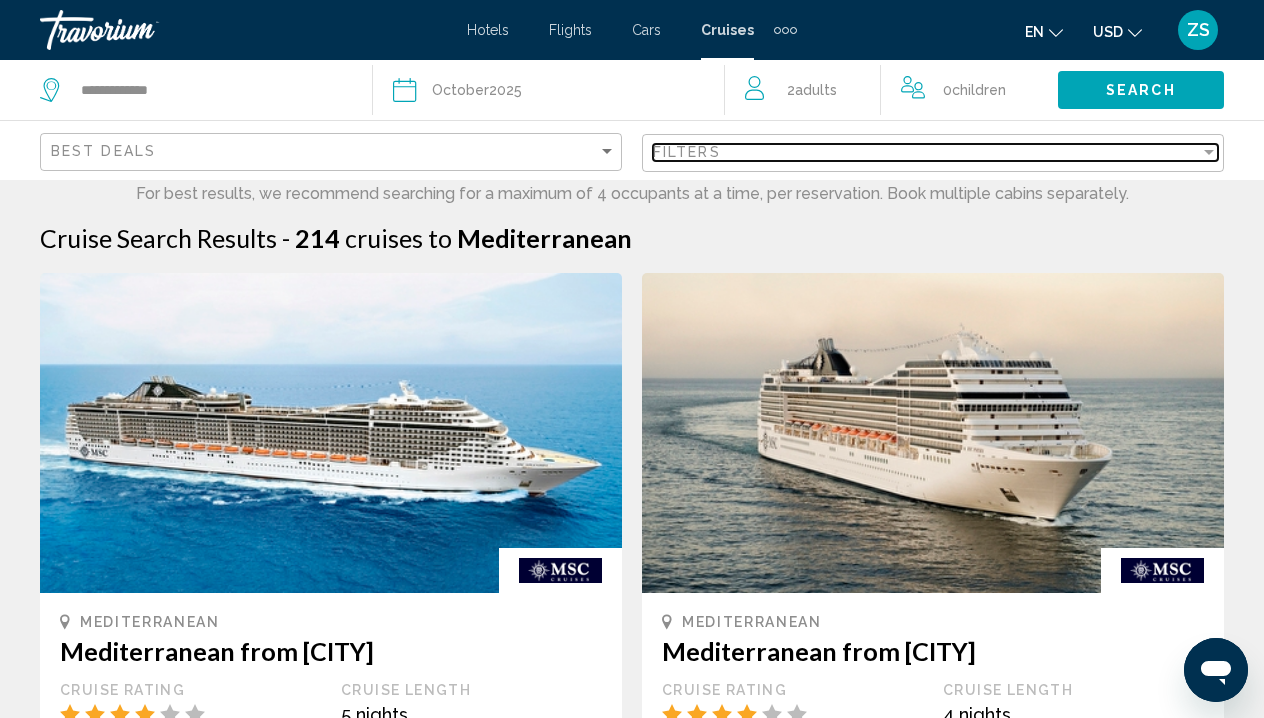 click at bounding box center [1209, 152] 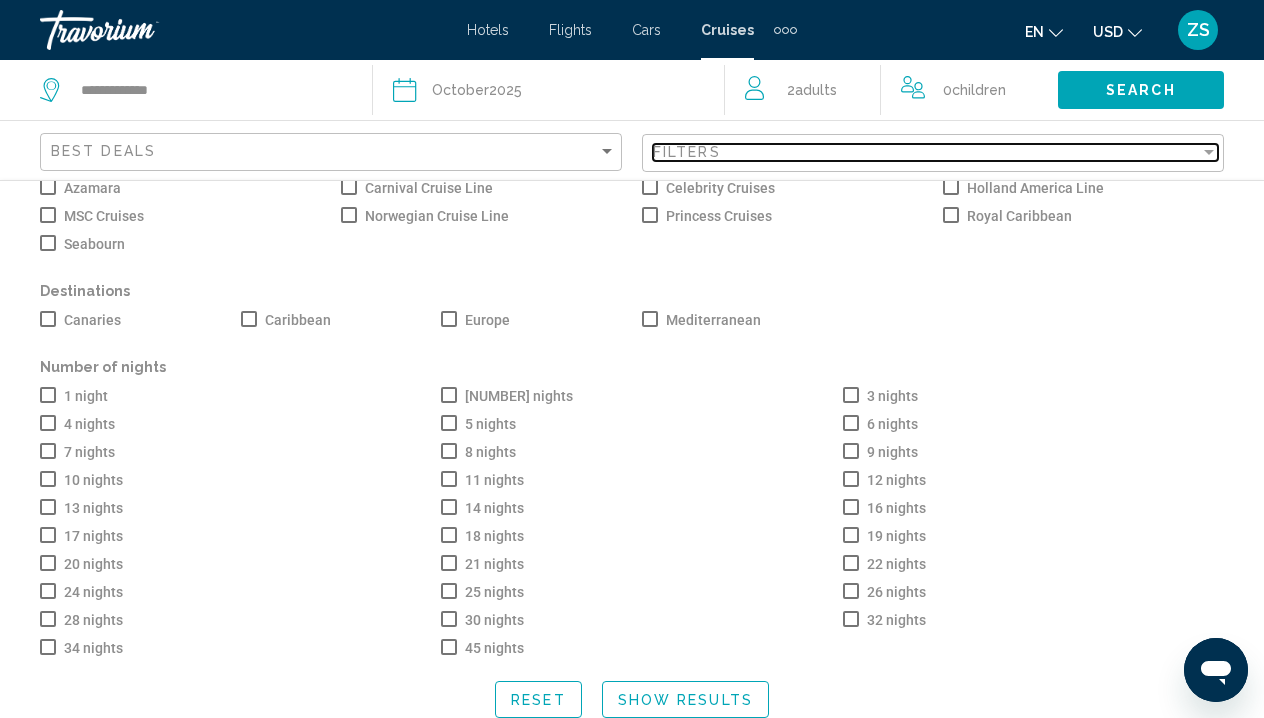 scroll, scrollTop: 57, scrollLeft: 0, axis: vertical 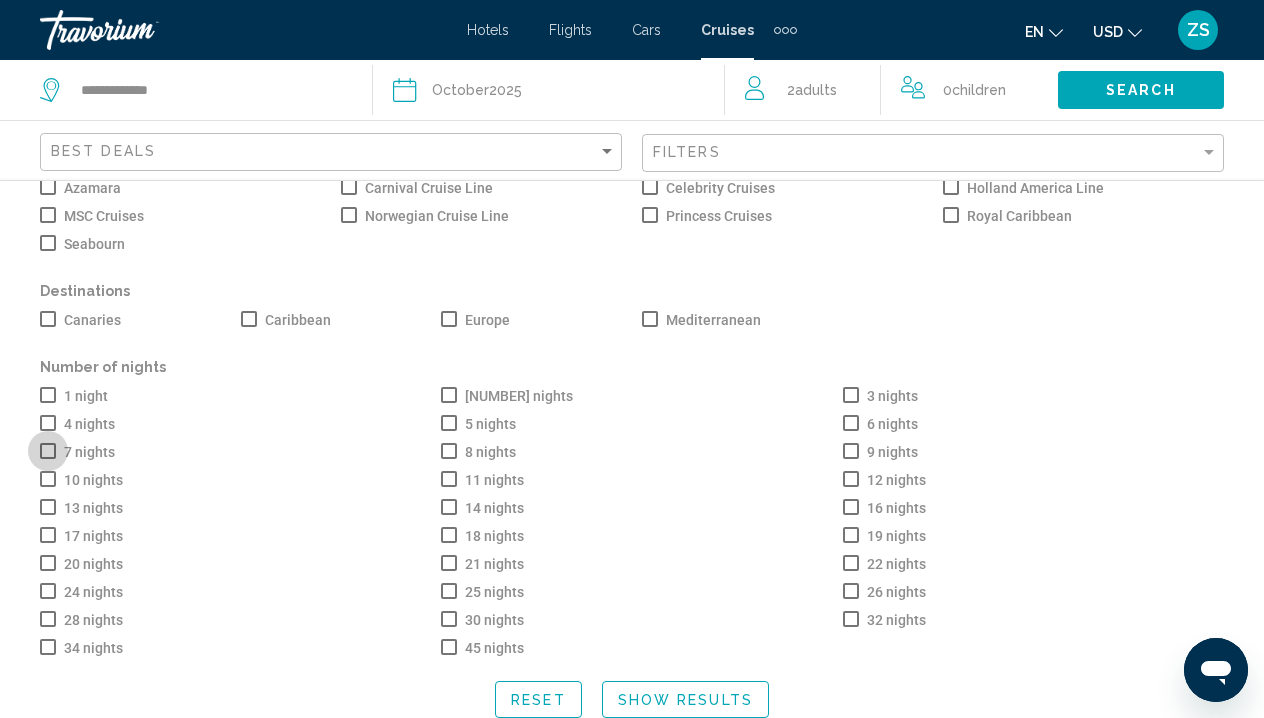 click at bounding box center (48, 451) 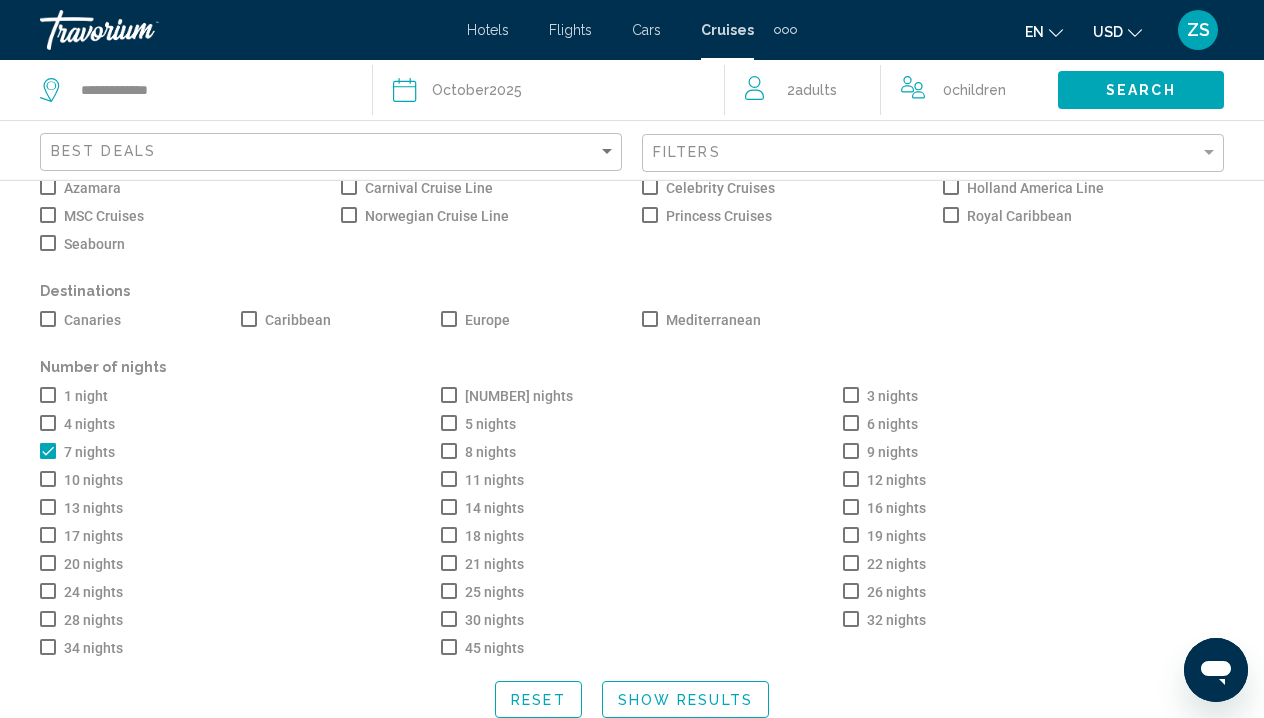 click on "Show Results" 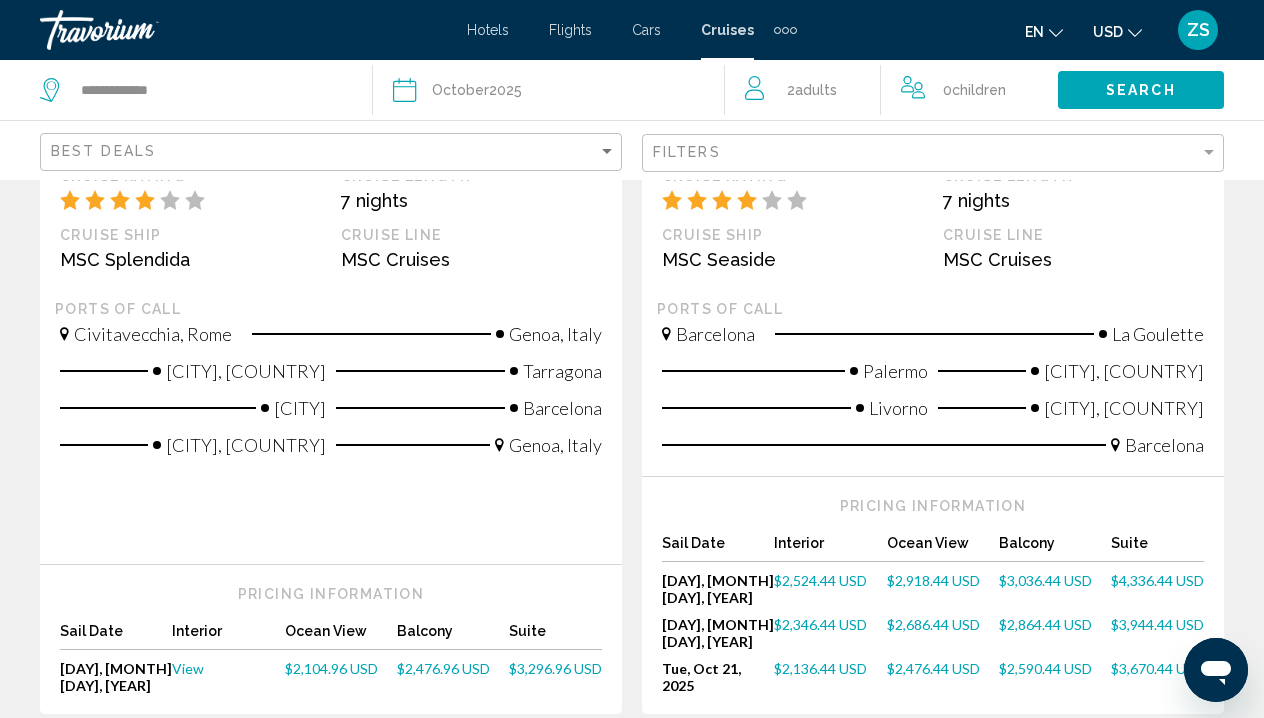 scroll, scrollTop: 1603, scrollLeft: 0, axis: vertical 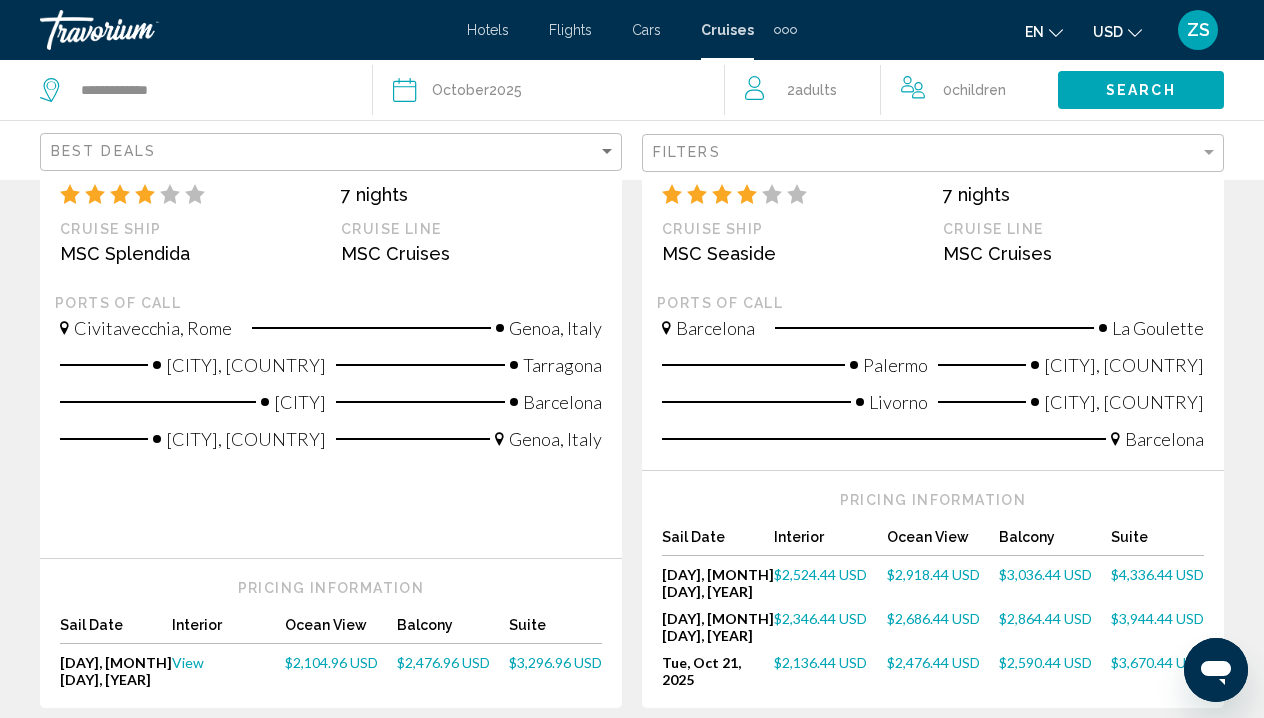 click on "$2,590.44 USD" at bounding box center [1045, 662] 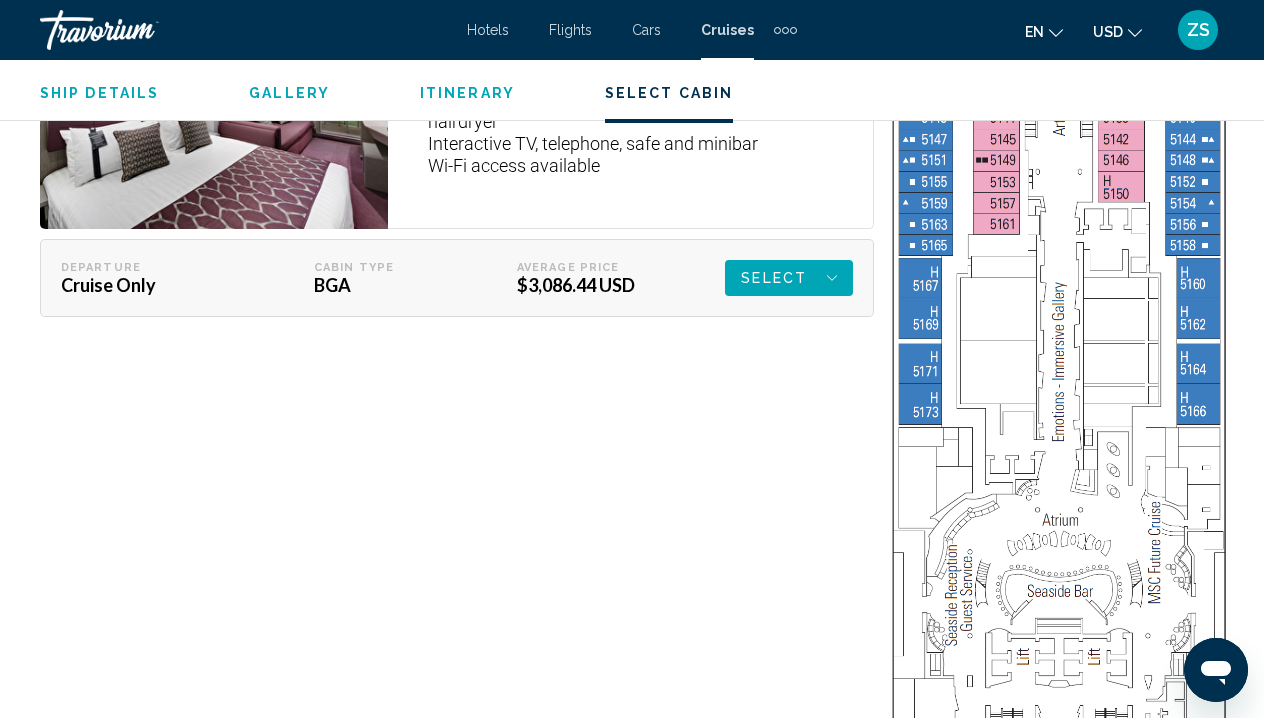 scroll, scrollTop: 4188, scrollLeft: 0, axis: vertical 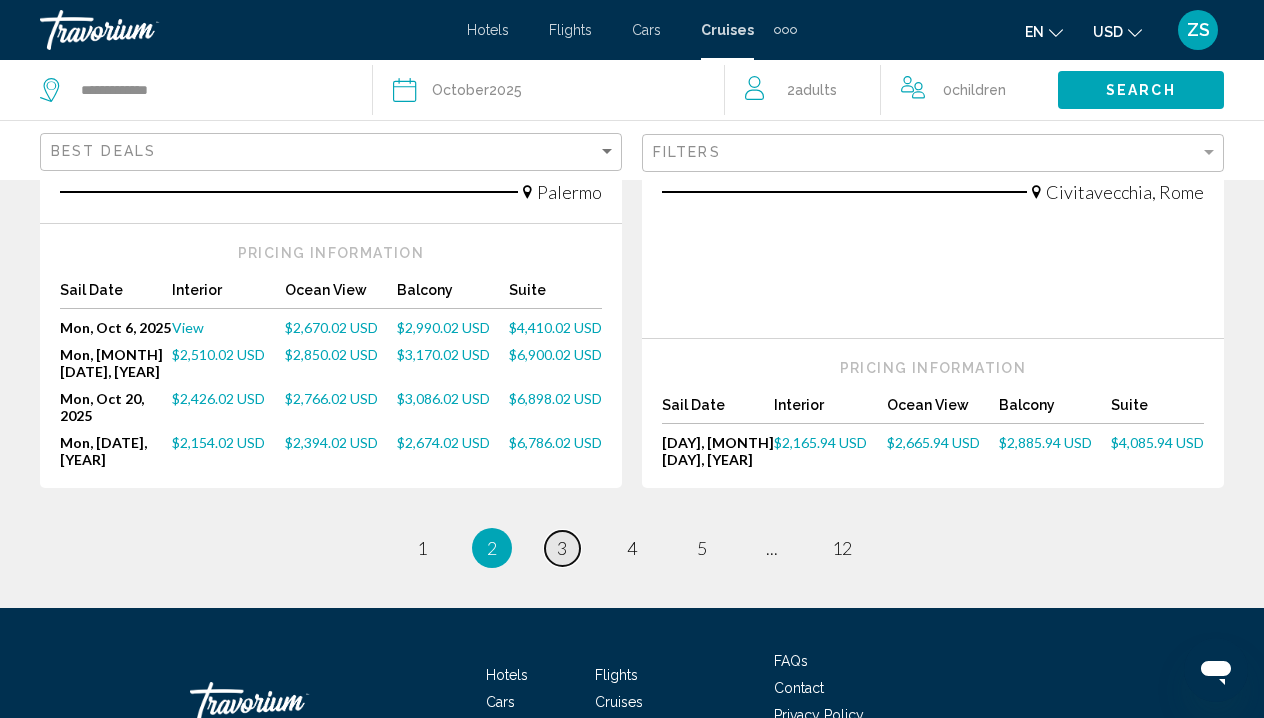 click on "3" at bounding box center [562, 548] 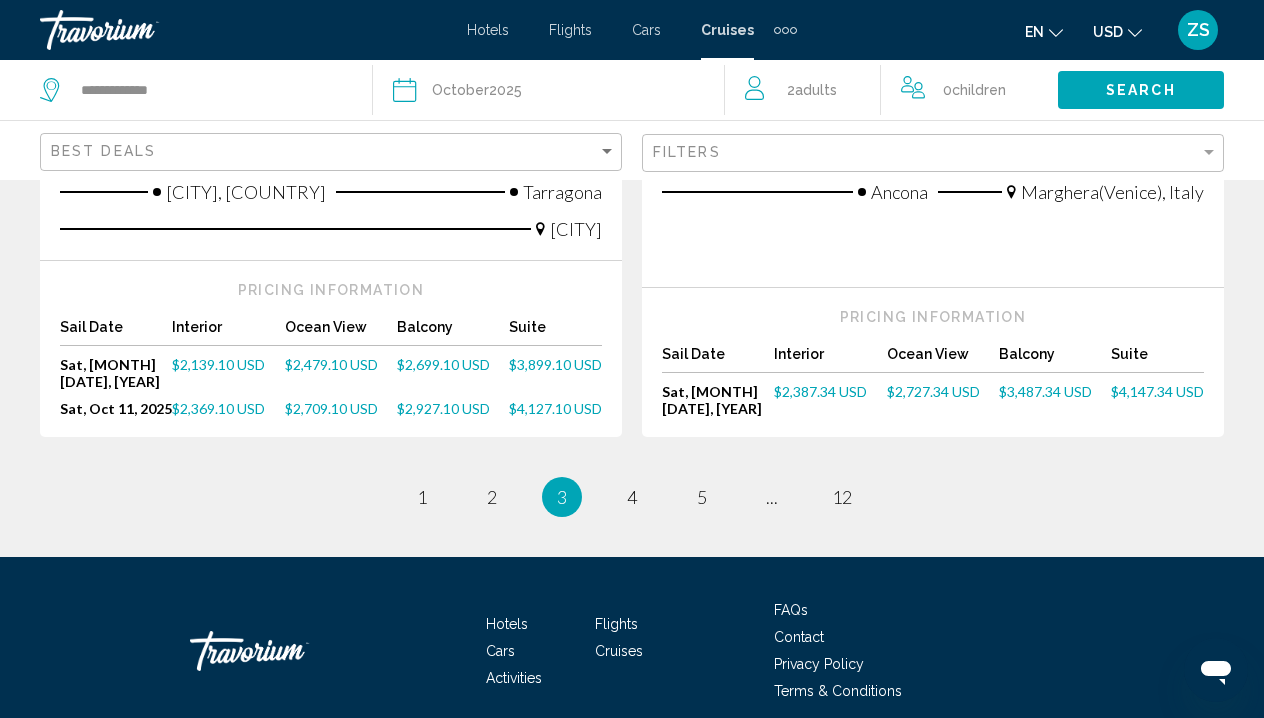 click on "3" at bounding box center [562, 497] 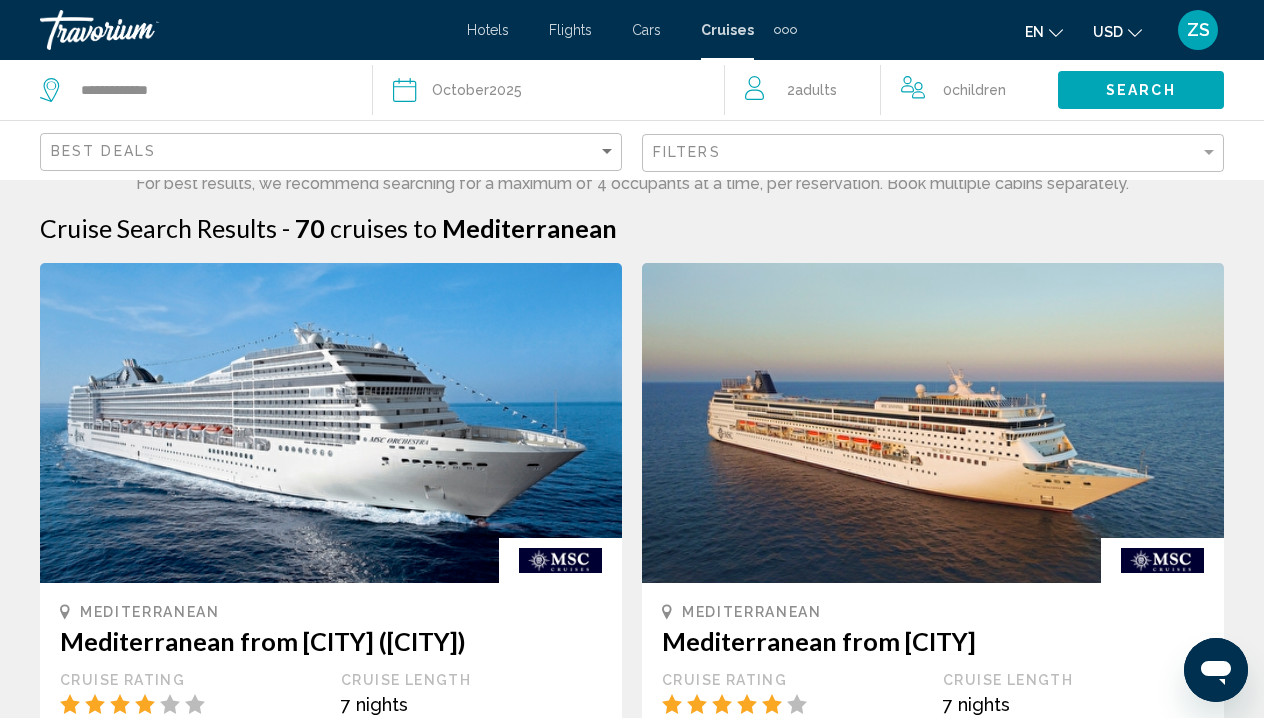 scroll, scrollTop: 7, scrollLeft: 0, axis: vertical 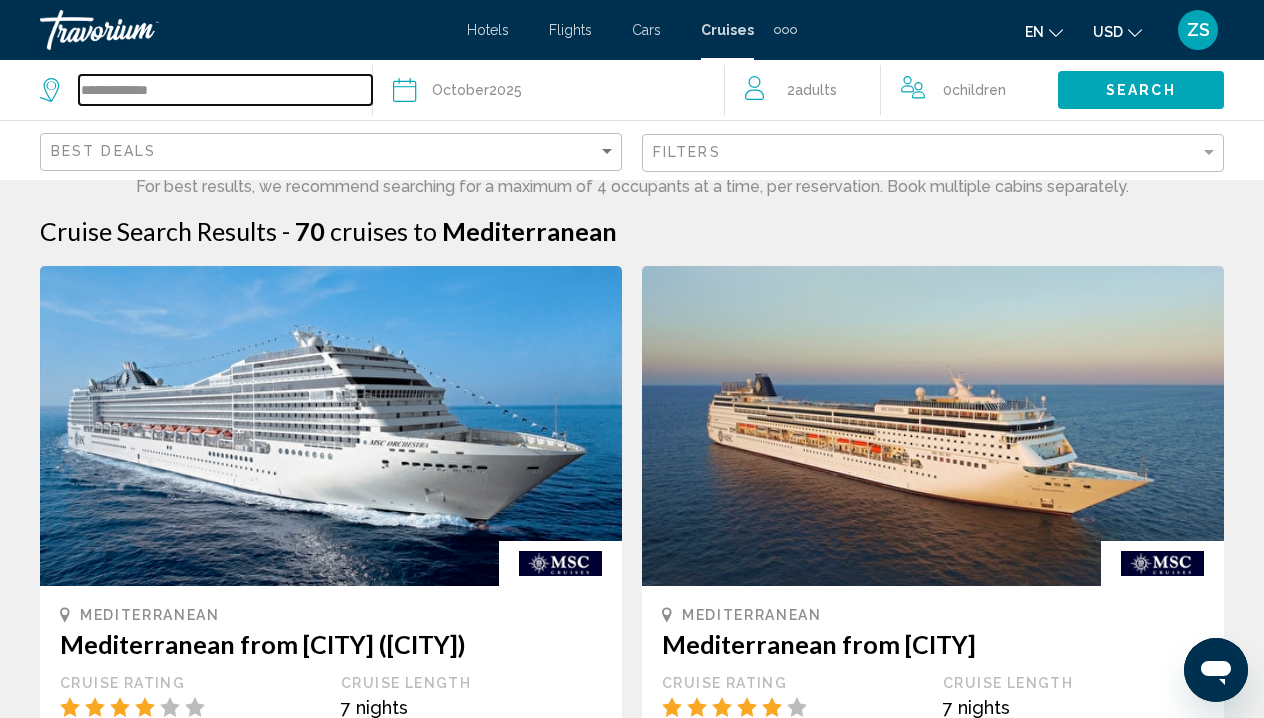 click on "**********" at bounding box center [225, 90] 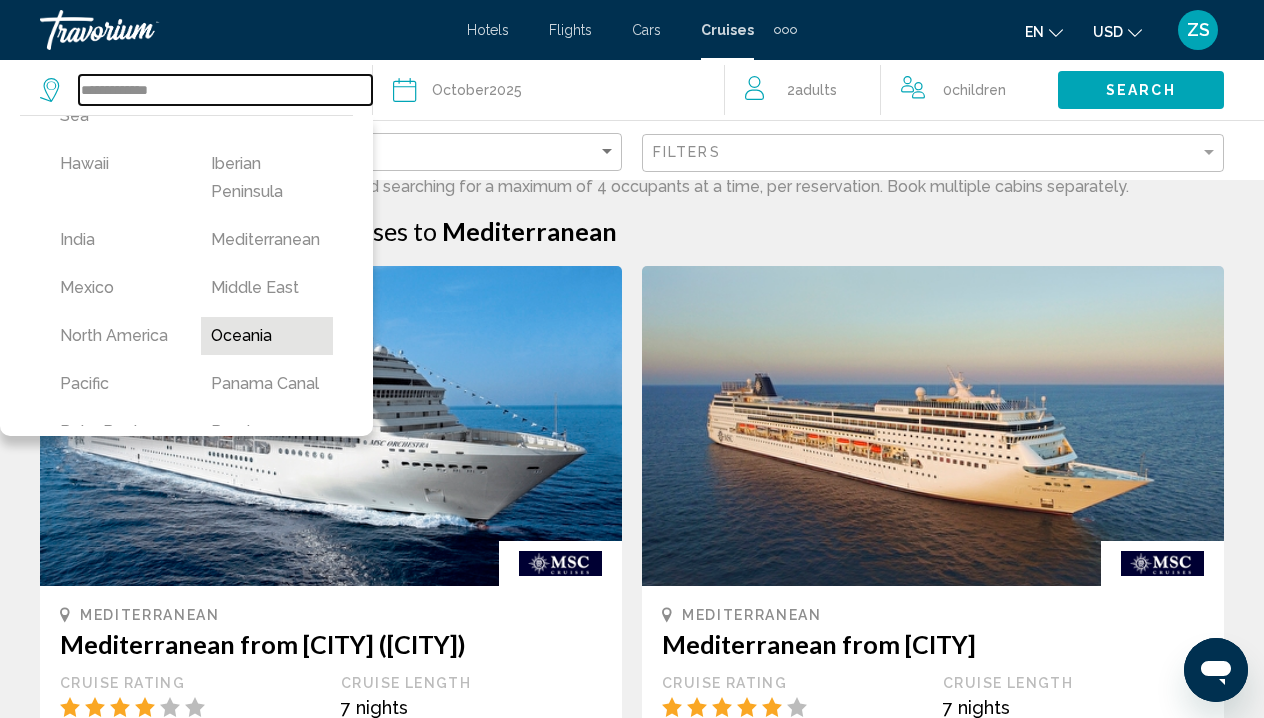 scroll, scrollTop: 479, scrollLeft: 0, axis: vertical 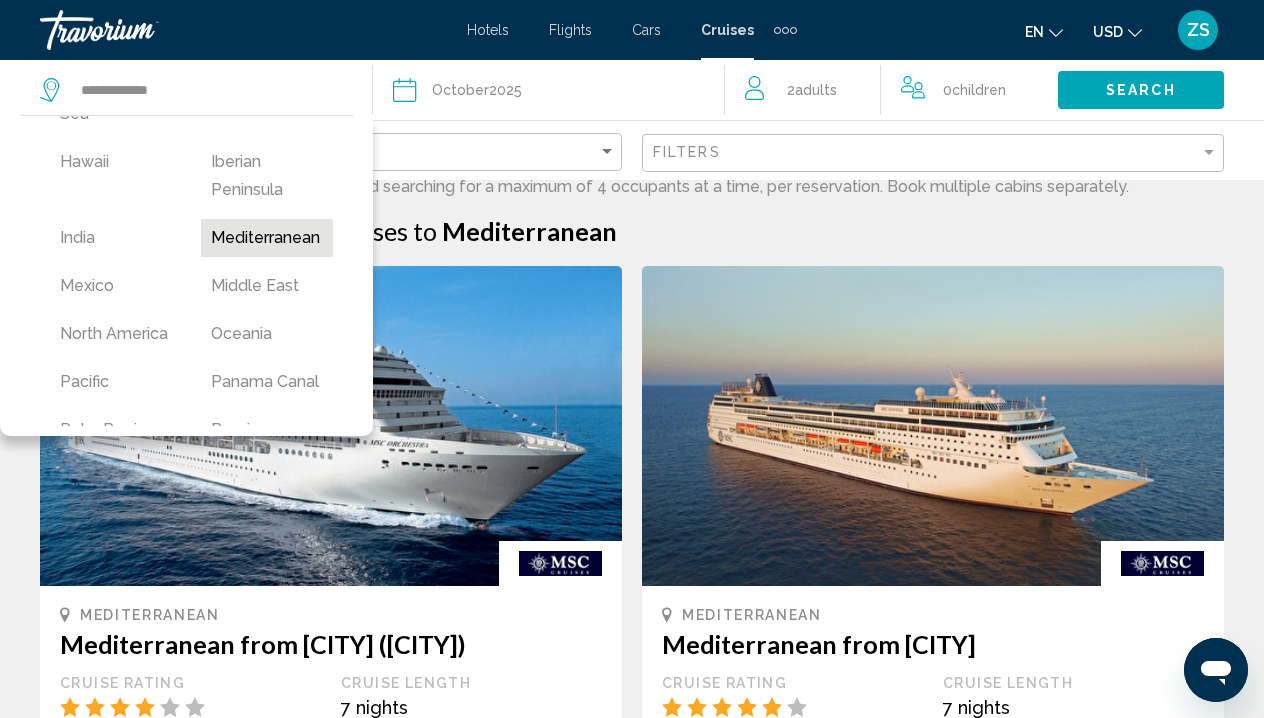 click on "Mediterranean" at bounding box center [266, 238] 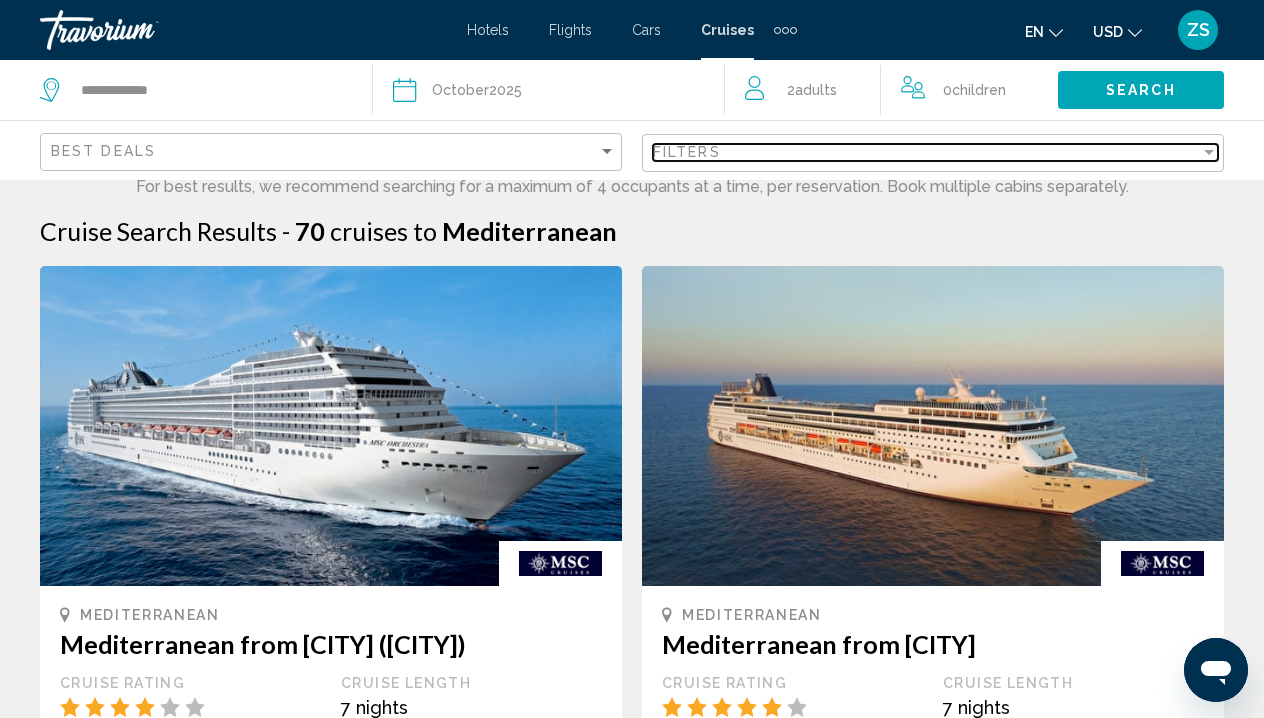 click on "Filters" at bounding box center (926, 152) 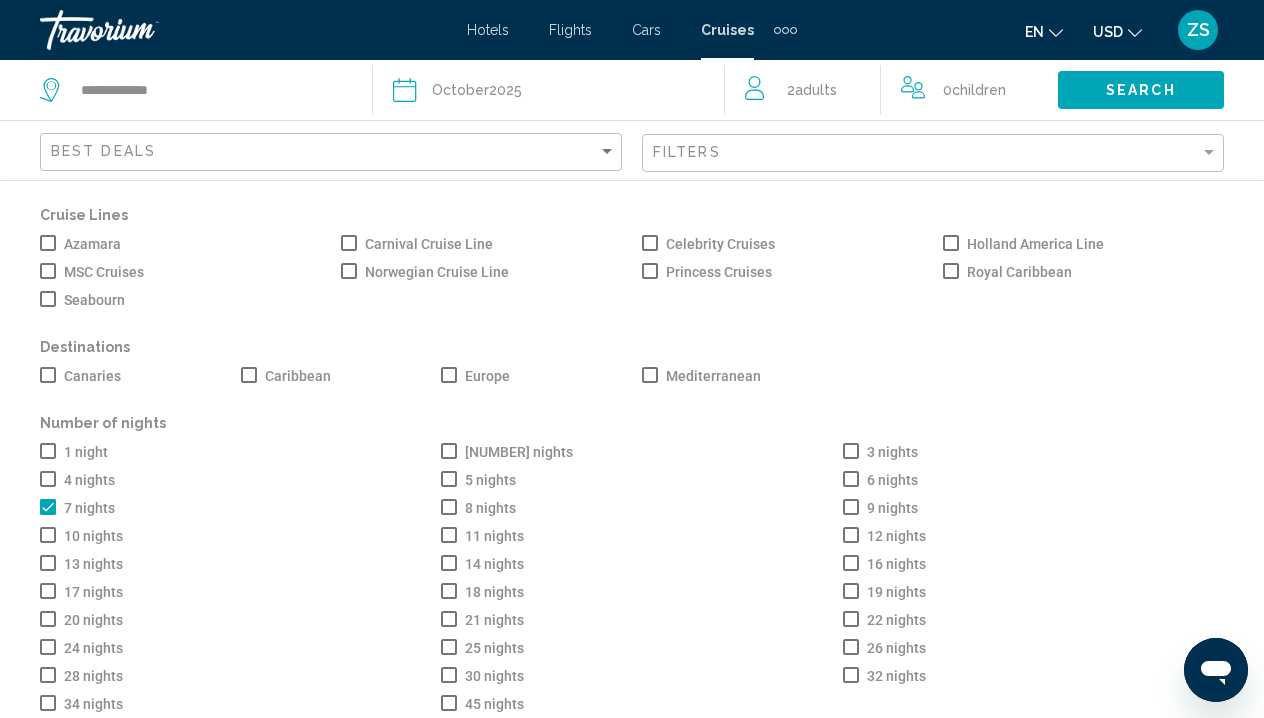 click at bounding box center [48, 507] 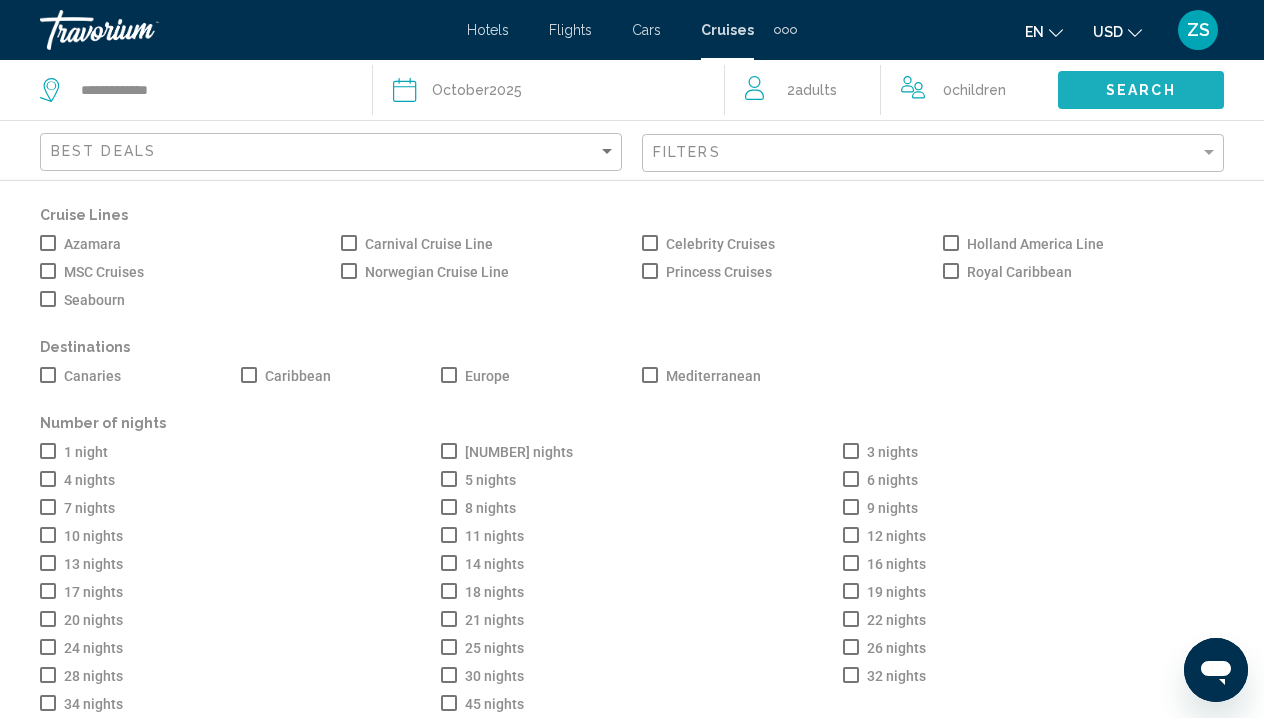 click on "Search" 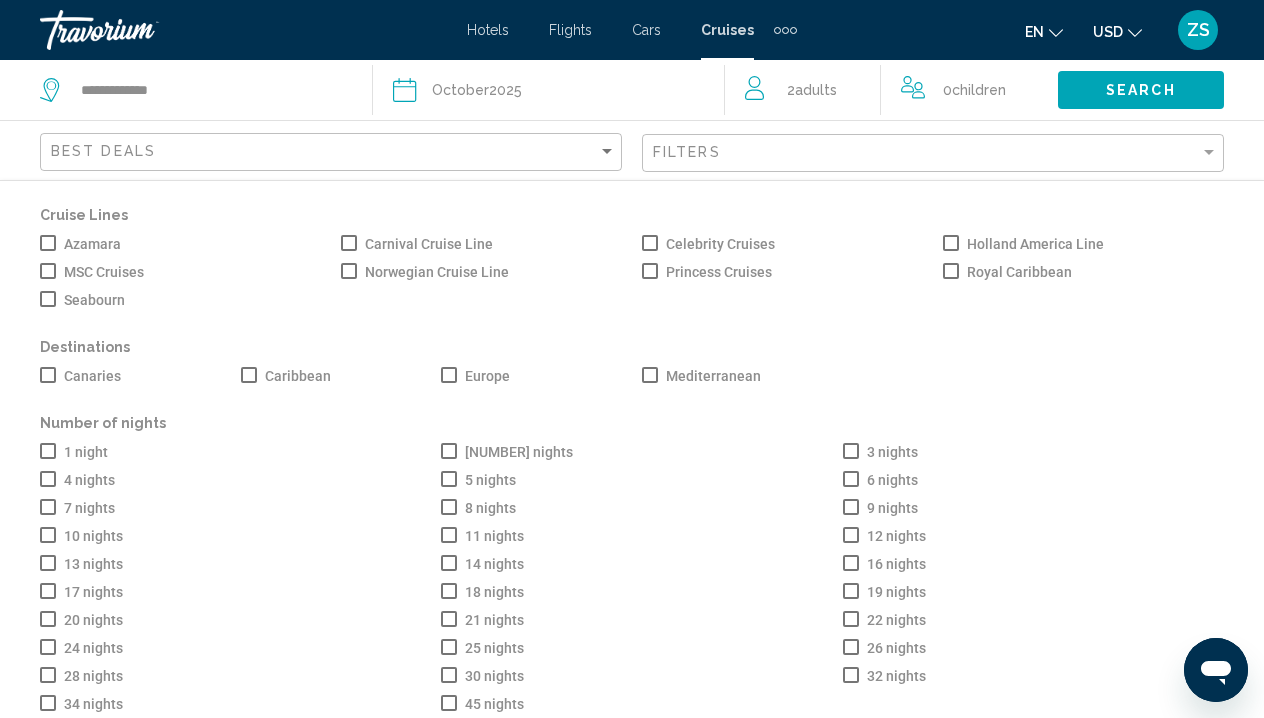 click on "Search" 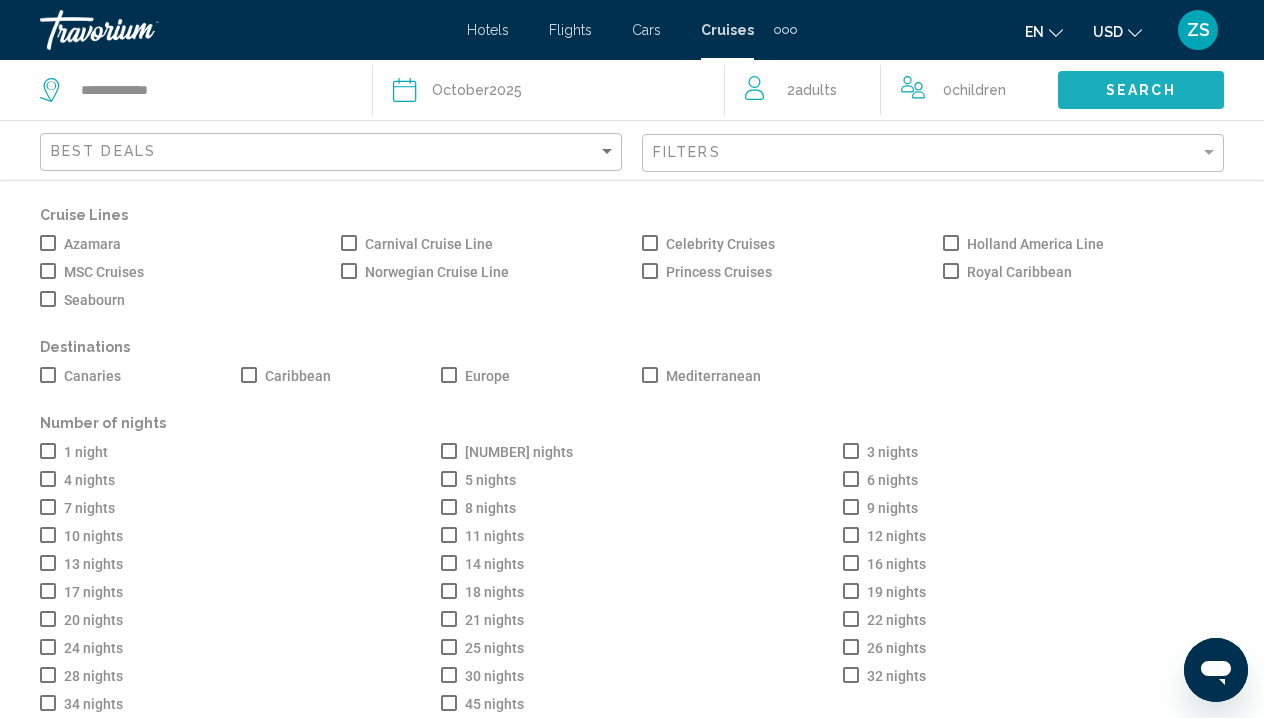 click on "Search" 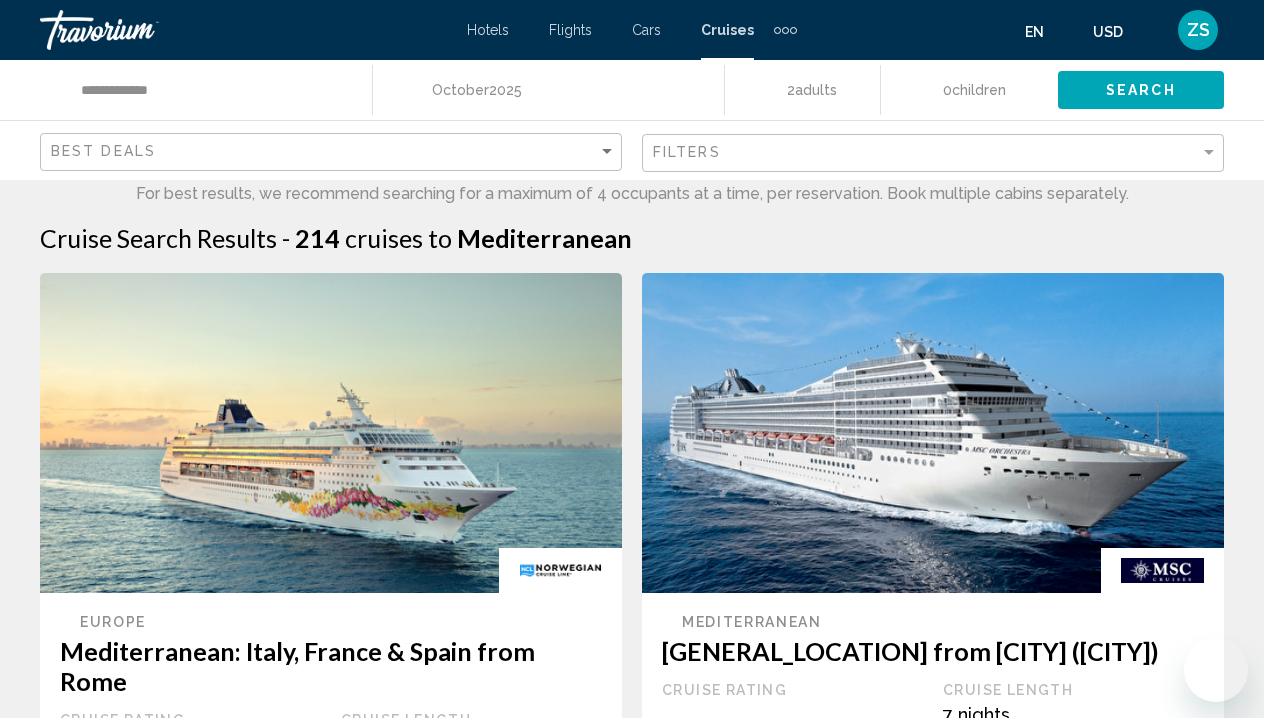 scroll, scrollTop: 0, scrollLeft: 0, axis: both 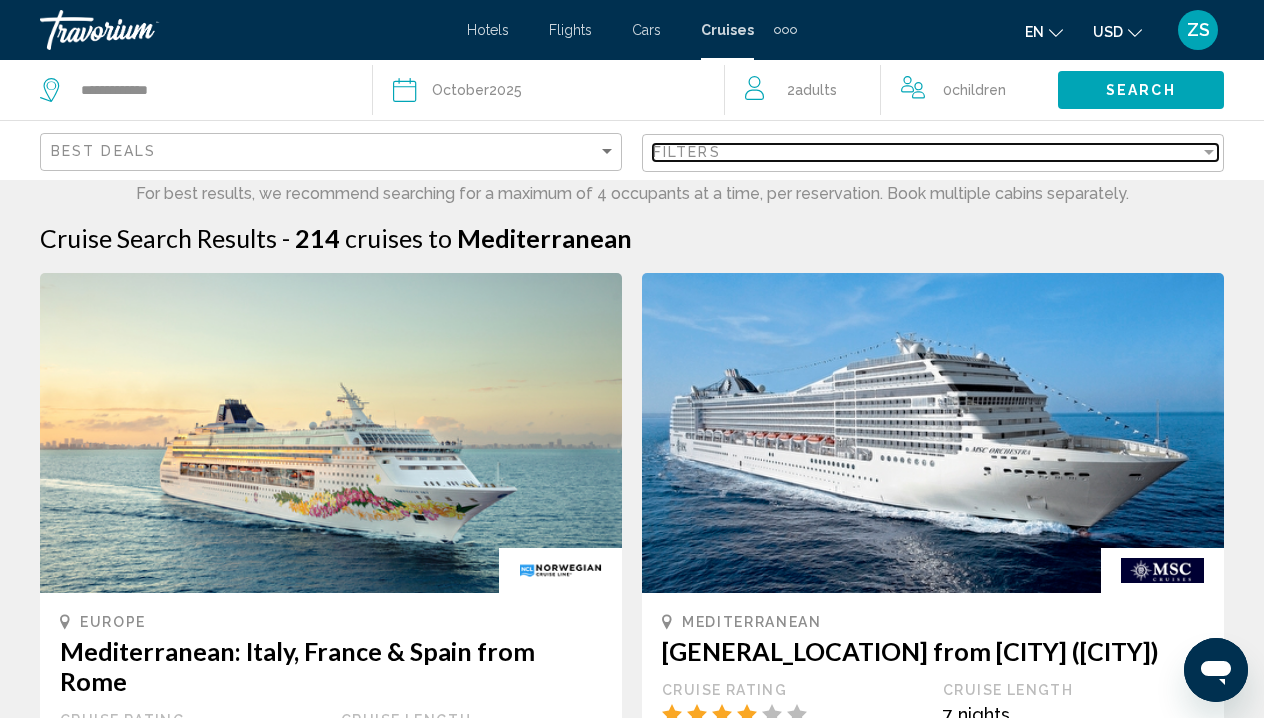 click on "Filters" at bounding box center [926, 152] 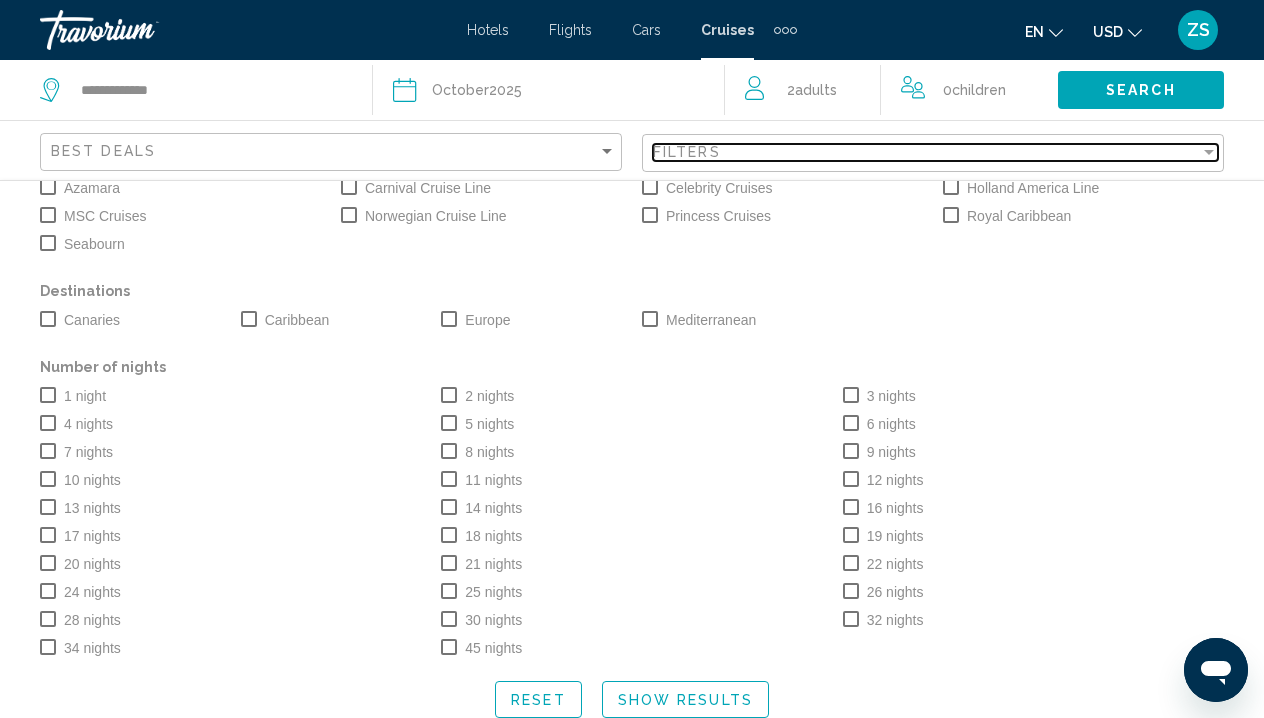scroll, scrollTop: 57, scrollLeft: 0, axis: vertical 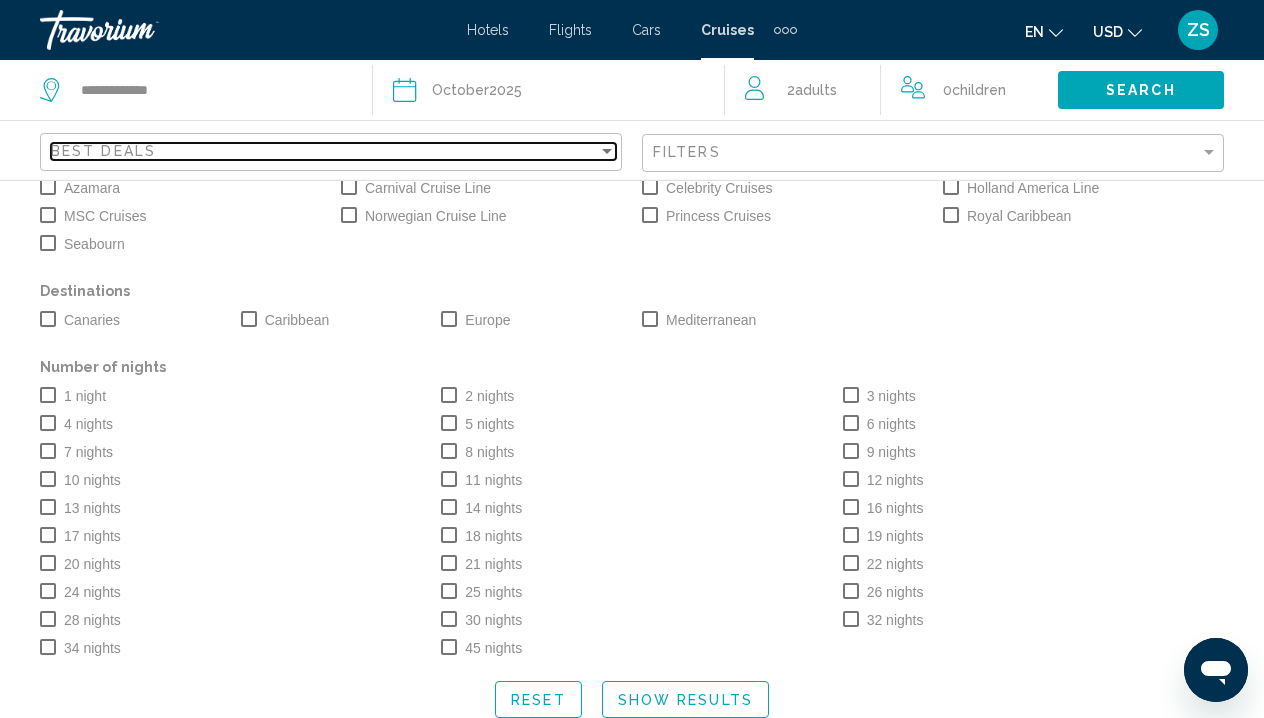 click on "Best Deals" at bounding box center [324, 151] 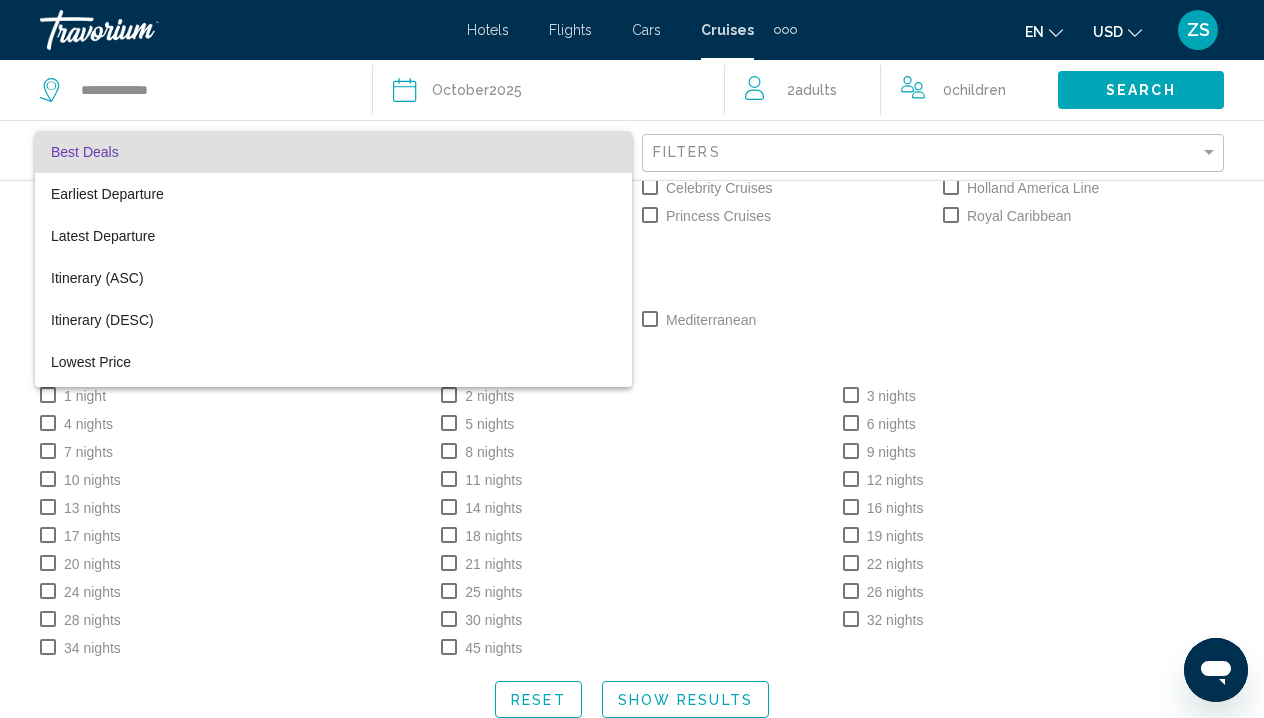 click at bounding box center (632, 359) 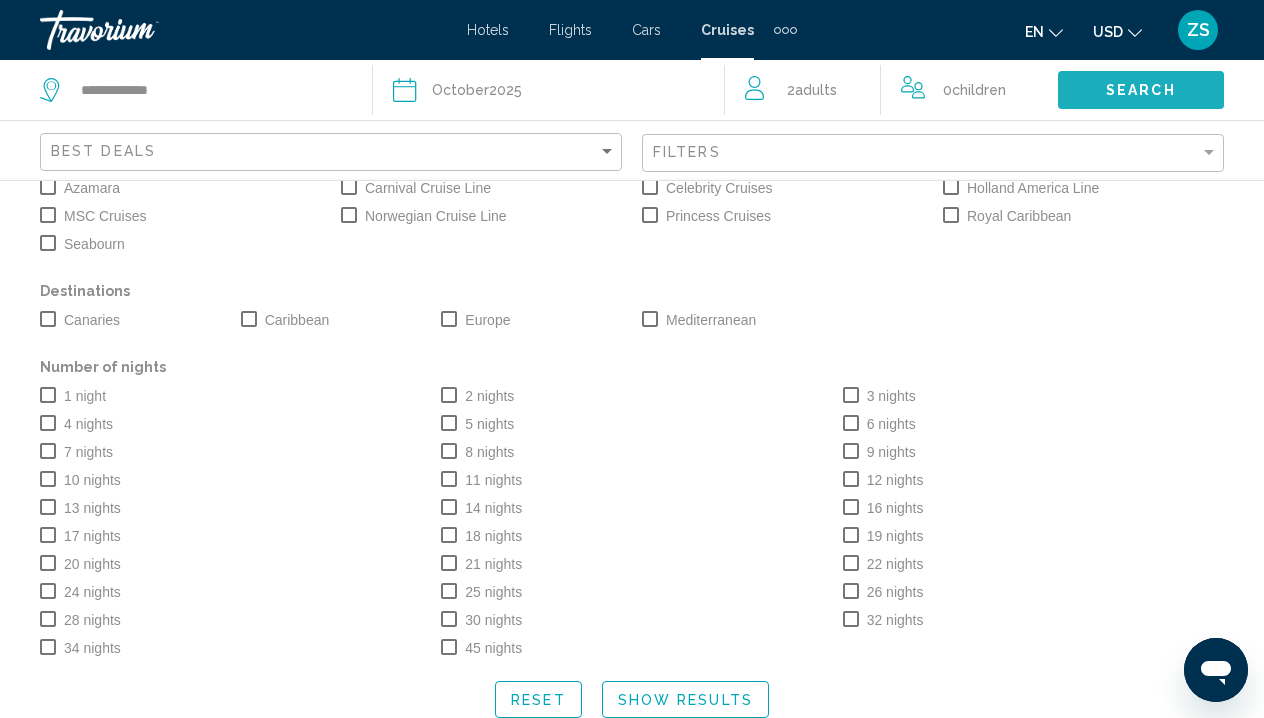 click on "Search" 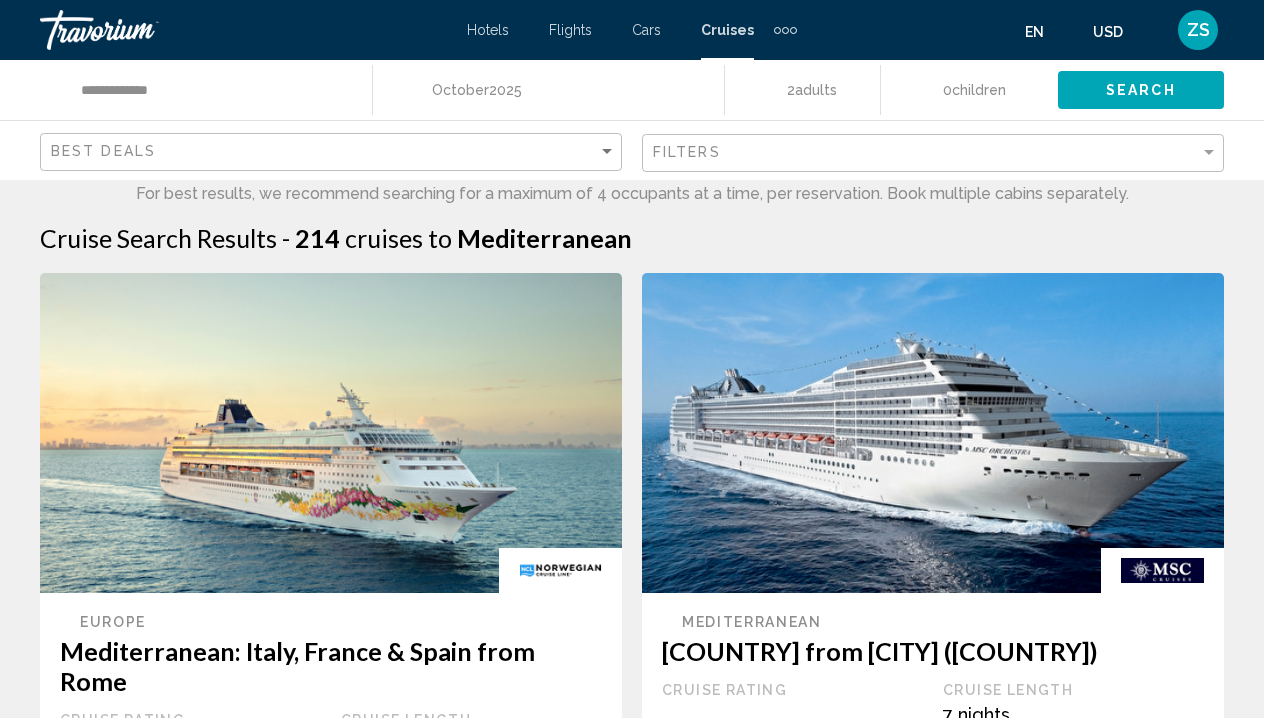 scroll, scrollTop: 0, scrollLeft: 0, axis: both 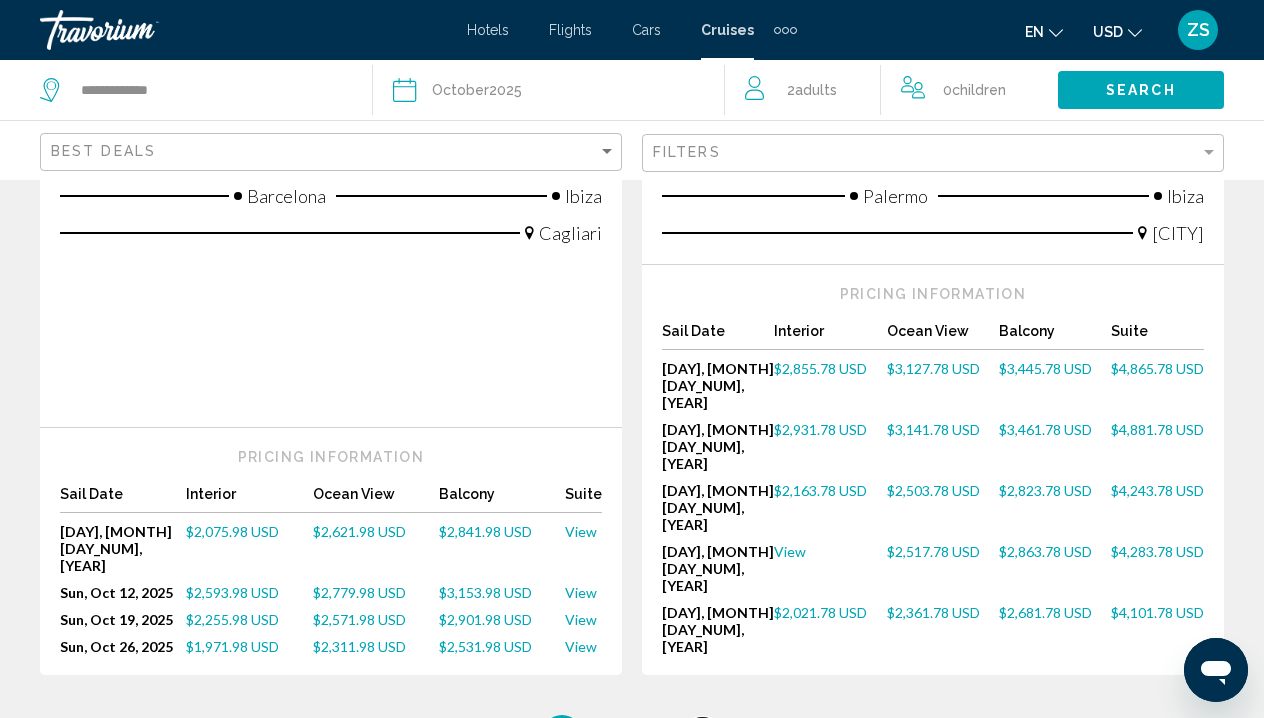 click on "5" at bounding box center (702, 735) 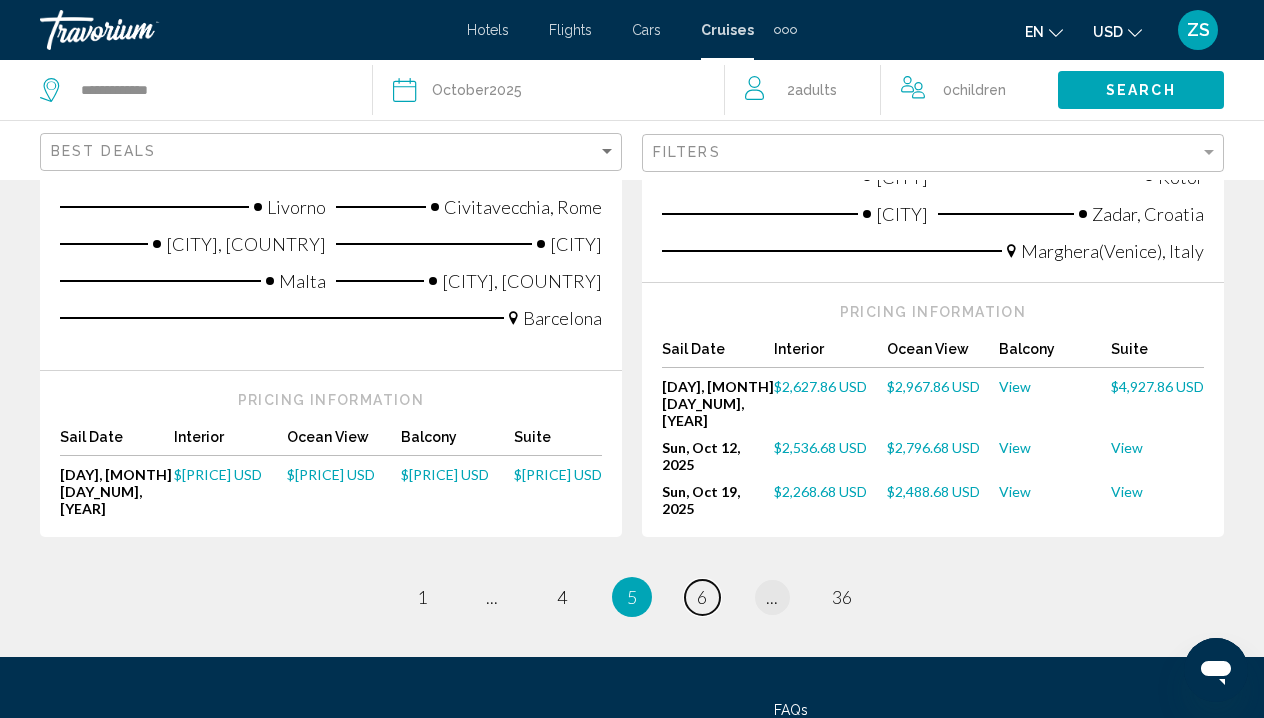 scroll, scrollTop: 2659, scrollLeft: 0, axis: vertical 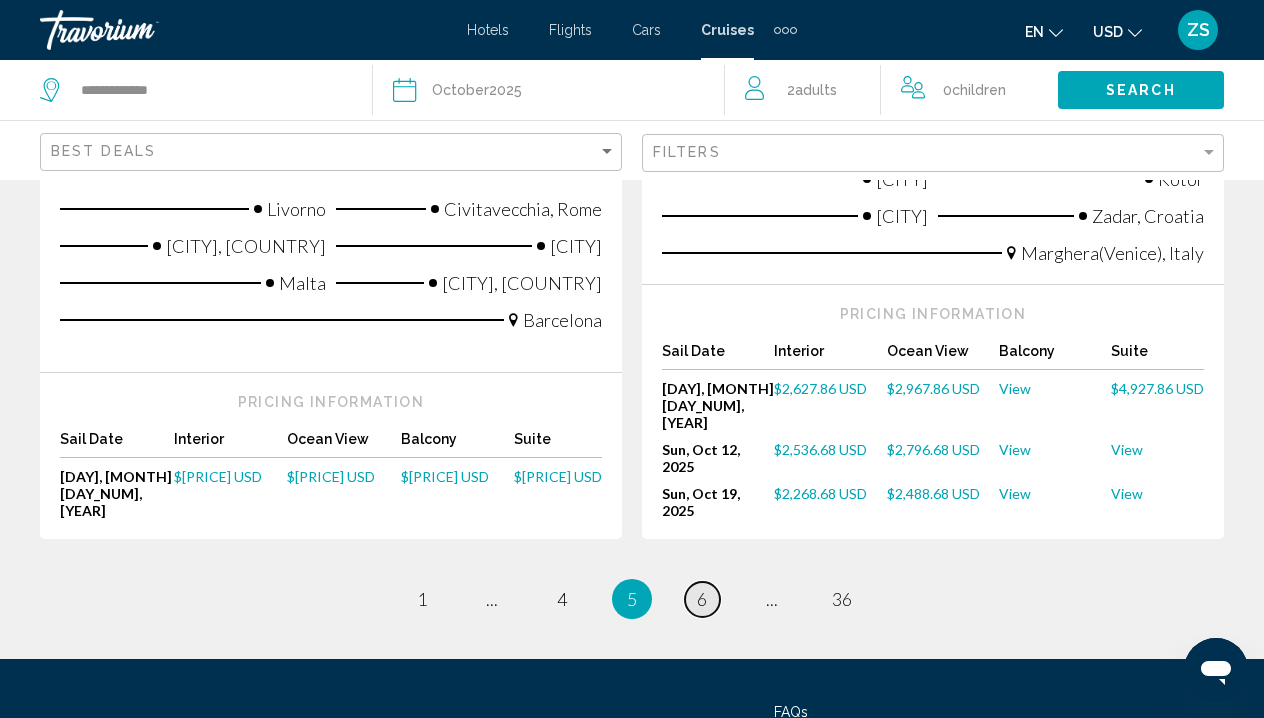 click on "6" at bounding box center (702, 599) 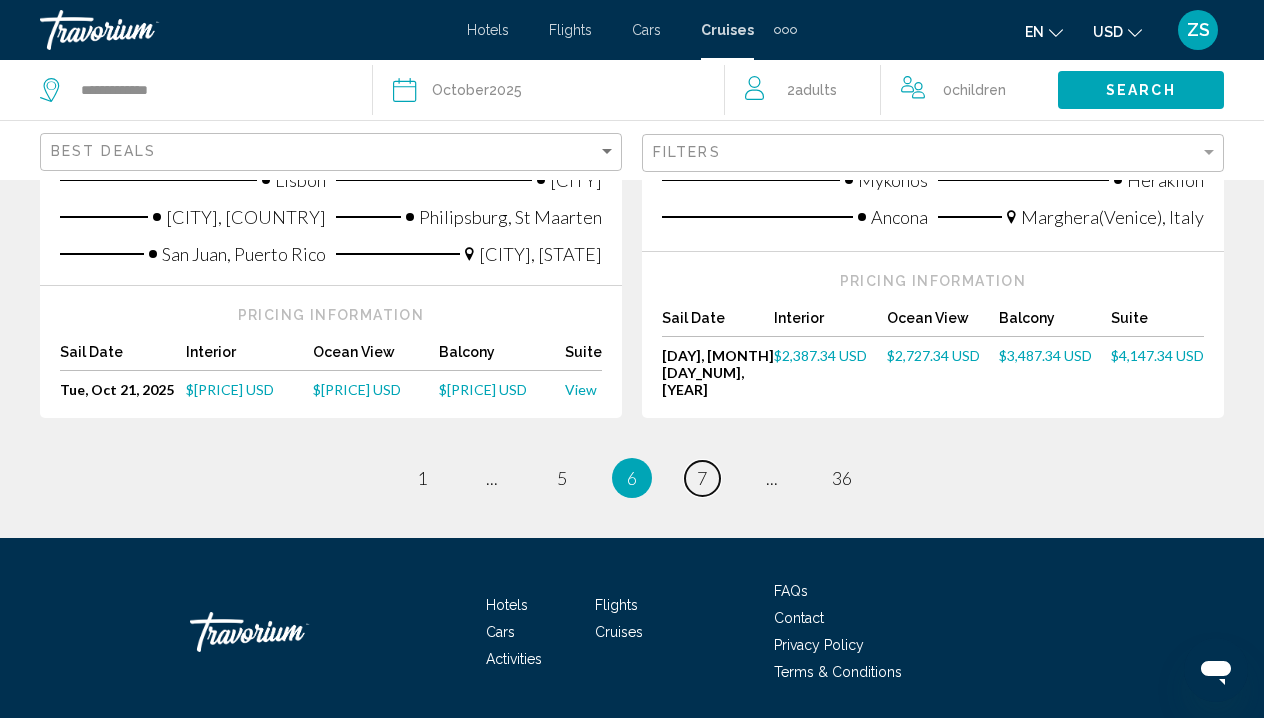 scroll, scrollTop: 2686, scrollLeft: 0, axis: vertical 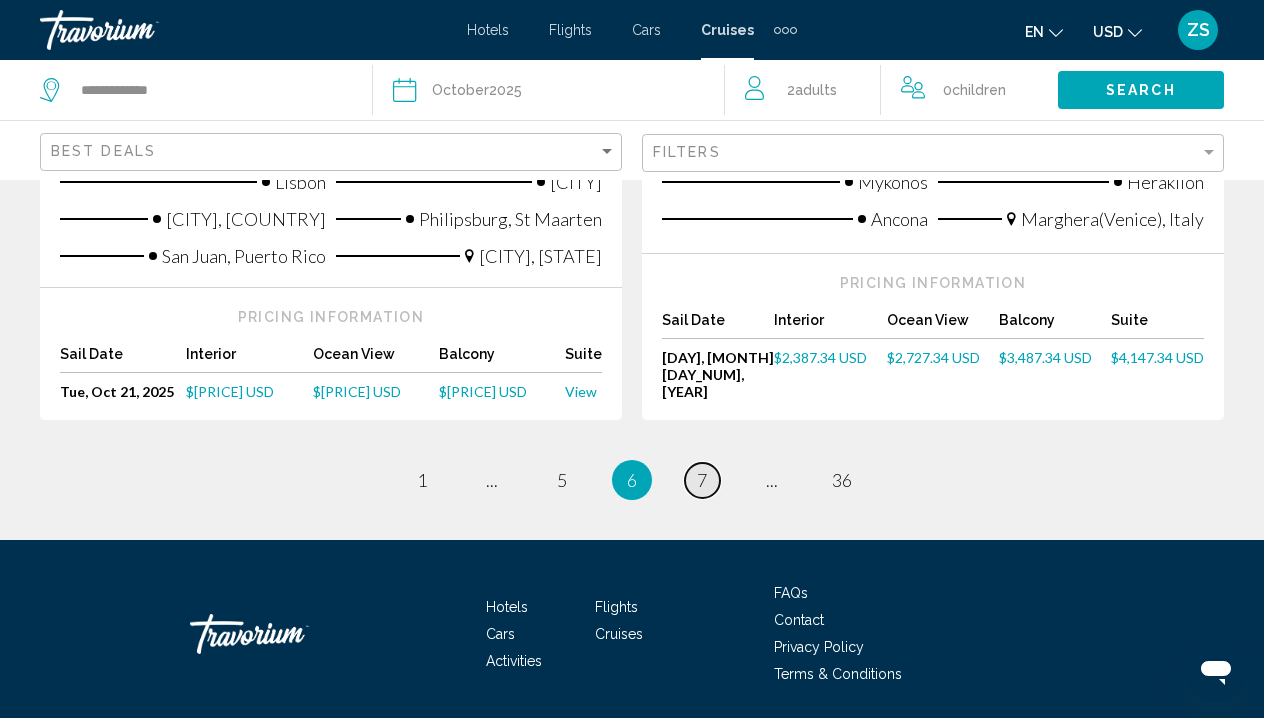 click on "7" at bounding box center (702, 480) 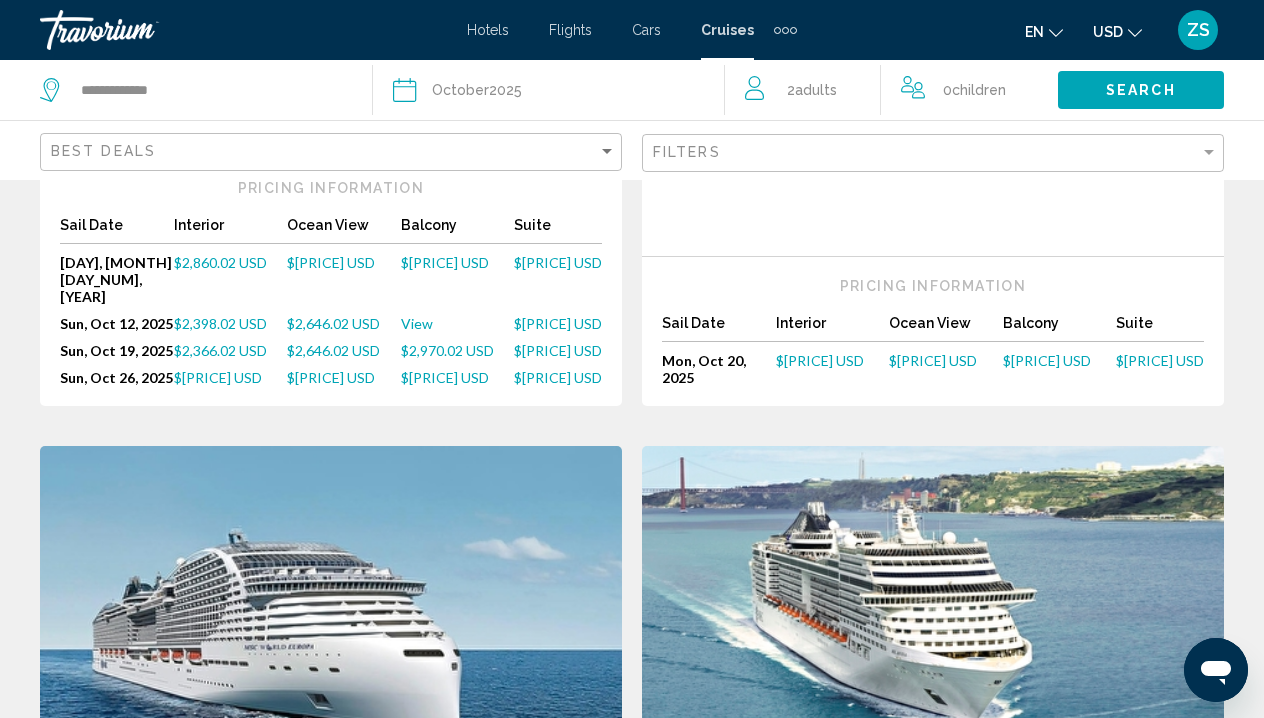 scroll, scrollTop: 972, scrollLeft: 0, axis: vertical 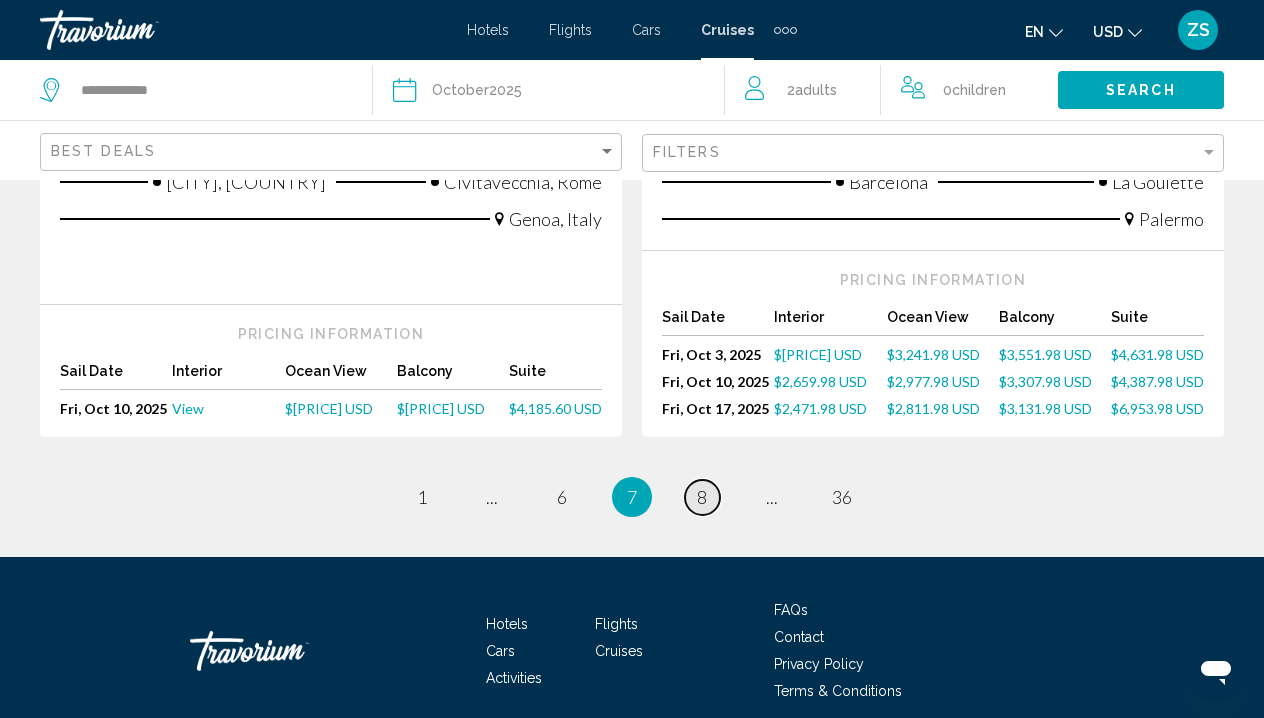 click on "8" at bounding box center [702, 497] 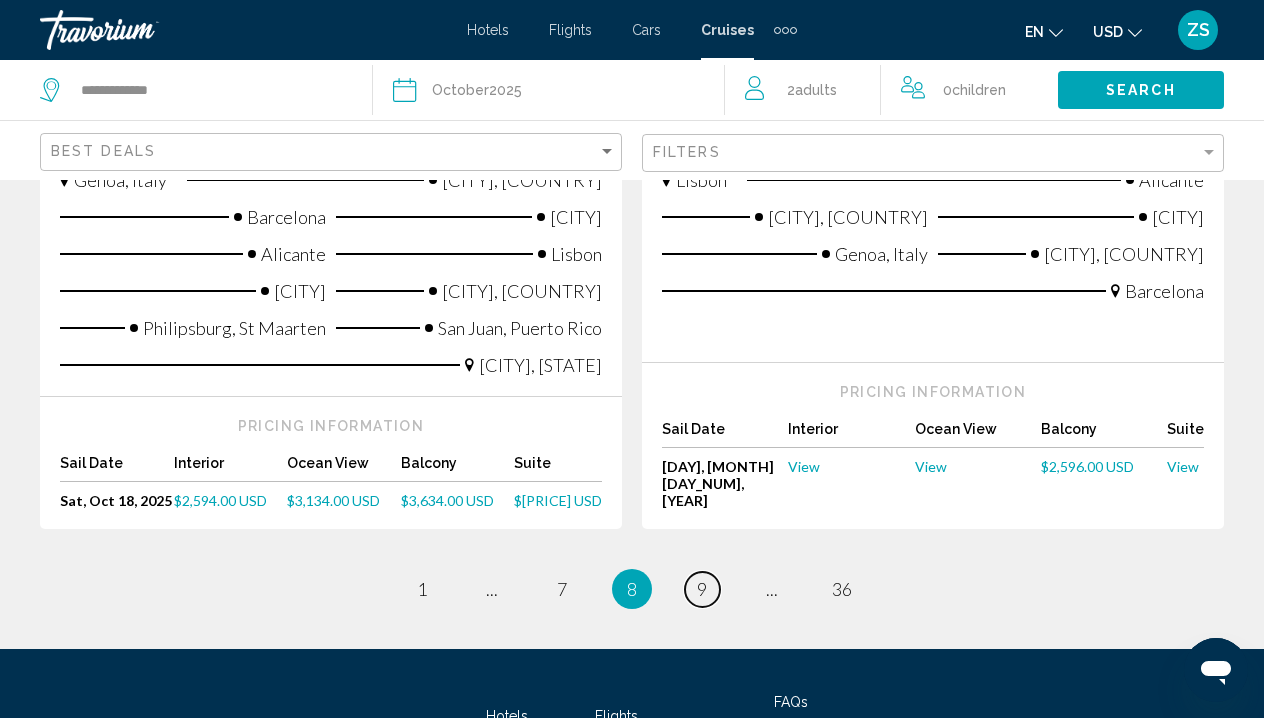 scroll, scrollTop: 2731, scrollLeft: 0, axis: vertical 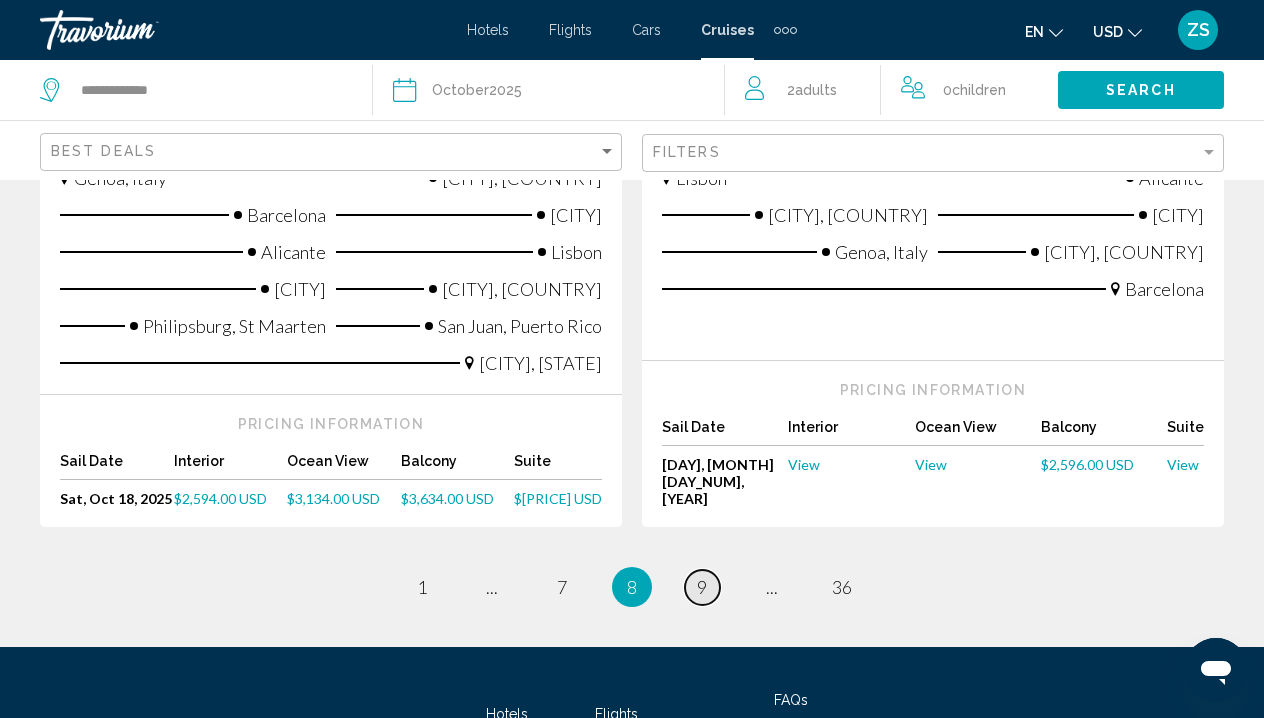 click on "9" at bounding box center [702, 587] 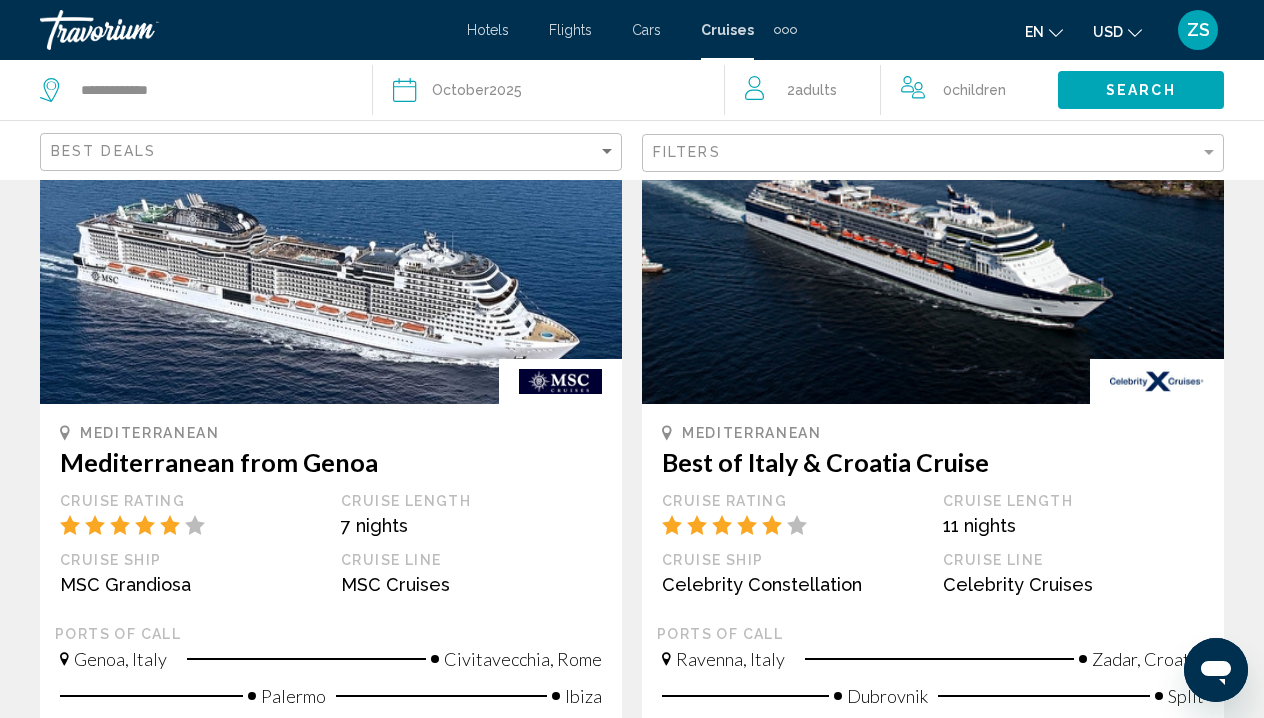 scroll, scrollTop: 2227, scrollLeft: 0, axis: vertical 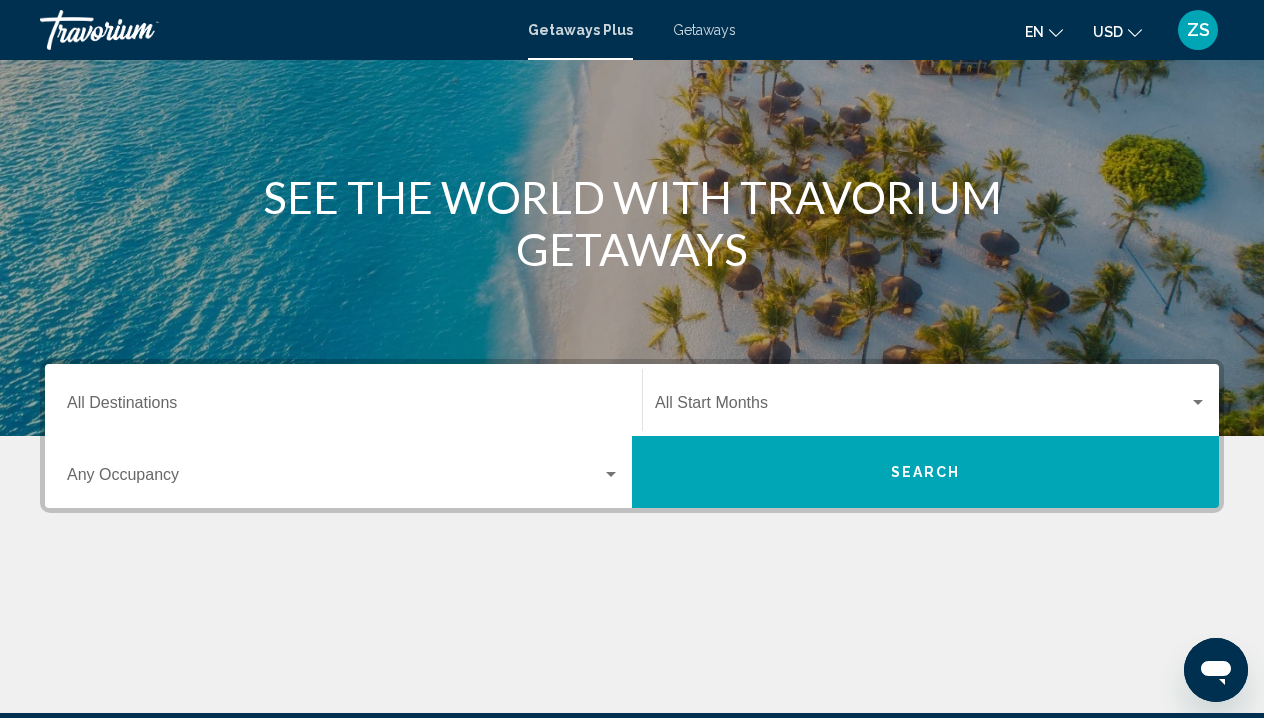 click on "Search" at bounding box center [926, 473] 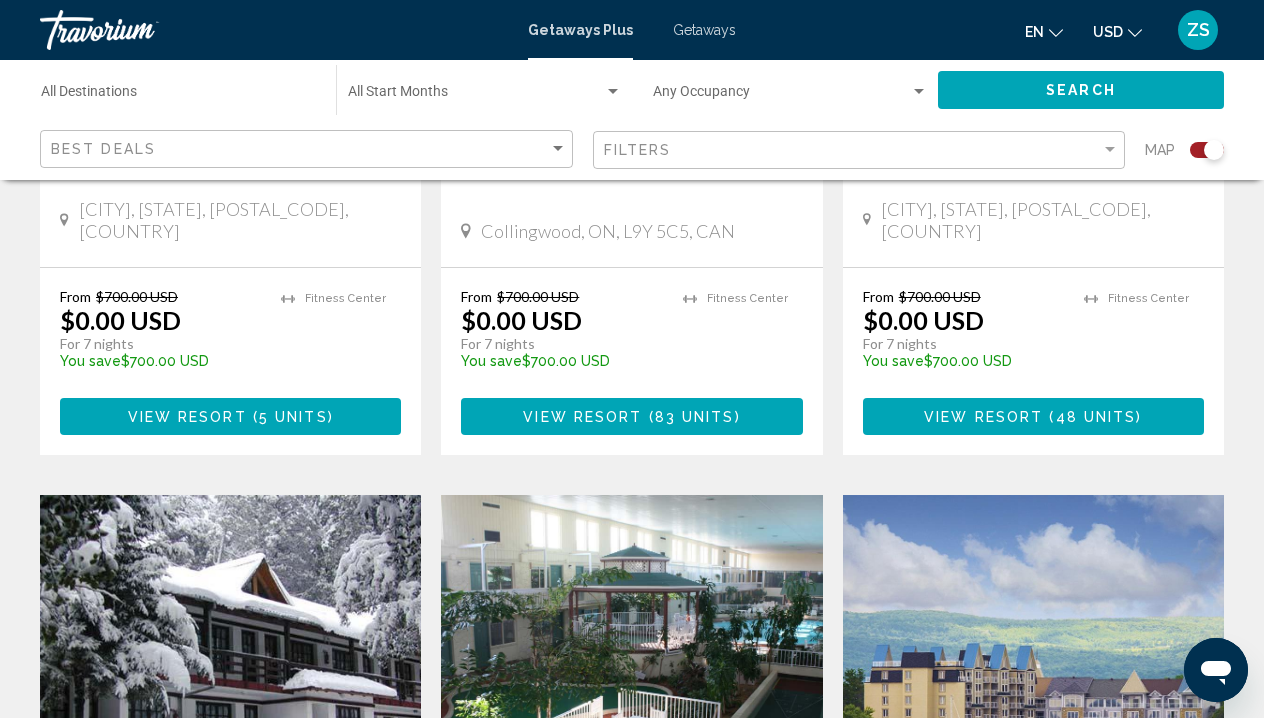 scroll, scrollTop: 1094, scrollLeft: 0, axis: vertical 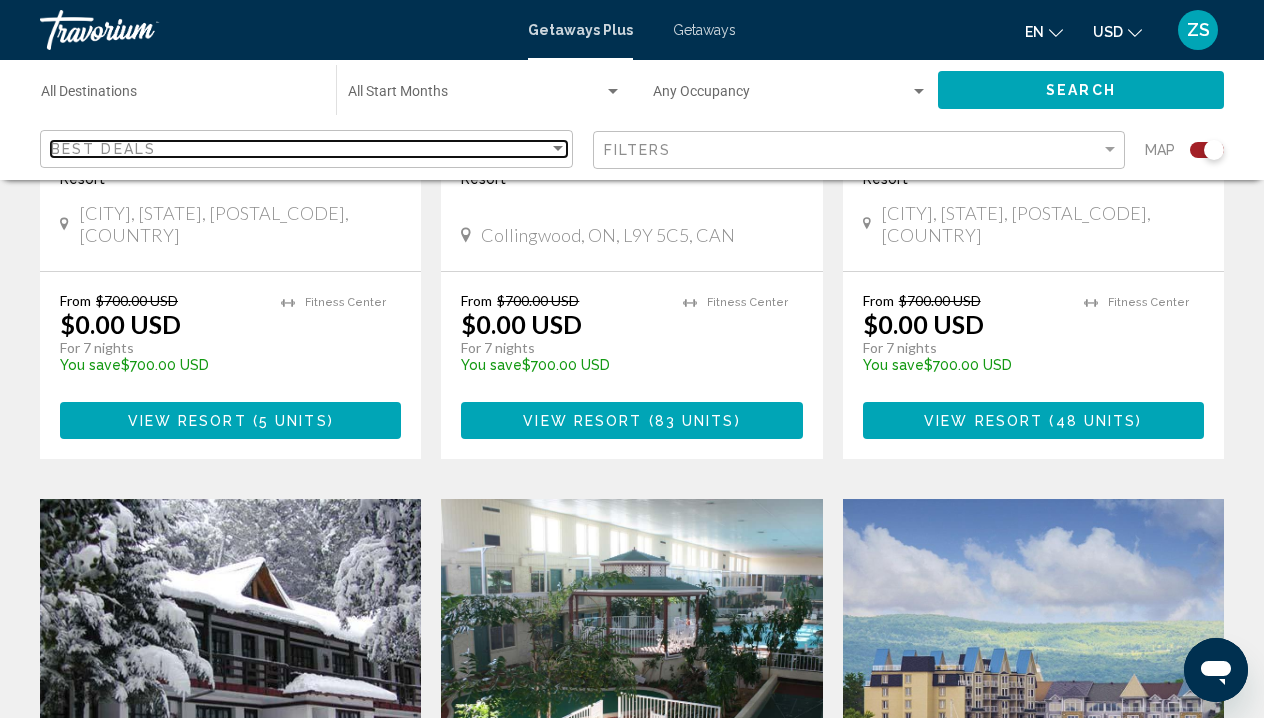 click at bounding box center (558, 149) 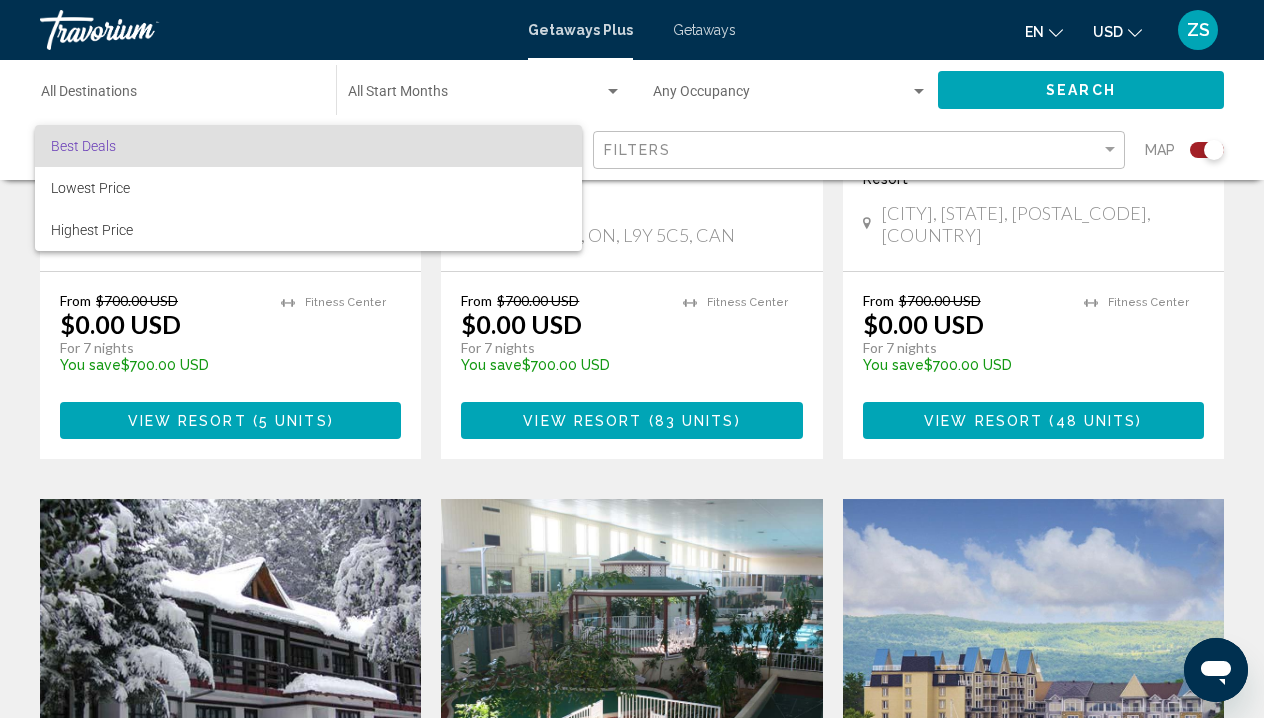 click at bounding box center (632, 359) 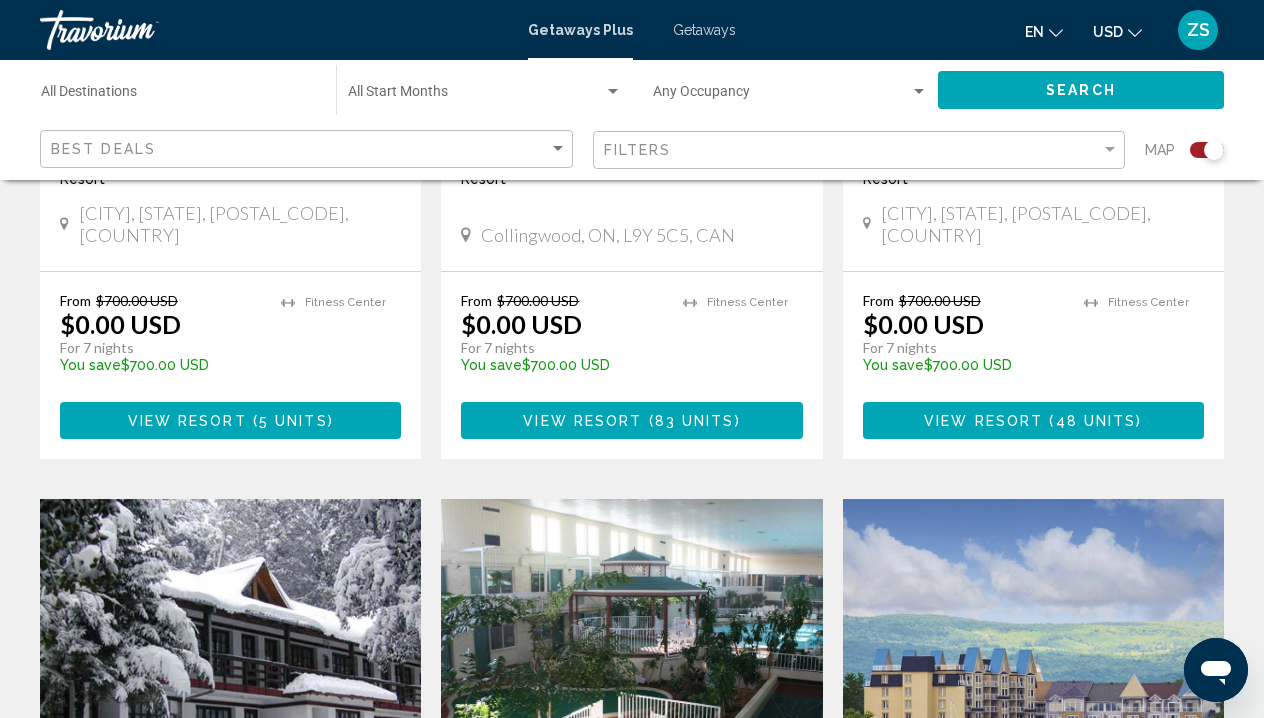 click on "Destination All Destinations" 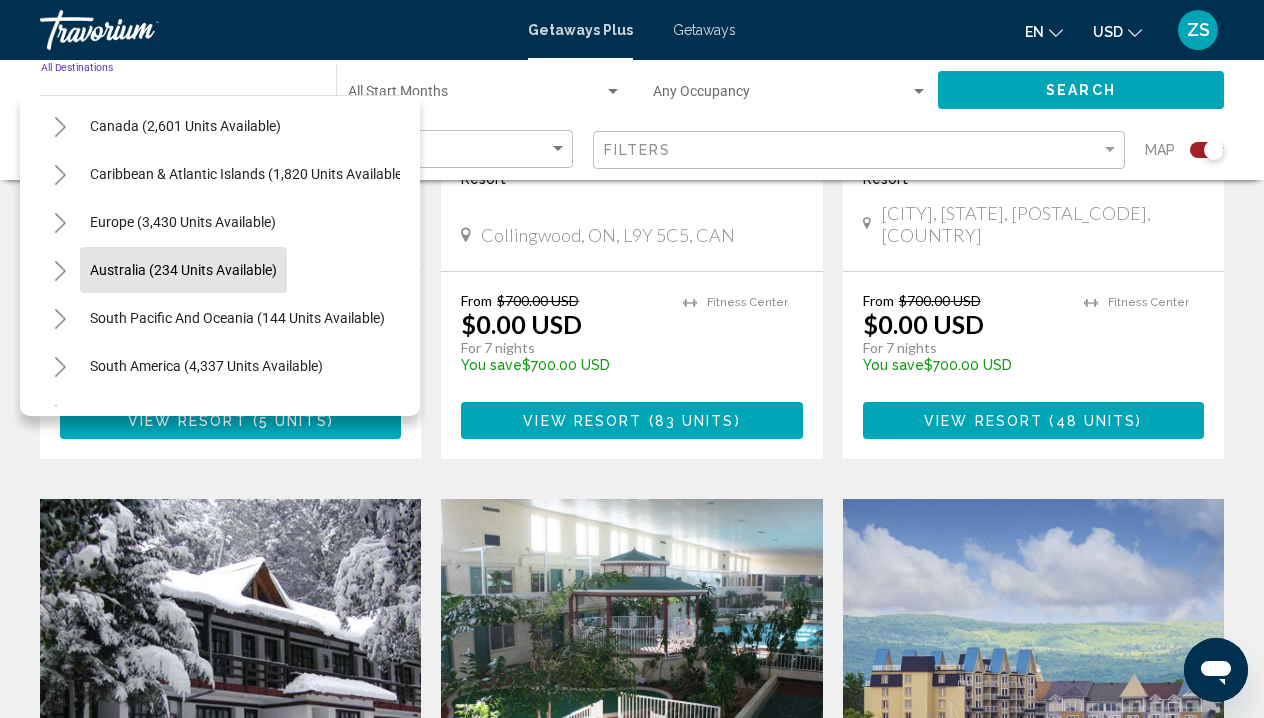 scroll, scrollTop: 149, scrollLeft: 0, axis: vertical 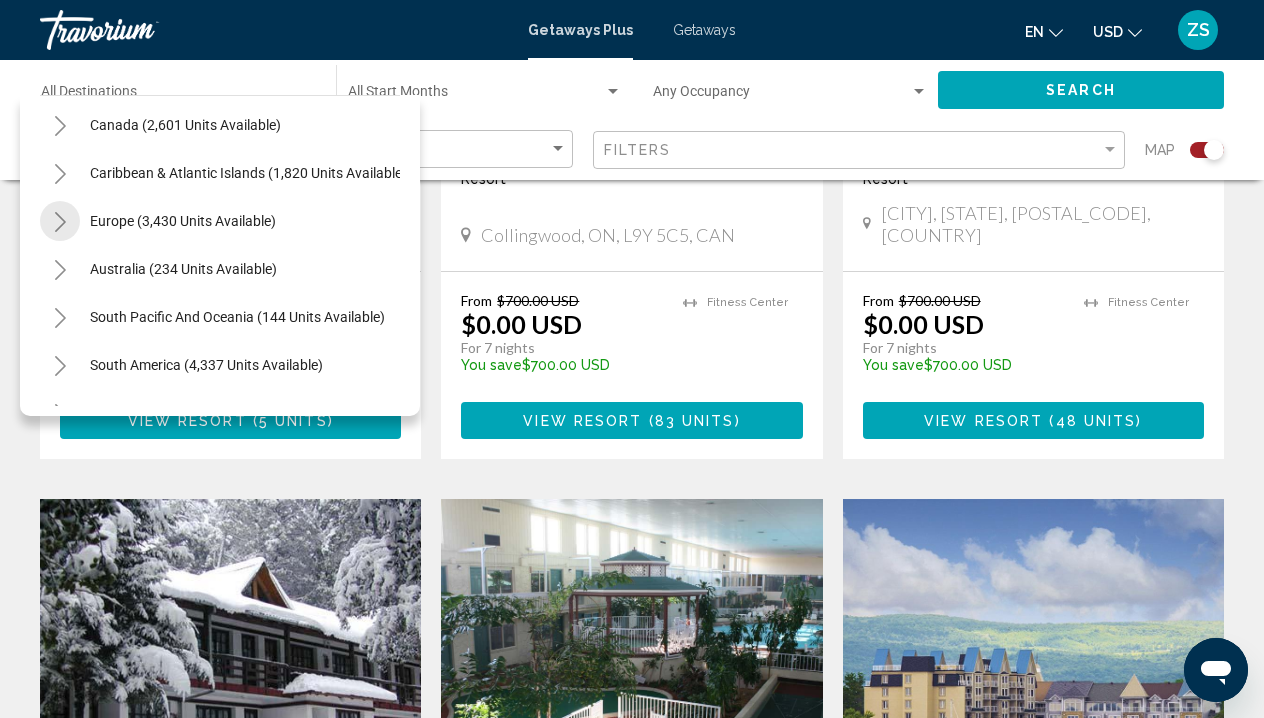 click 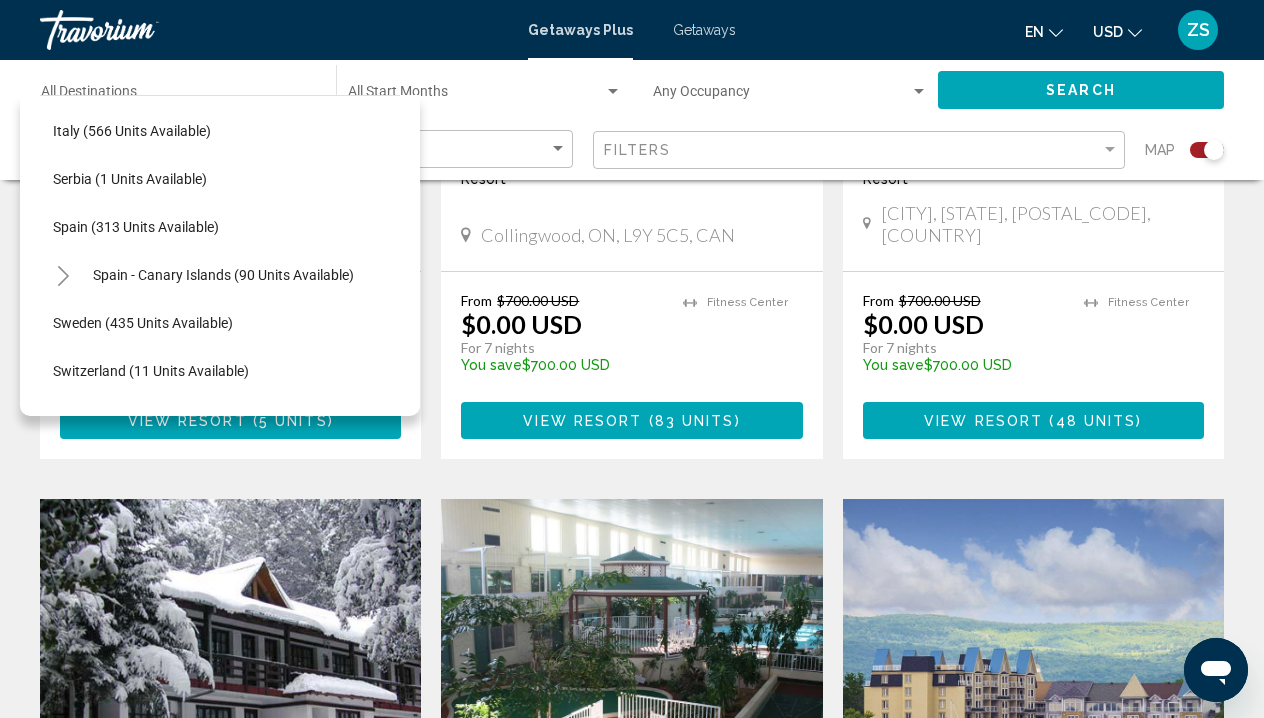 scroll, scrollTop: 683, scrollLeft: 18, axis: both 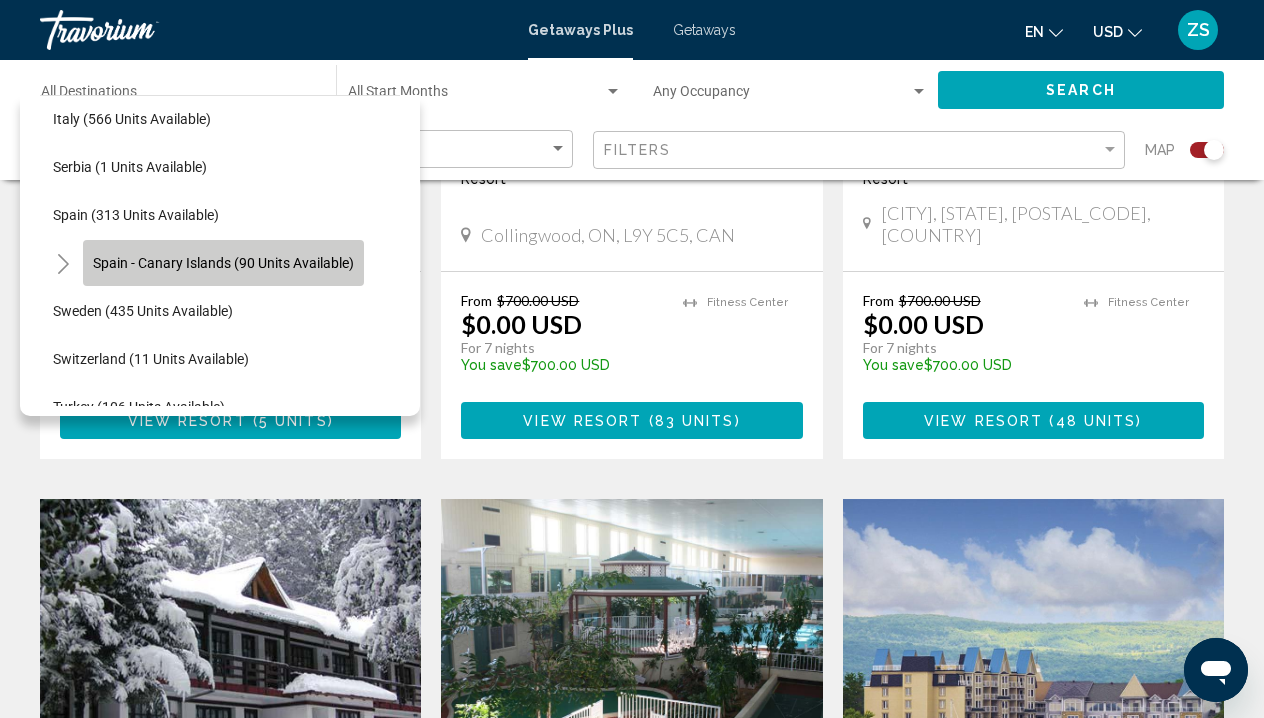 click on "Spain - Canary Islands (90 units available)" 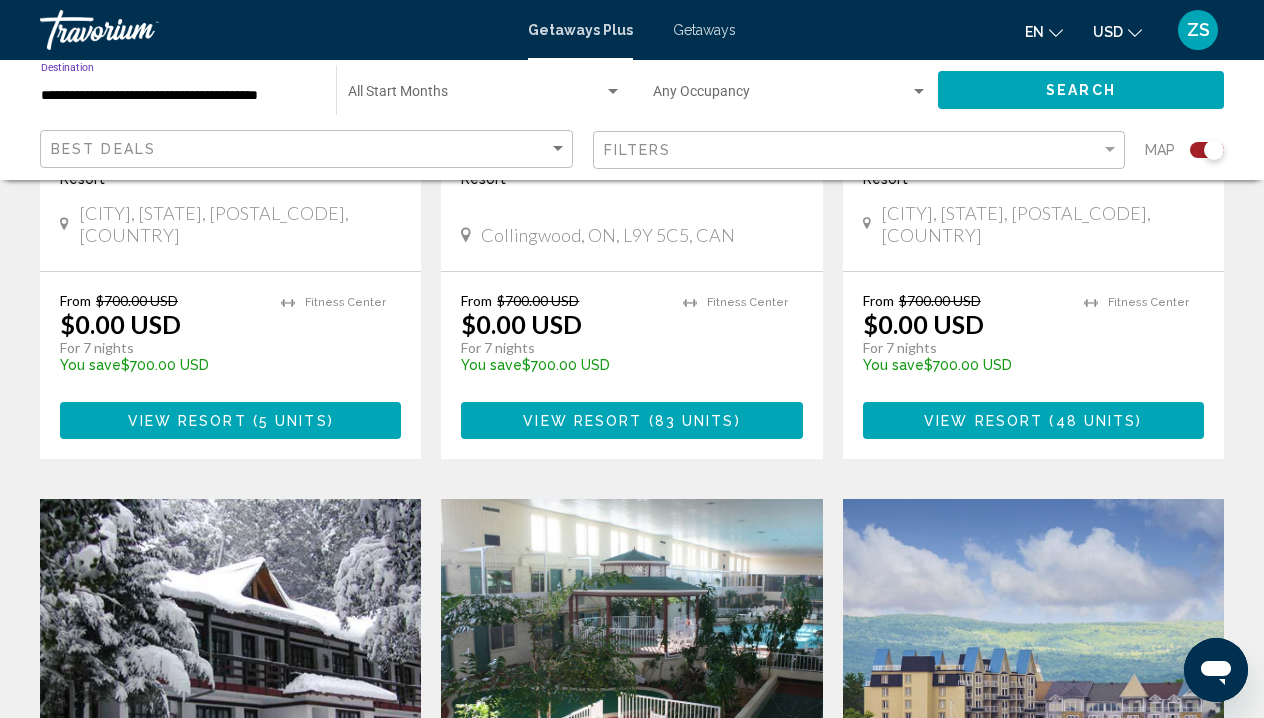 click on "Search" 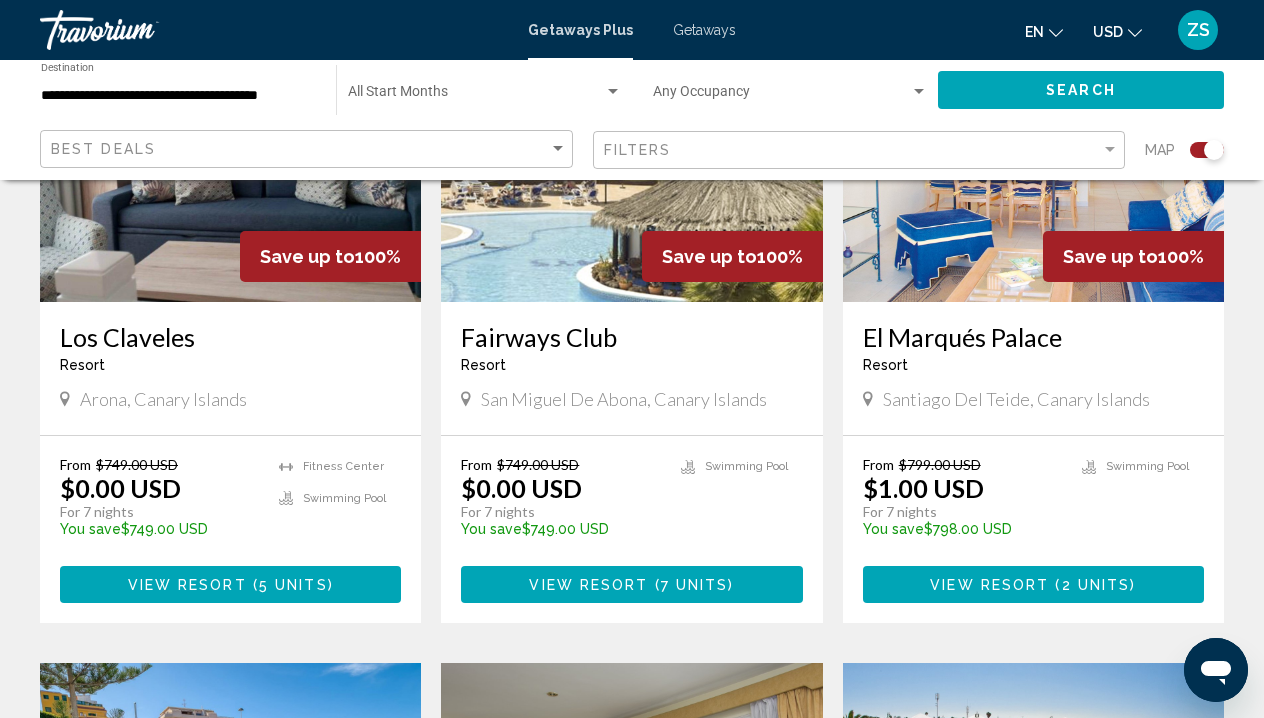 scroll, scrollTop: 909, scrollLeft: 0, axis: vertical 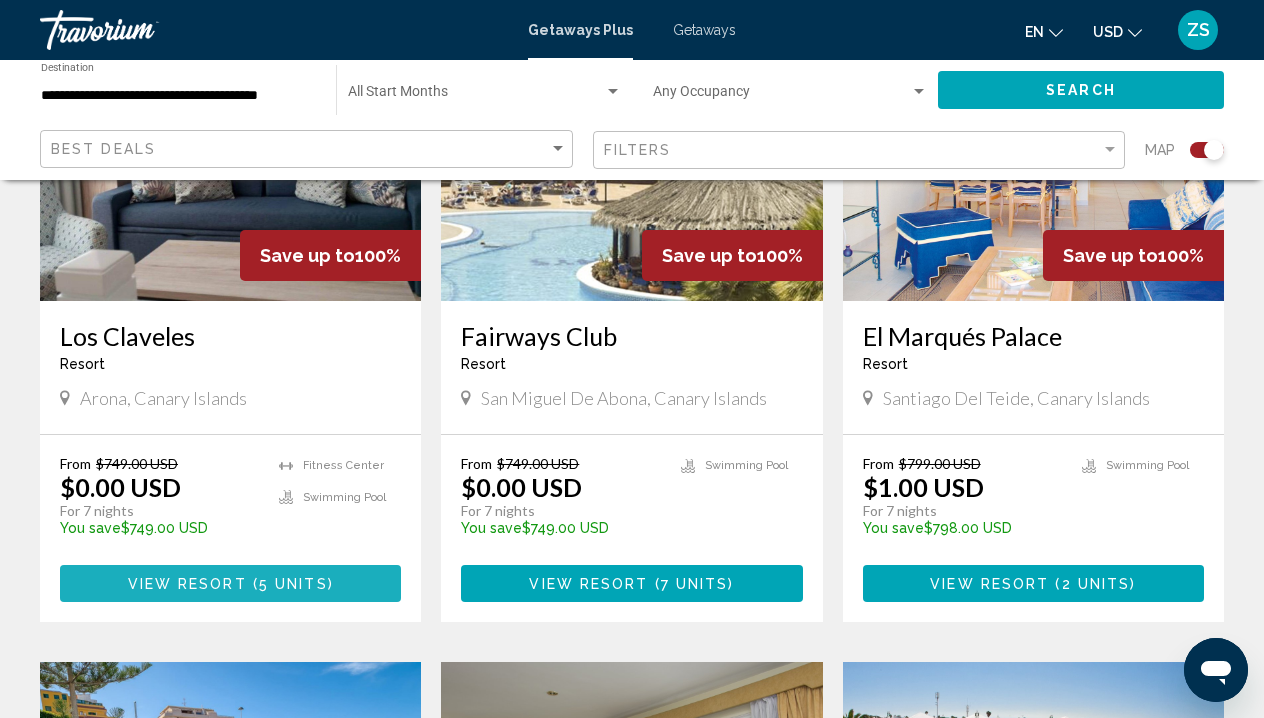 click on "View Resort" at bounding box center (187, 584) 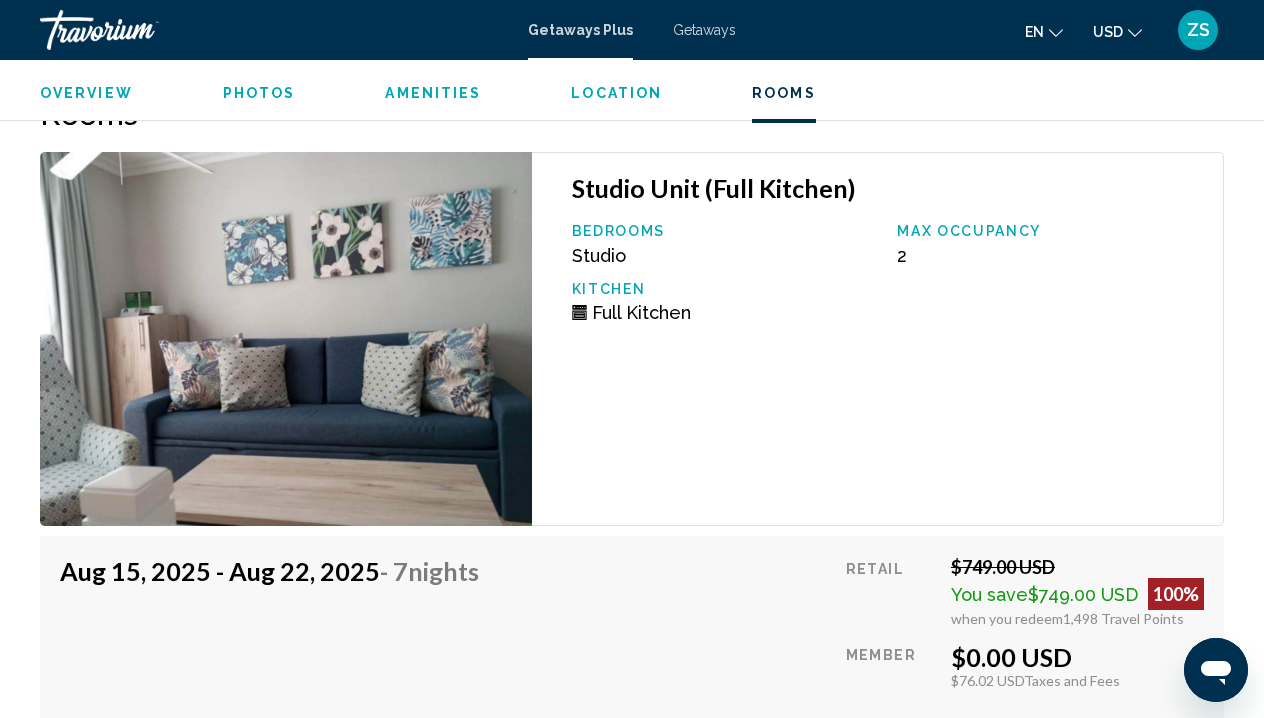 scroll, scrollTop: 3697, scrollLeft: 0, axis: vertical 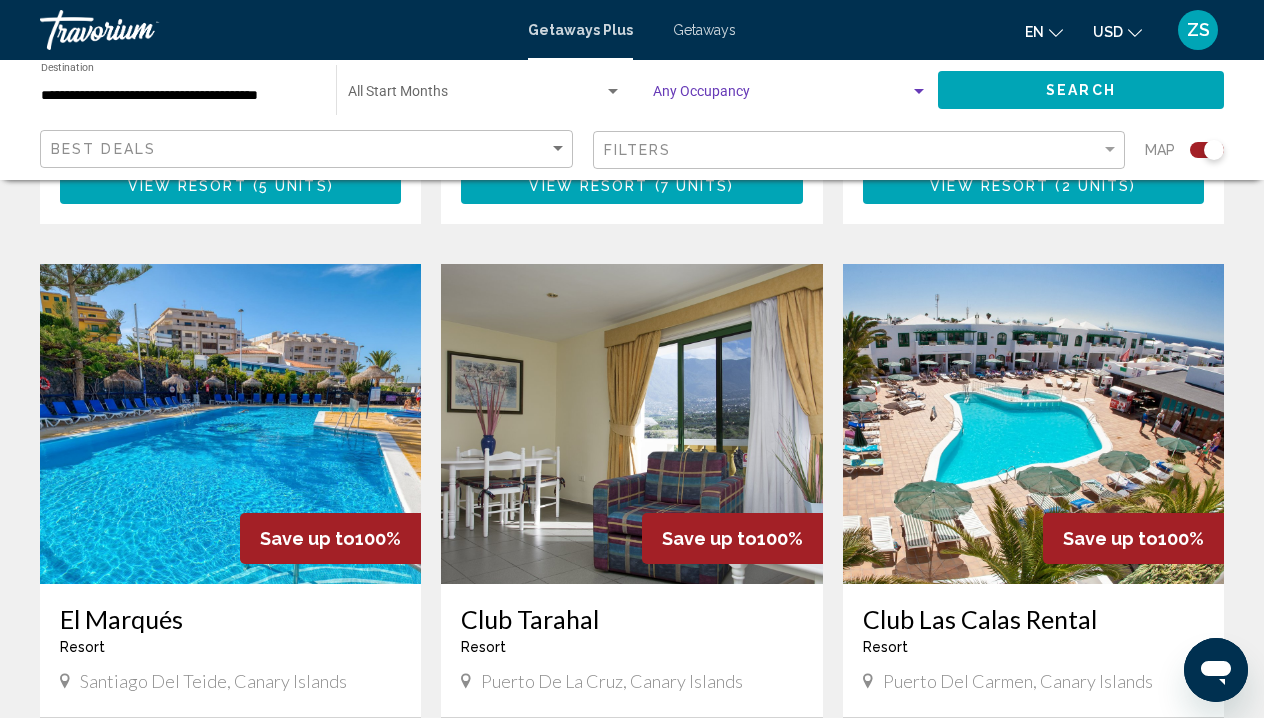 click at bounding box center [919, 92] 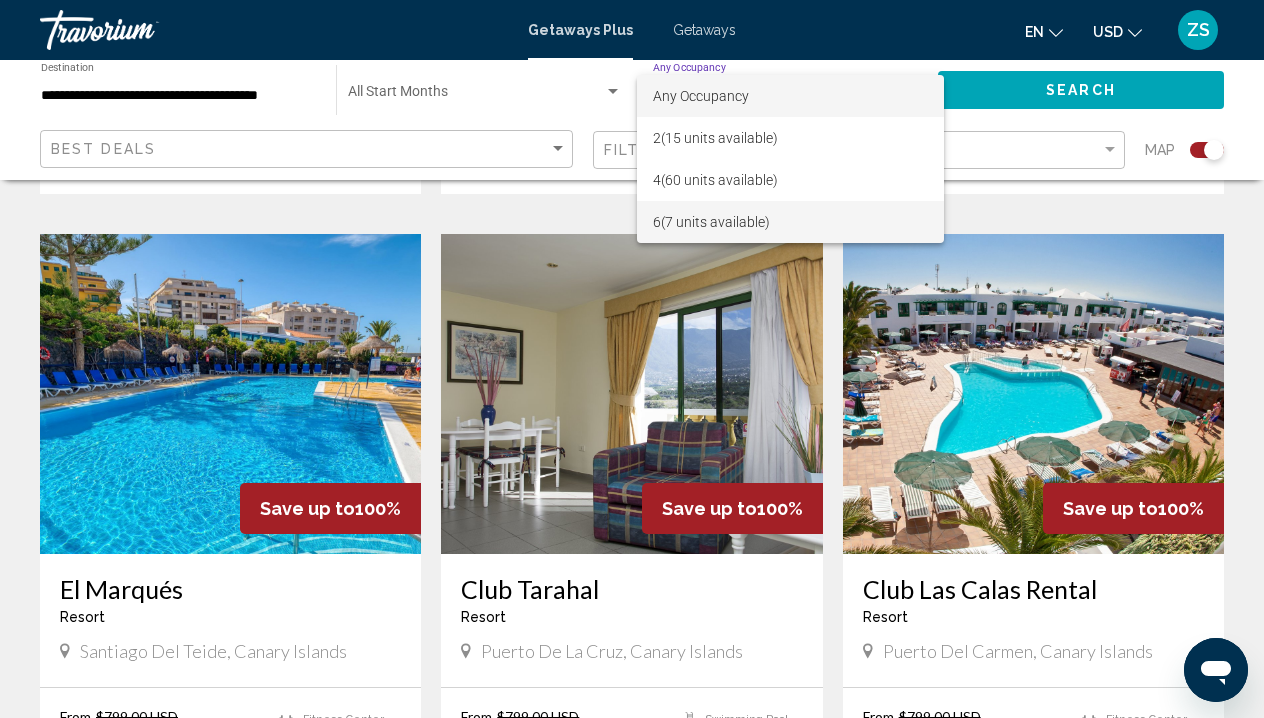 scroll, scrollTop: 1339, scrollLeft: 0, axis: vertical 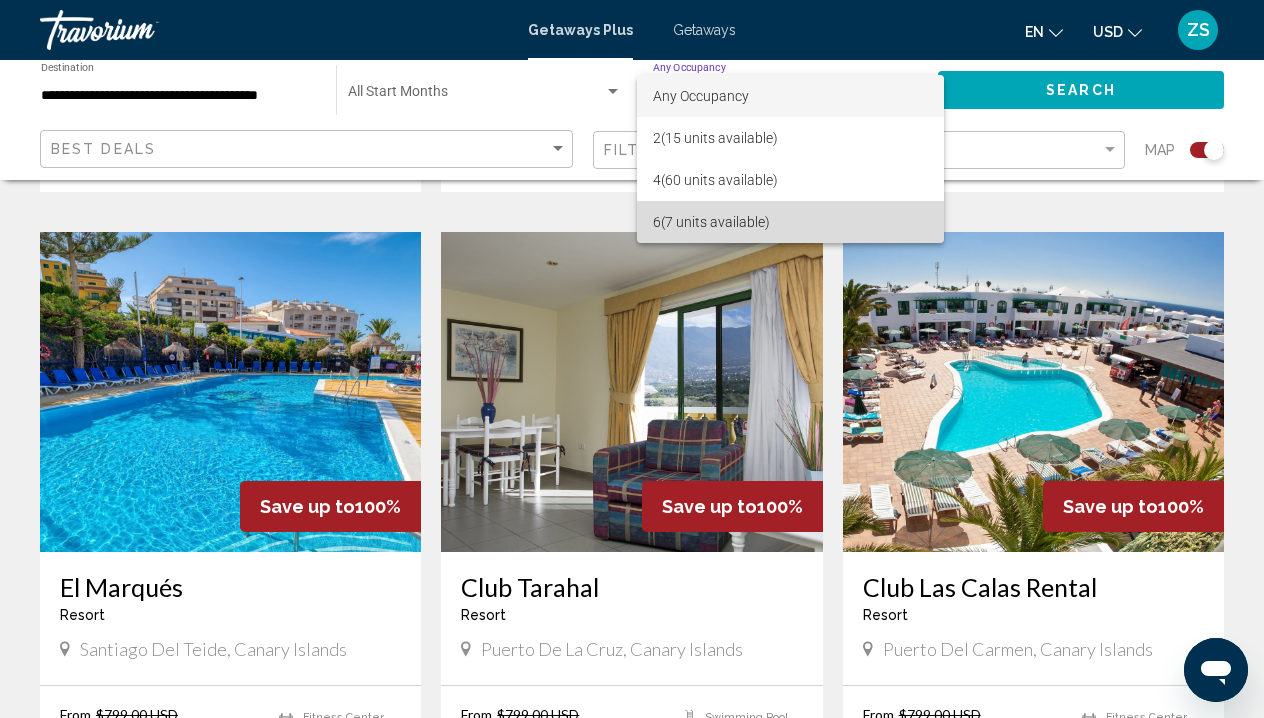 click on "6  (7 units available)" at bounding box center [790, 222] 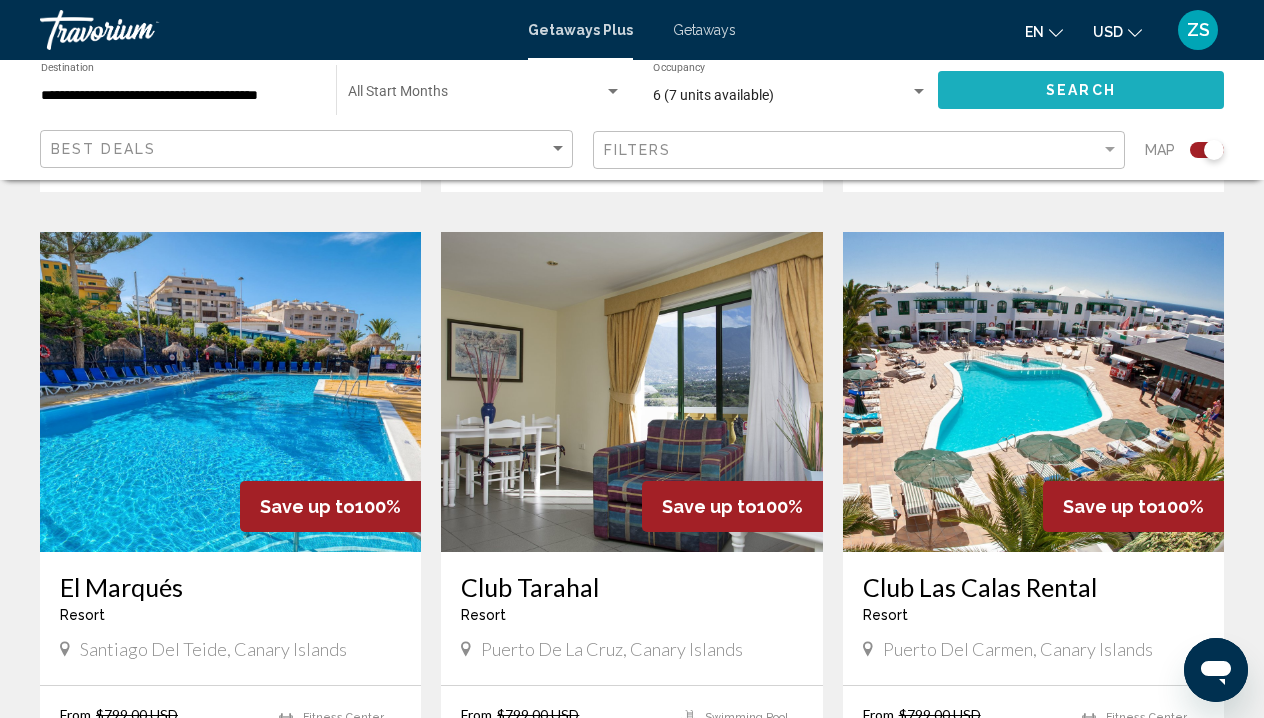 click on "Search" 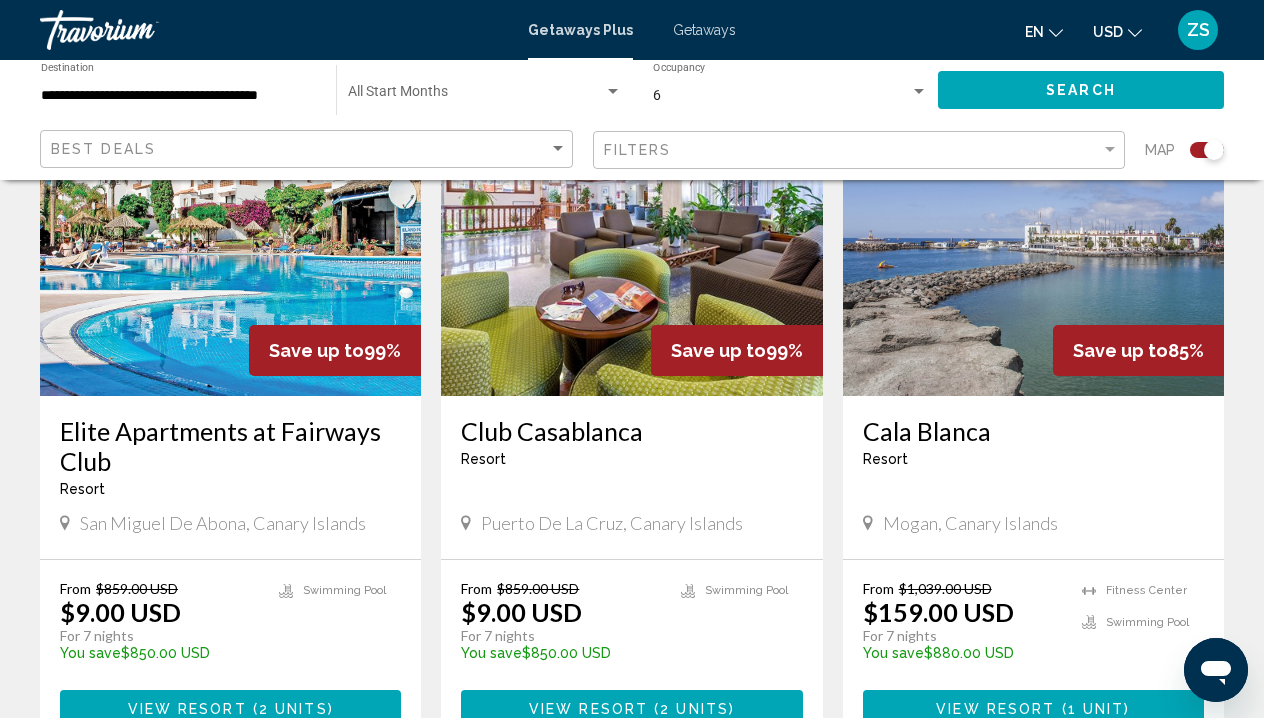 scroll, scrollTop: 829, scrollLeft: 0, axis: vertical 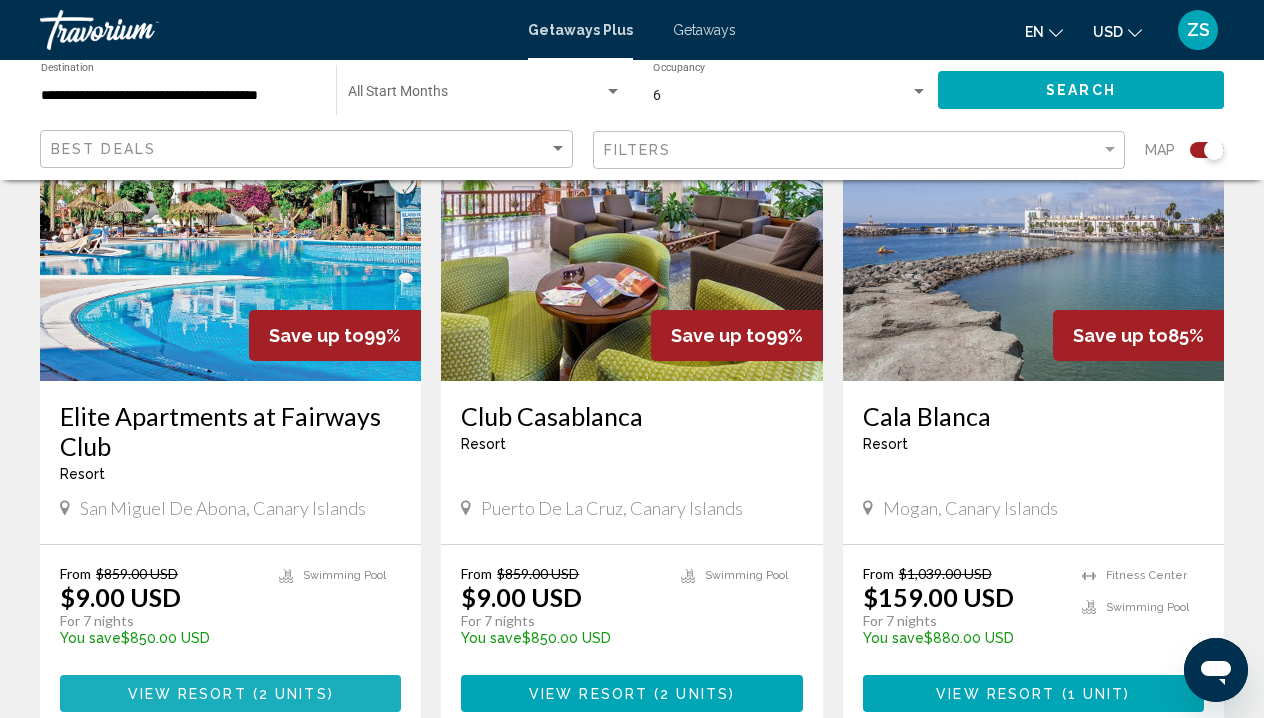 click on "View Resort    ( 2 units )" at bounding box center [231, 693] 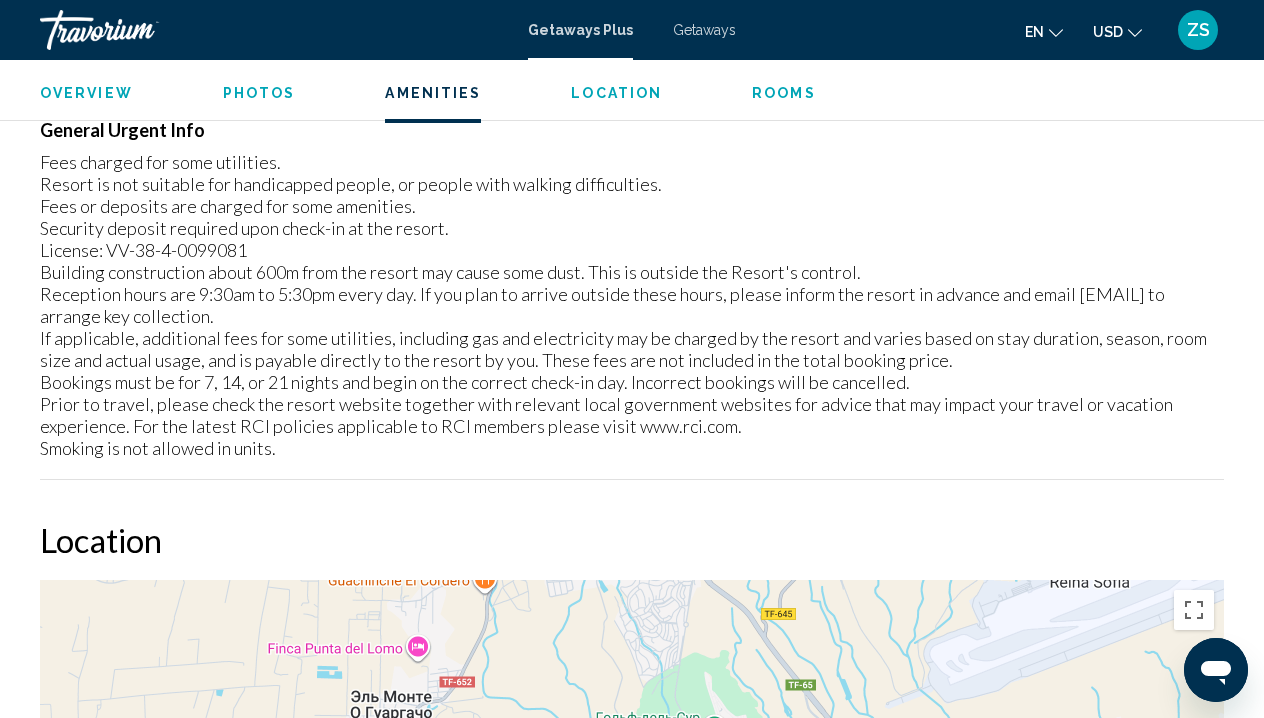 scroll, scrollTop: 2485, scrollLeft: 0, axis: vertical 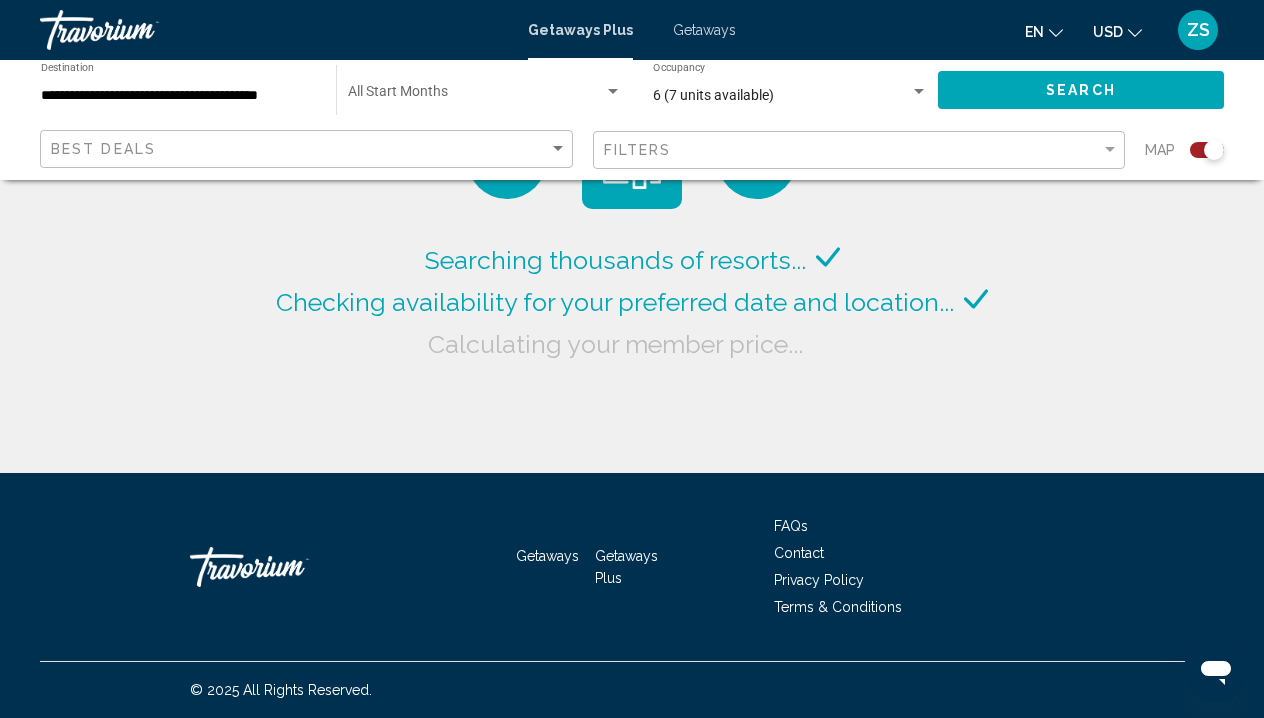 click at bounding box center (919, 92) 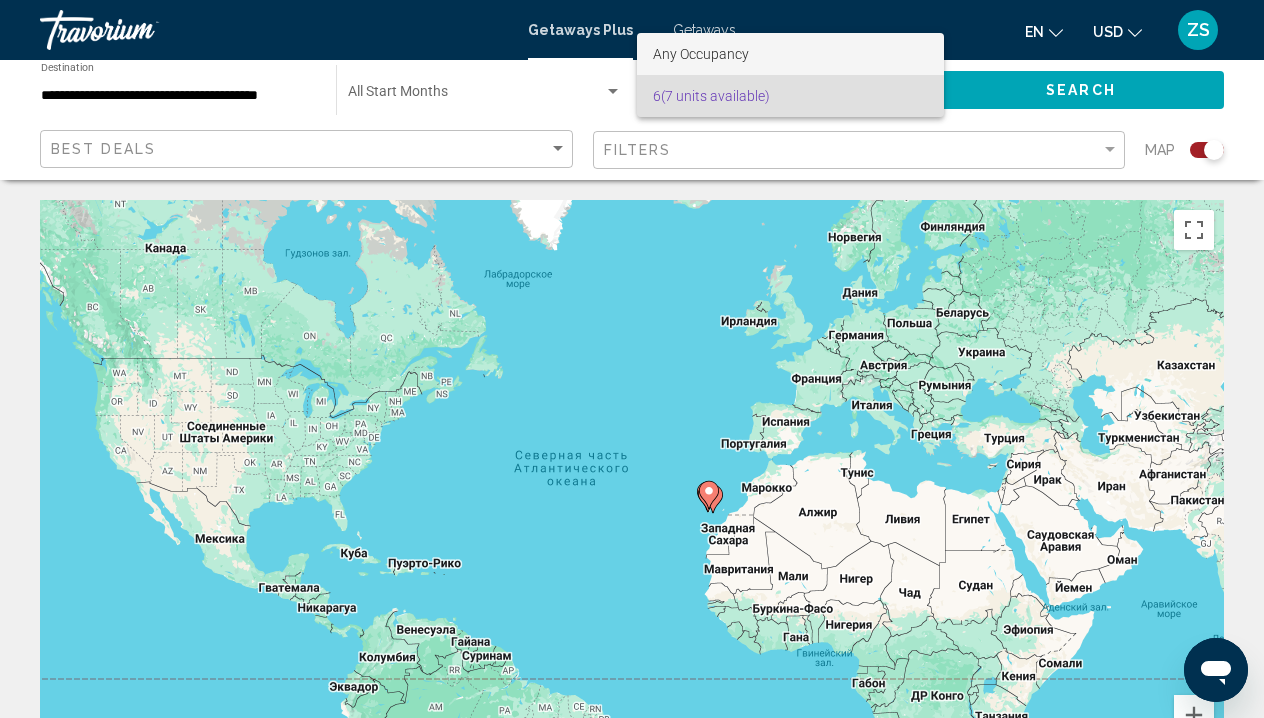 click on "Any Occupancy" at bounding box center (790, 54) 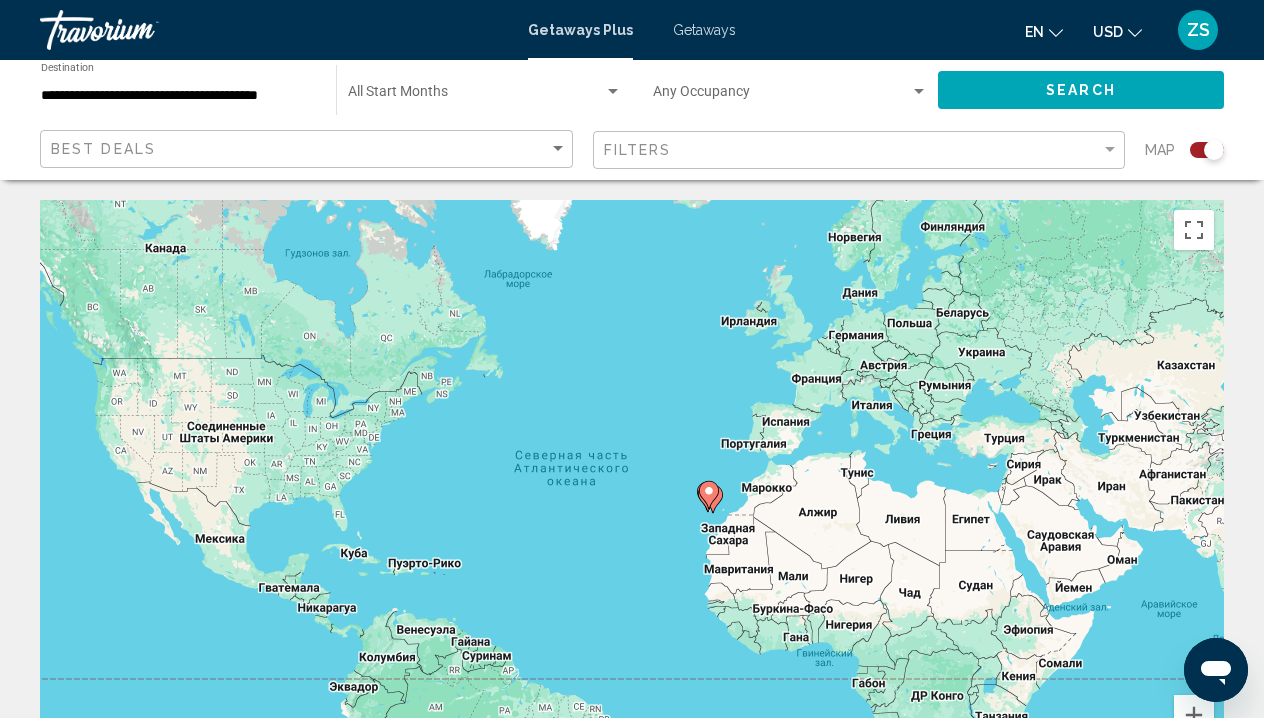 click on "**********" 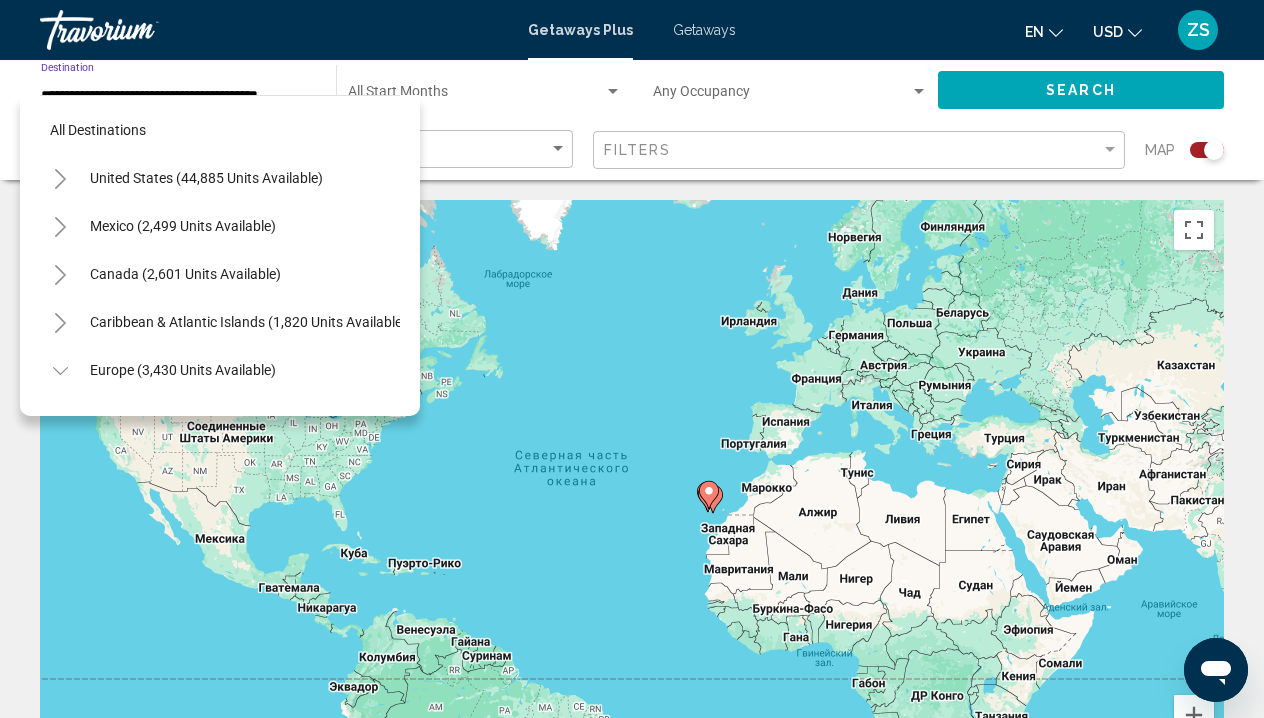 scroll, scrollTop: 695, scrollLeft: 0, axis: vertical 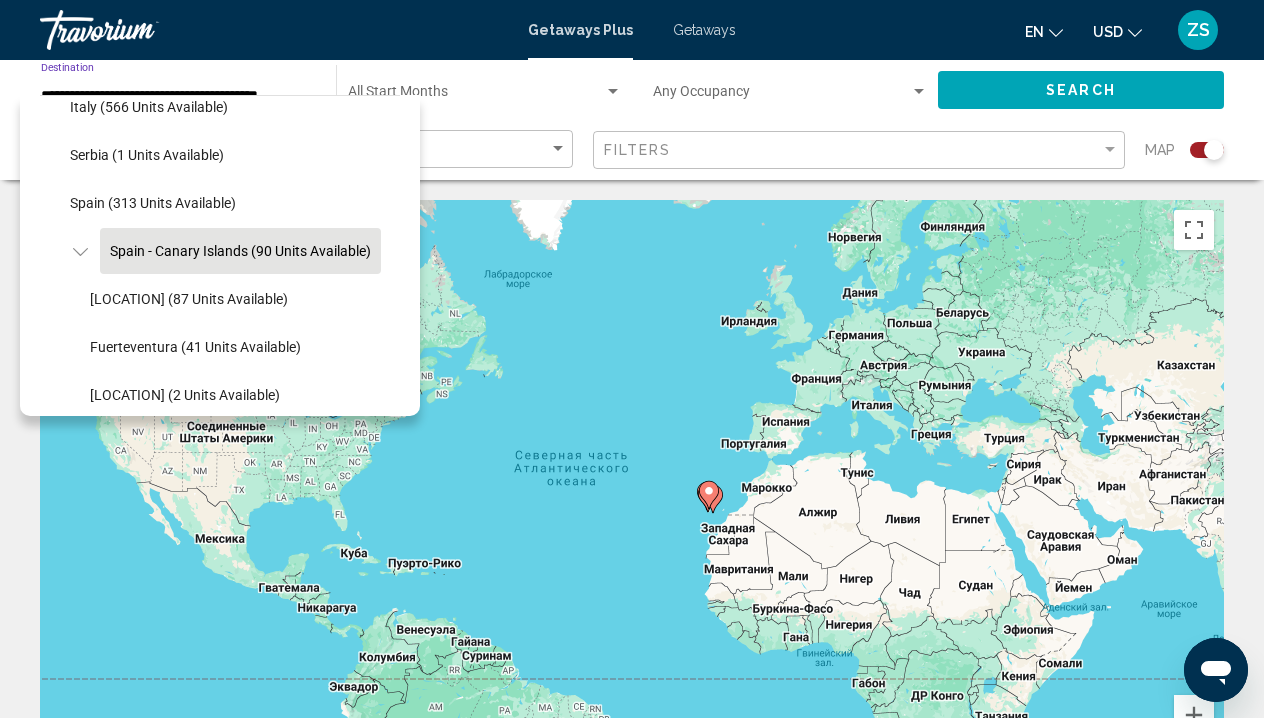 click on "**********" 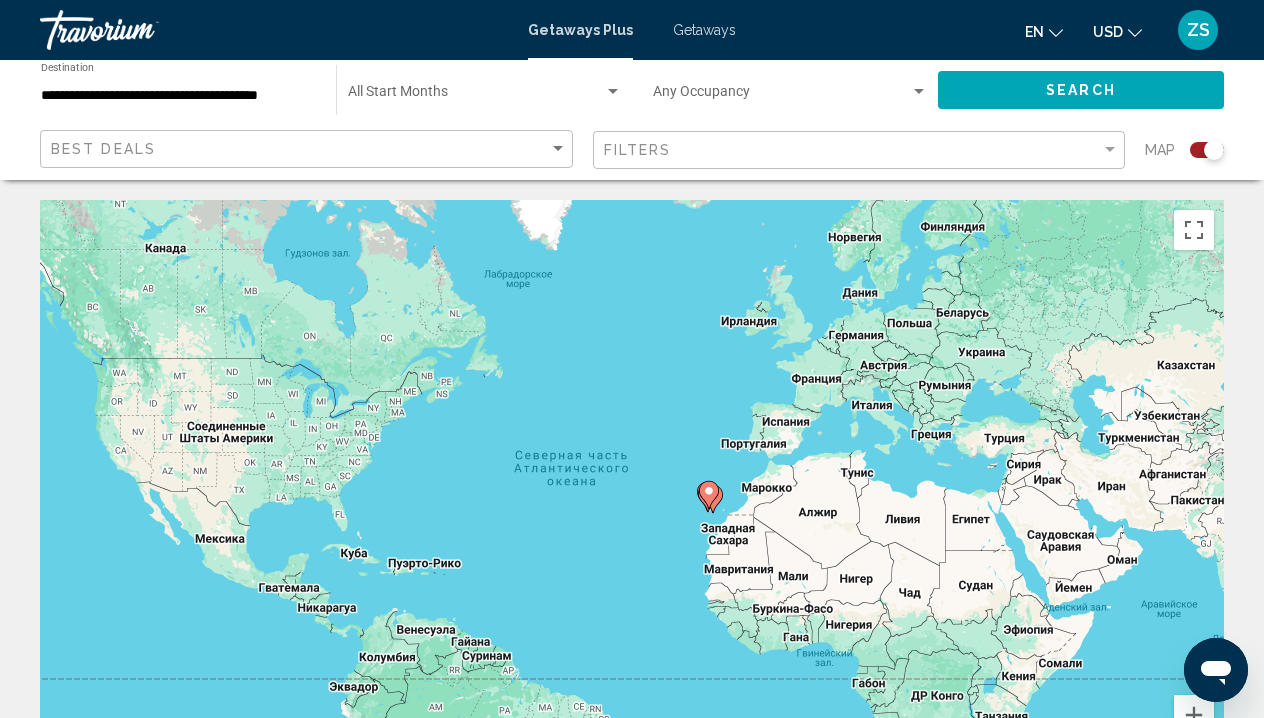 click on "**********" 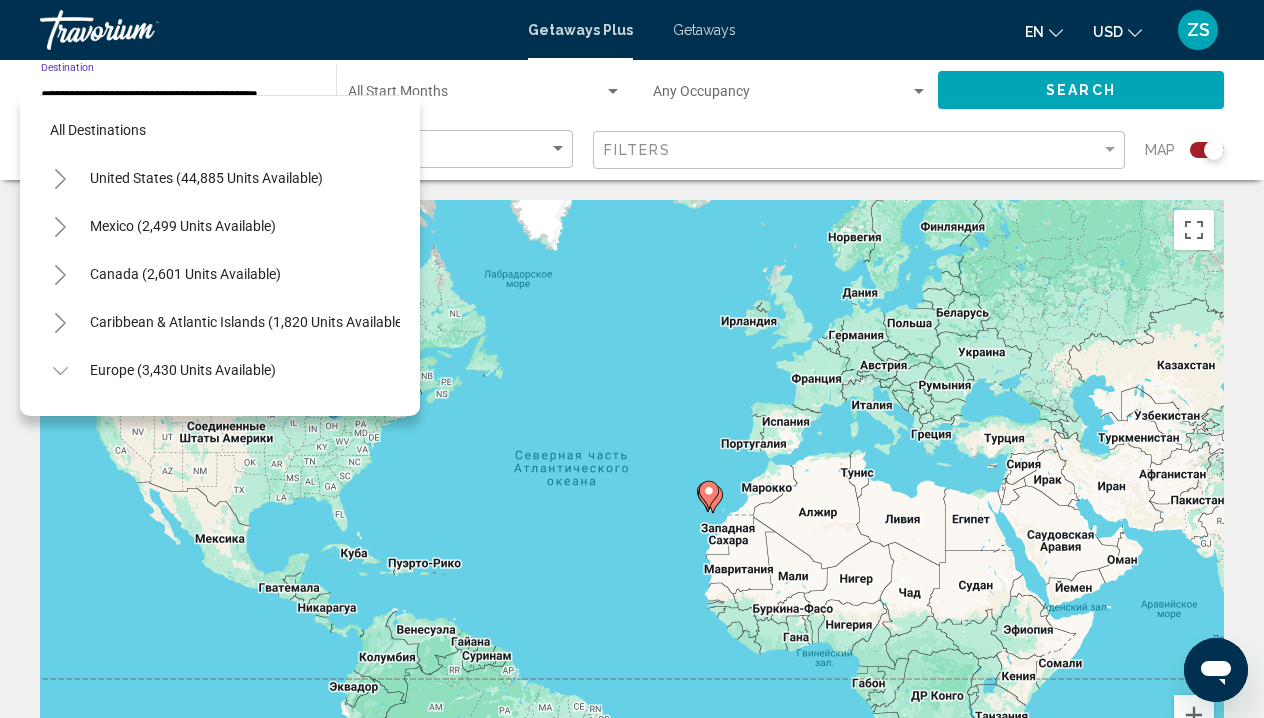 scroll, scrollTop: 695, scrollLeft: 0, axis: vertical 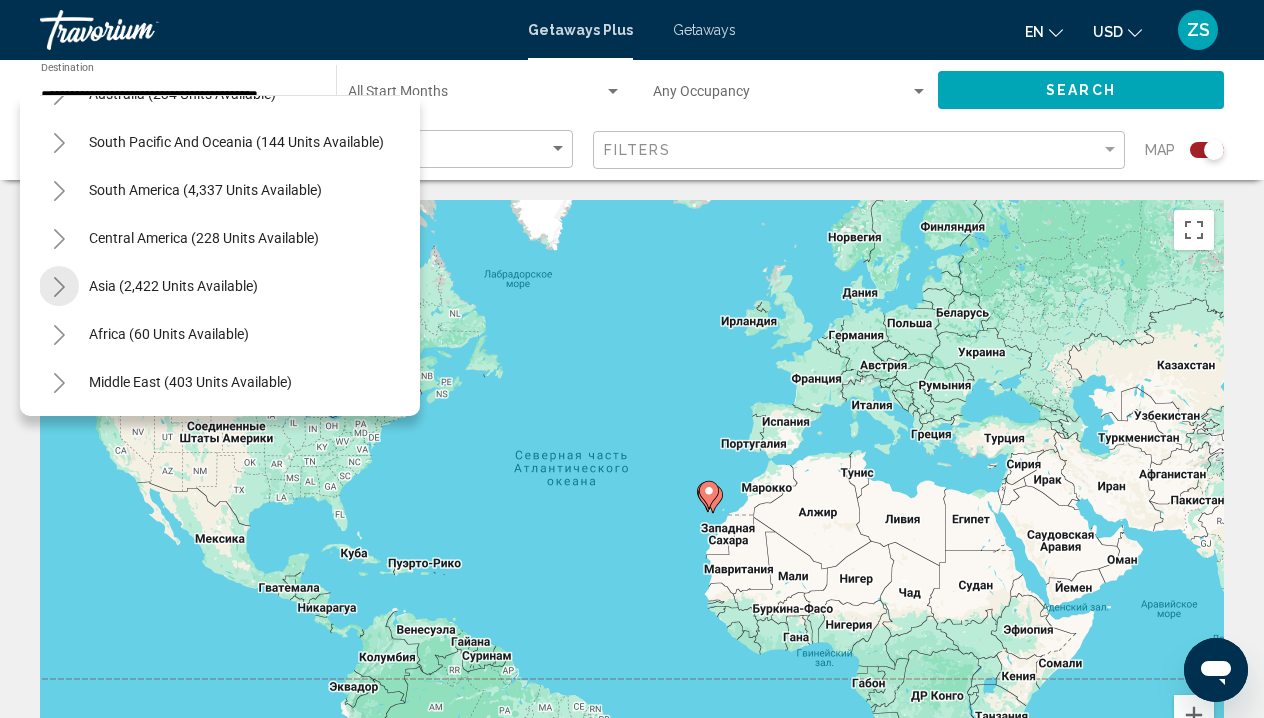 click 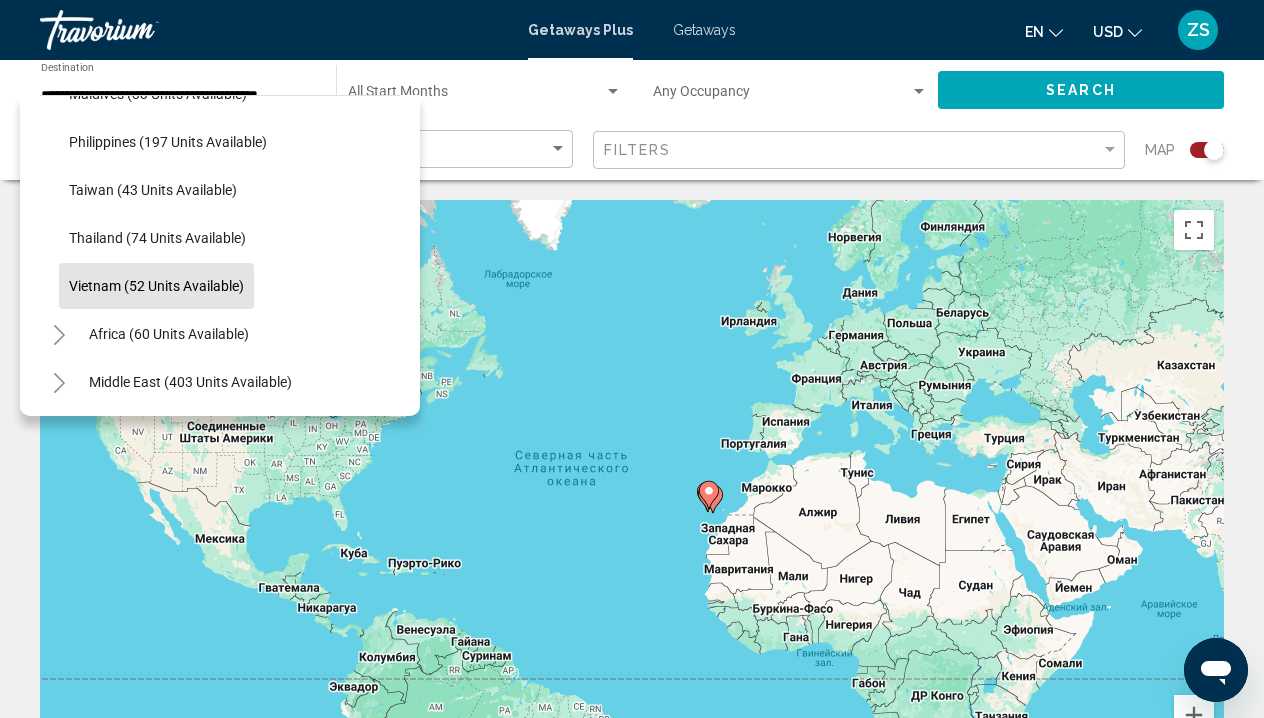scroll, scrollTop: 1812, scrollLeft: 1, axis: both 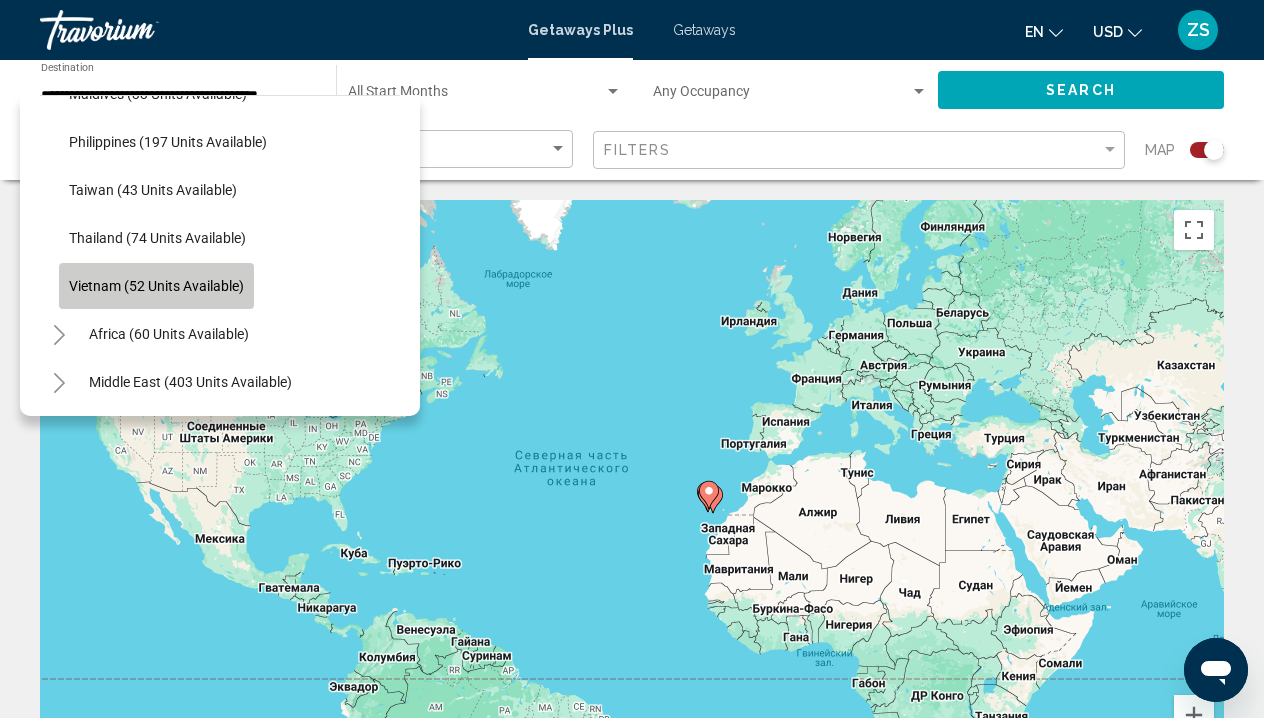 click on "Vietnam (52 units available)" 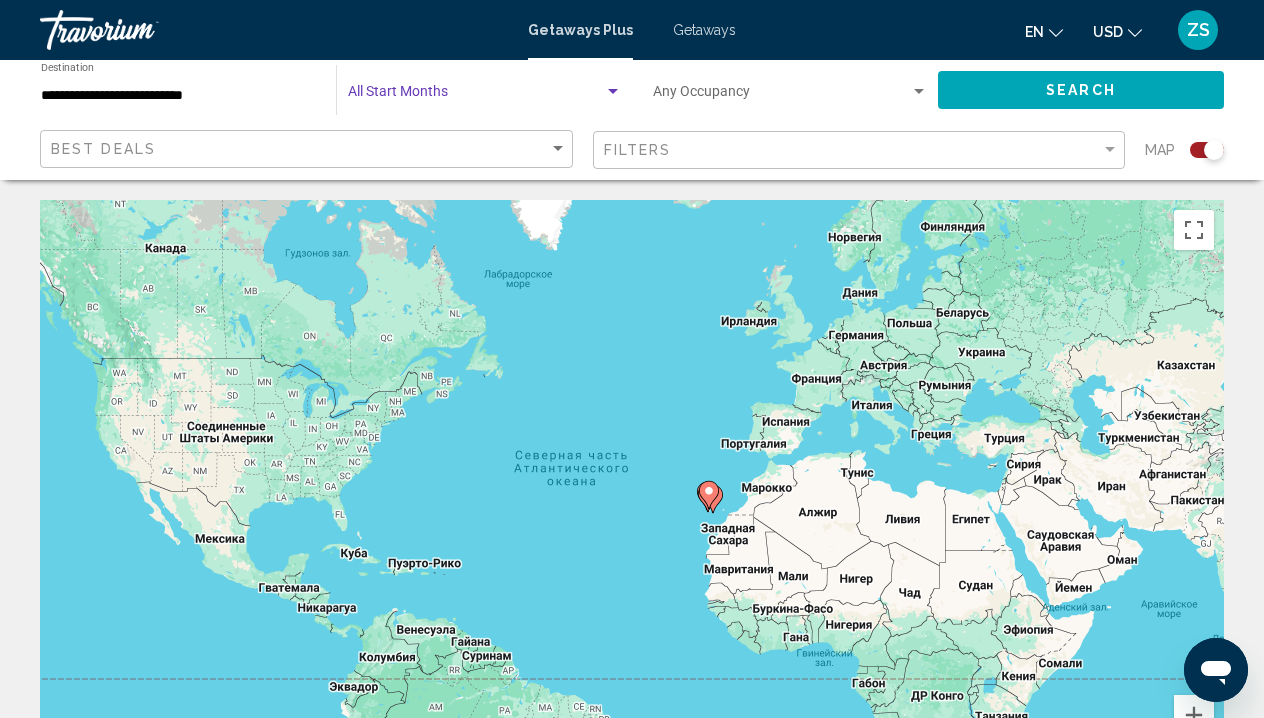 click at bounding box center [613, 91] 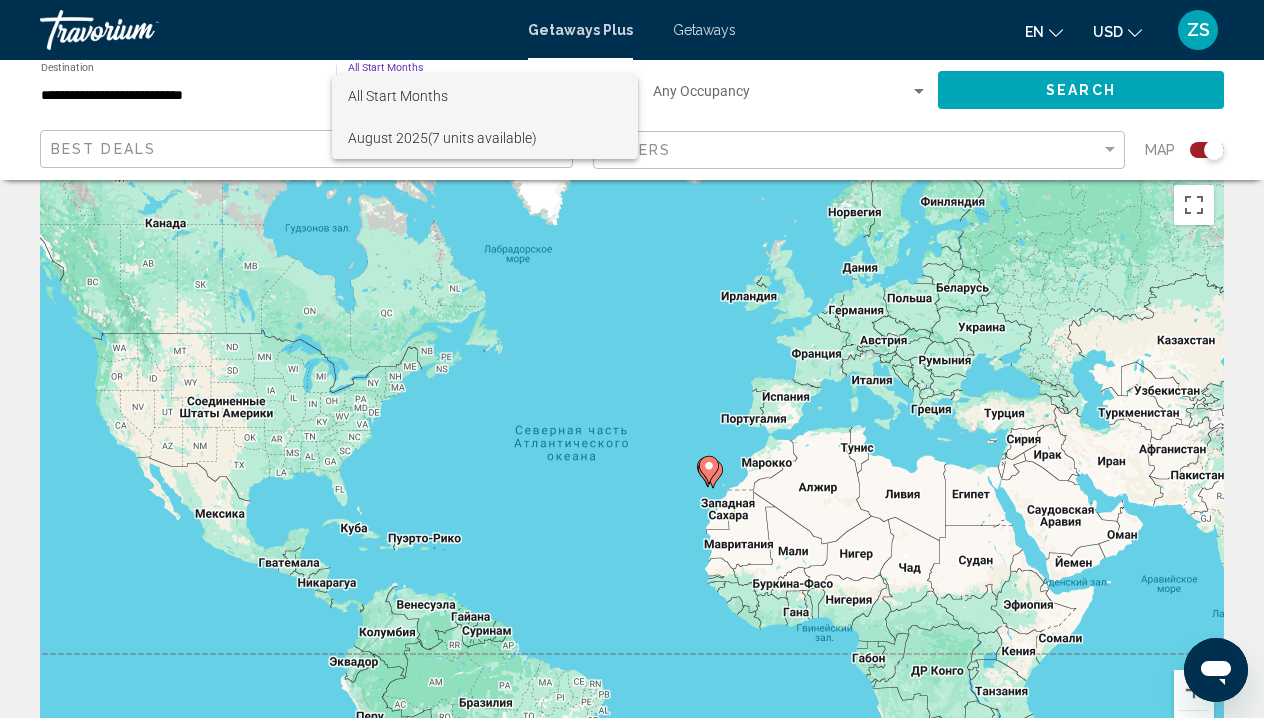 scroll, scrollTop: 28, scrollLeft: 0, axis: vertical 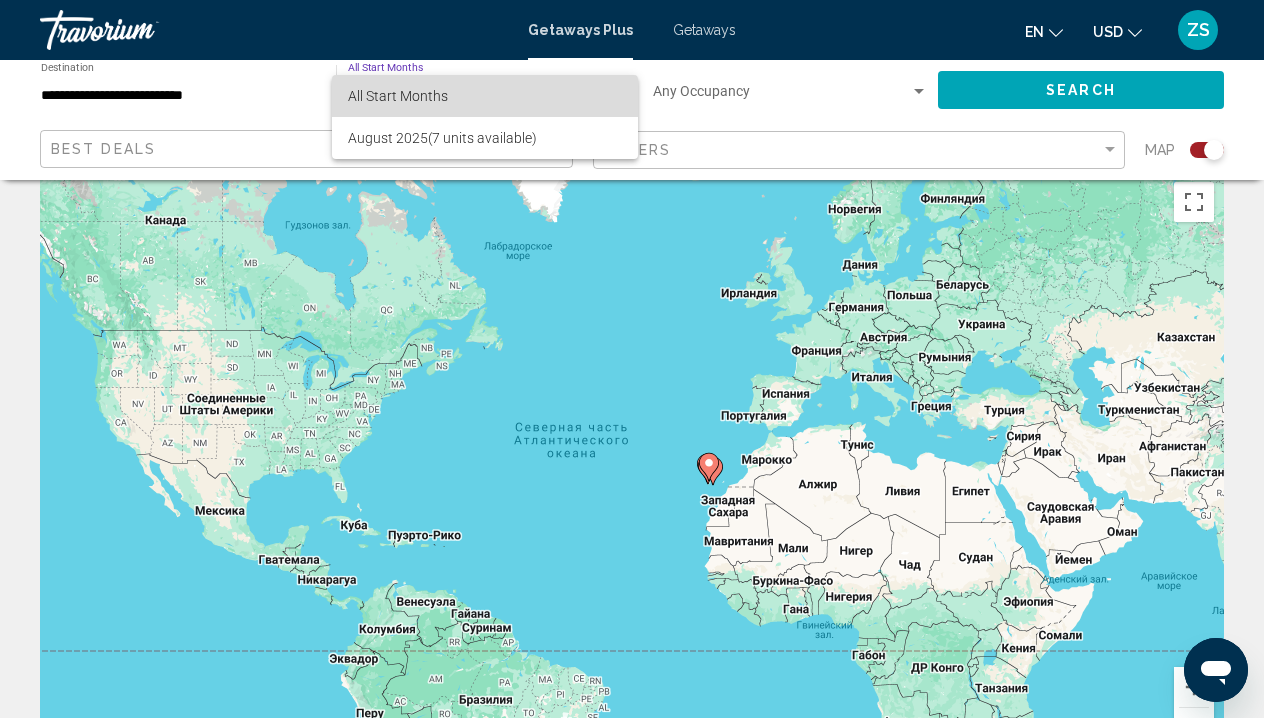 click on "All Start Months" at bounding box center (398, 96) 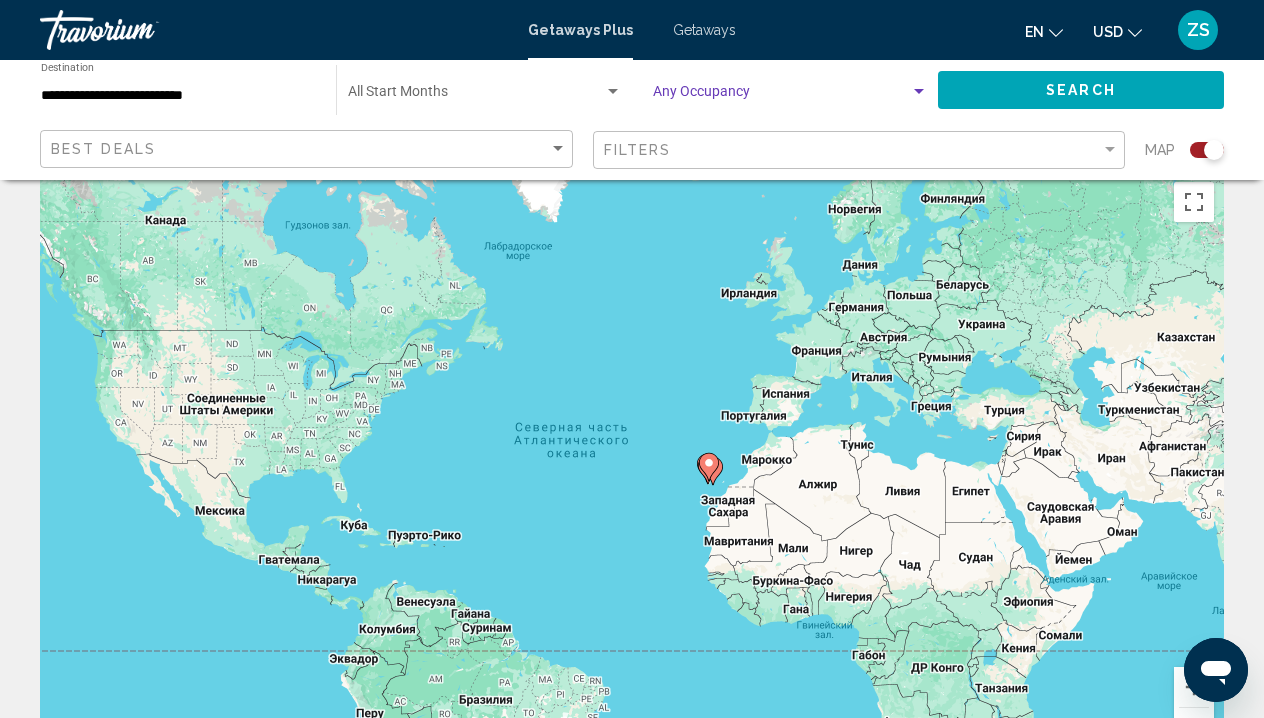 click at bounding box center [919, 92] 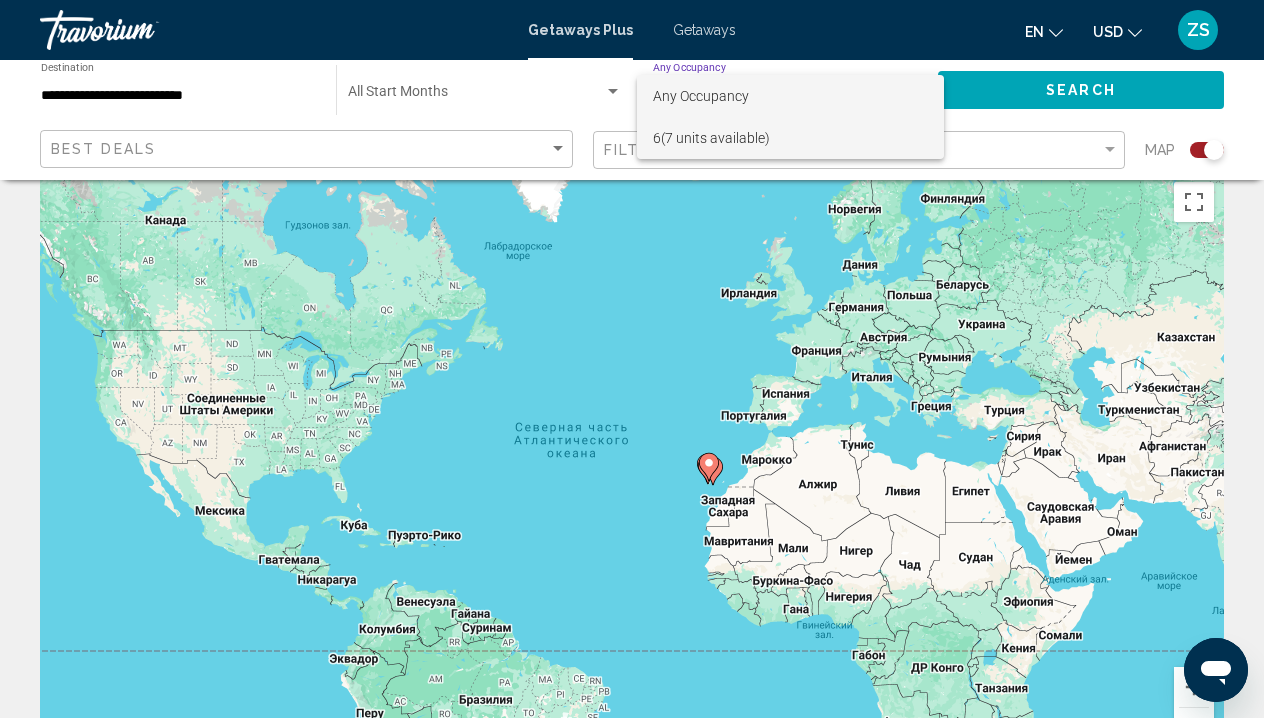 click on "6  (7 units available)" at bounding box center [790, 138] 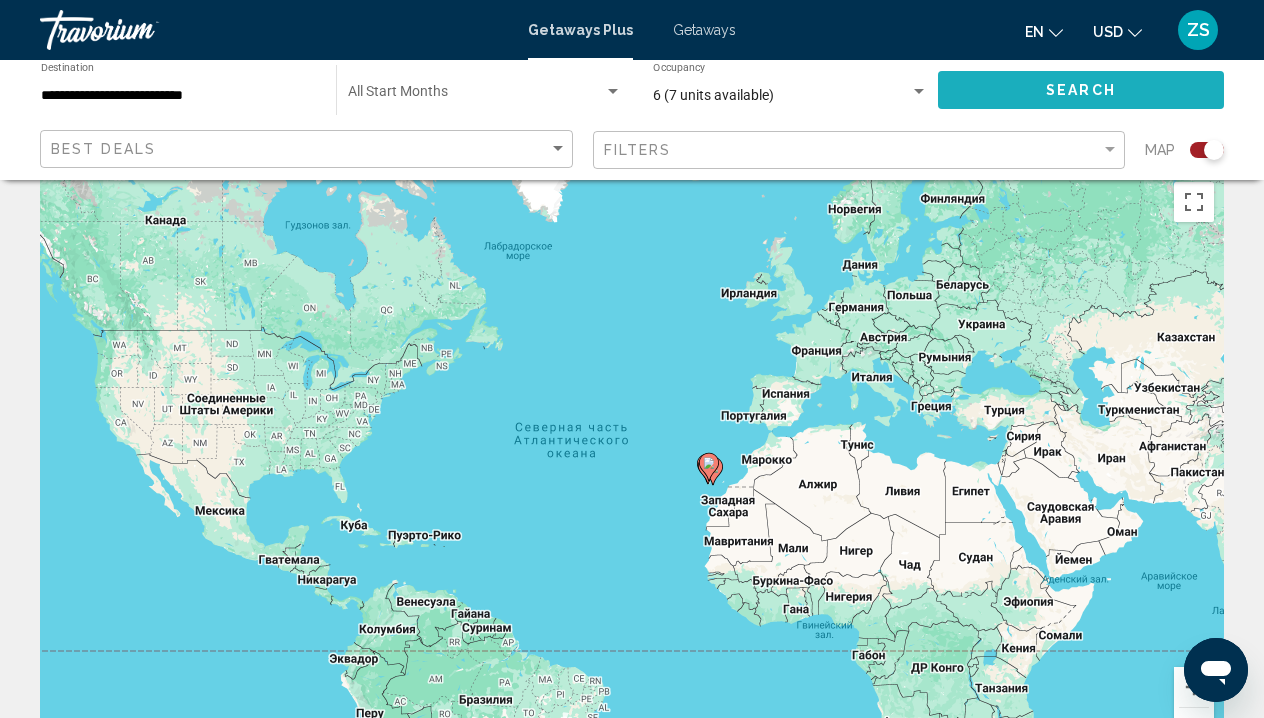click on "Search" 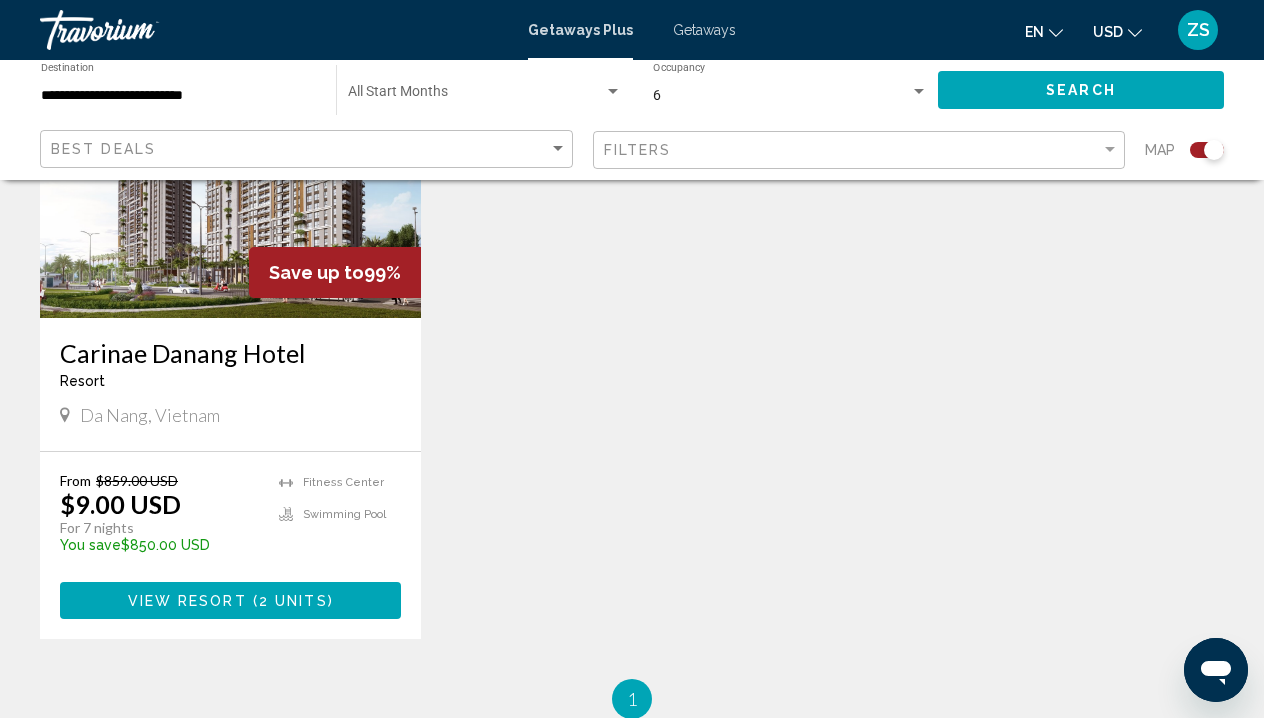 scroll, scrollTop: 910, scrollLeft: 0, axis: vertical 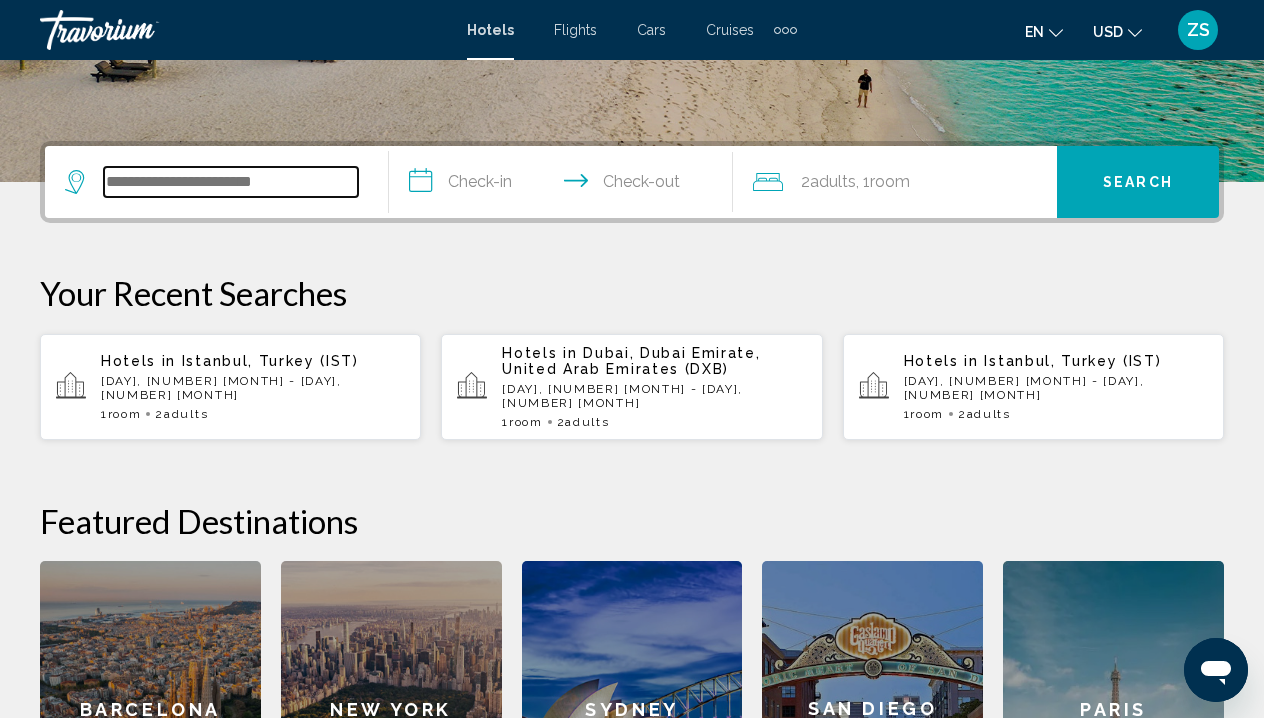 click at bounding box center [231, 182] 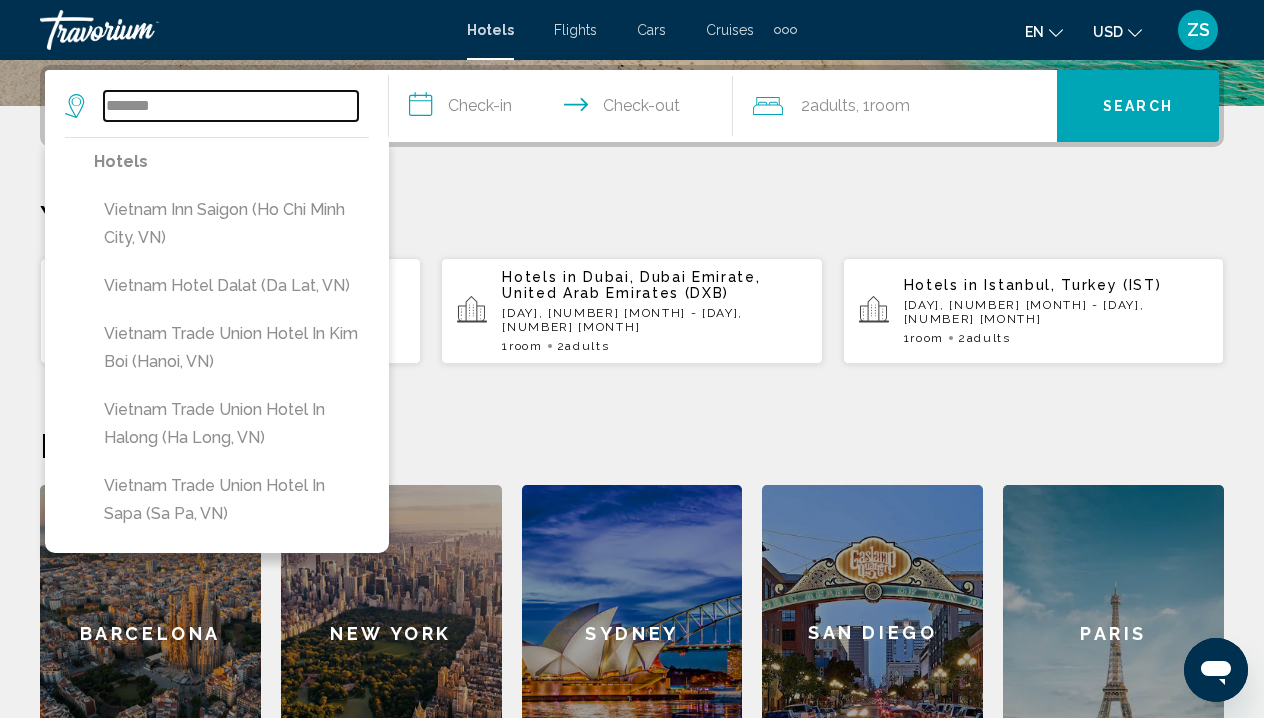 type on "*******" 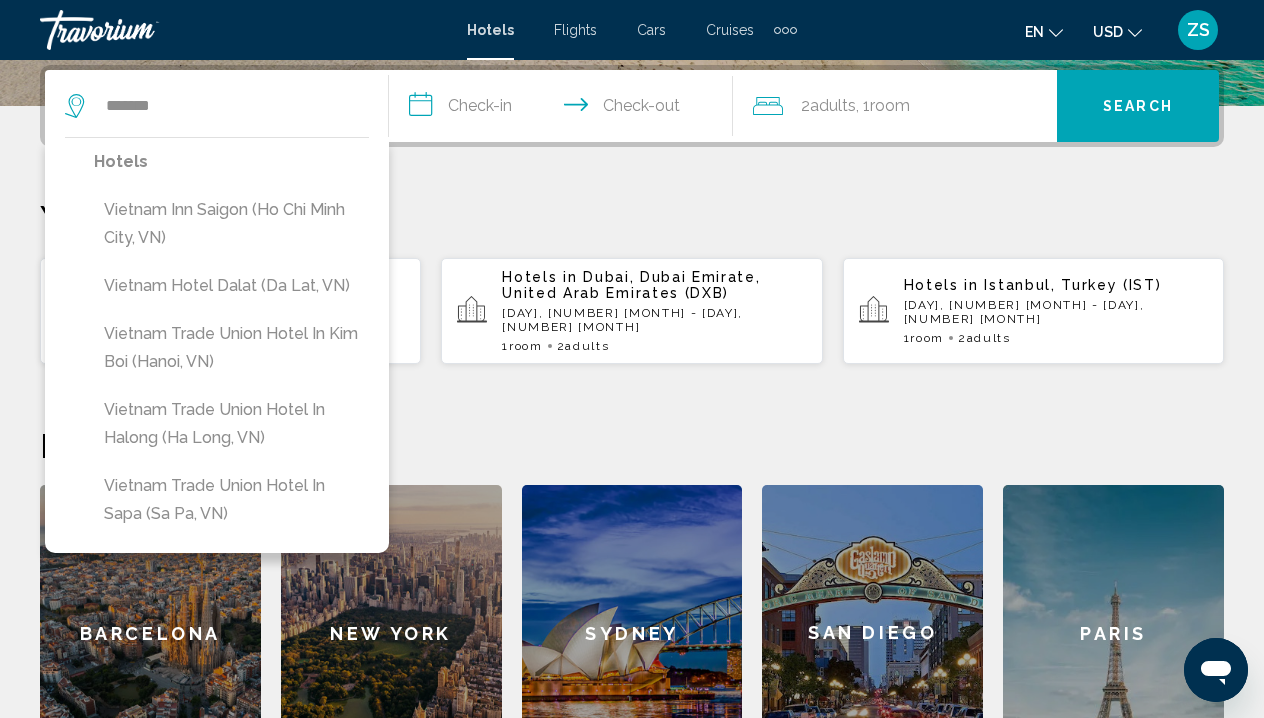 click on "**********" at bounding box center (565, 109) 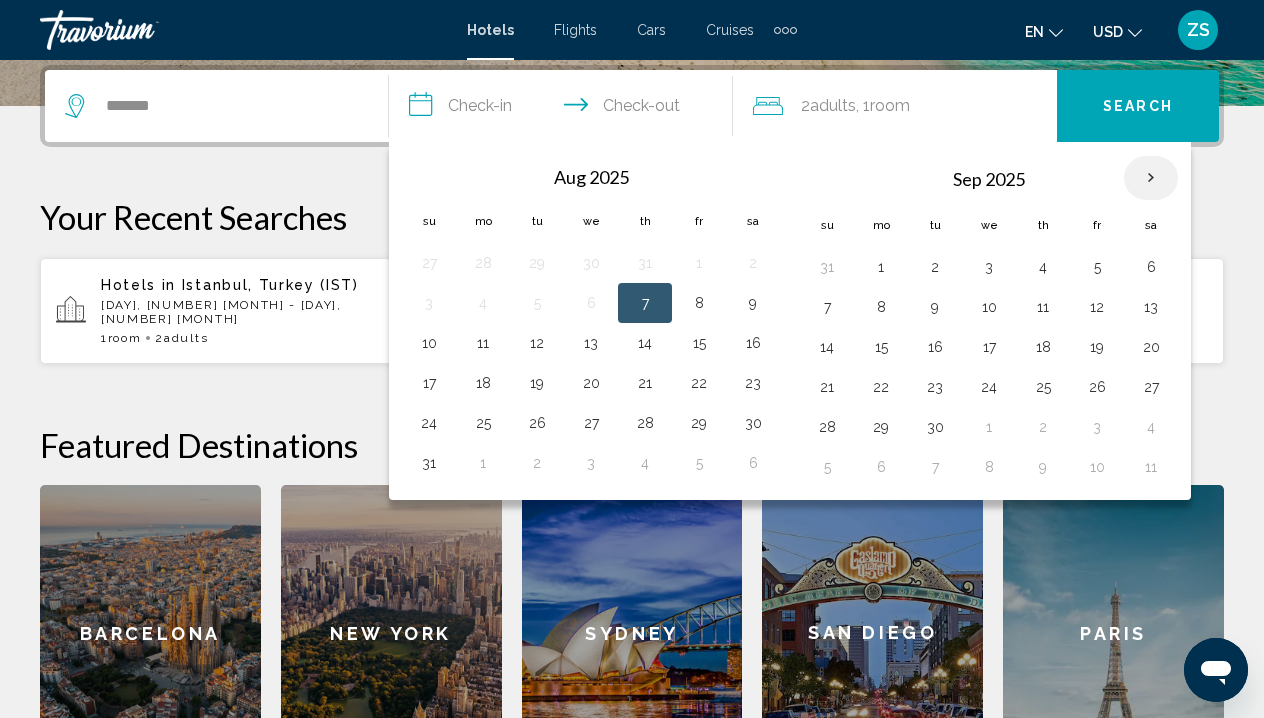 click at bounding box center [1151, 178] 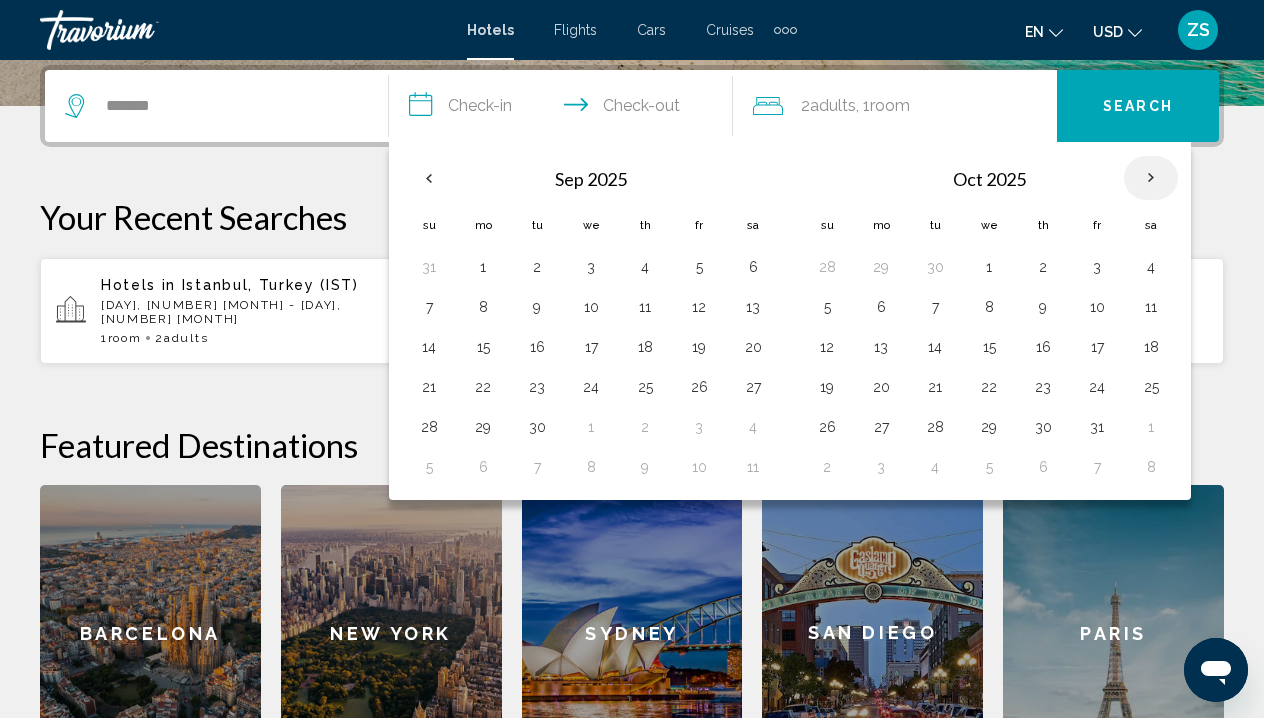 click at bounding box center [1151, 178] 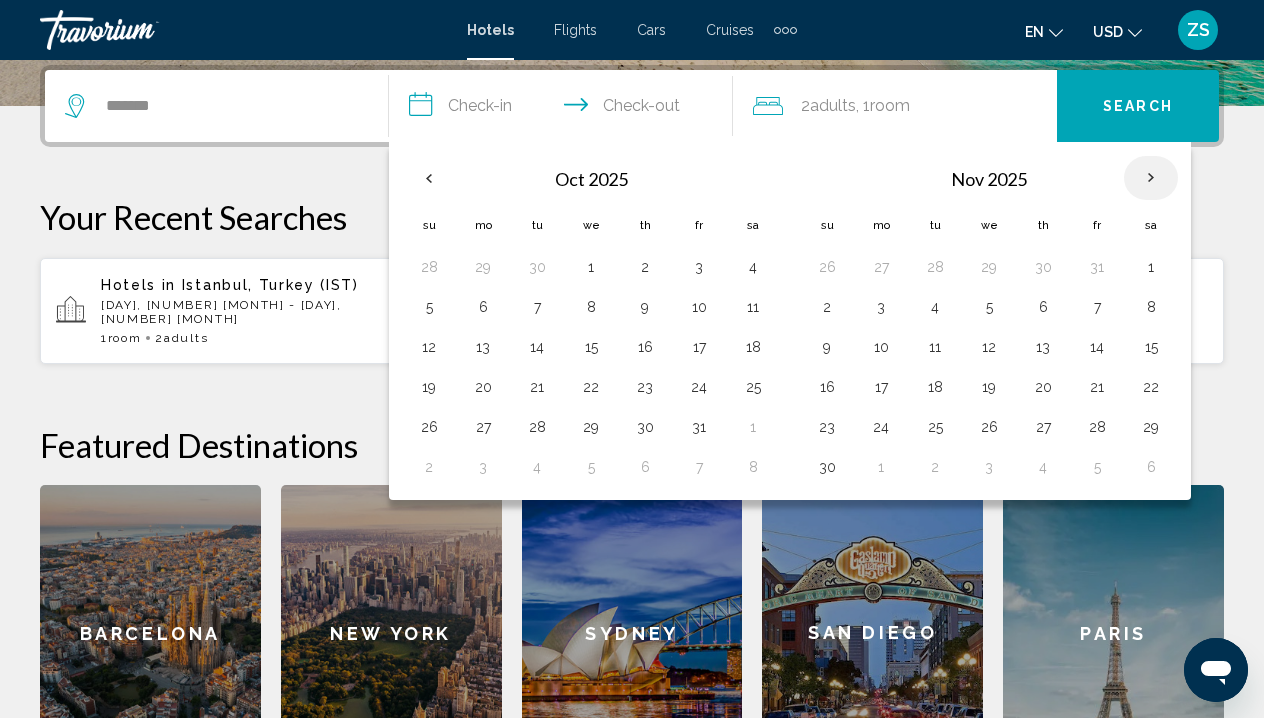 click at bounding box center (1151, 178) 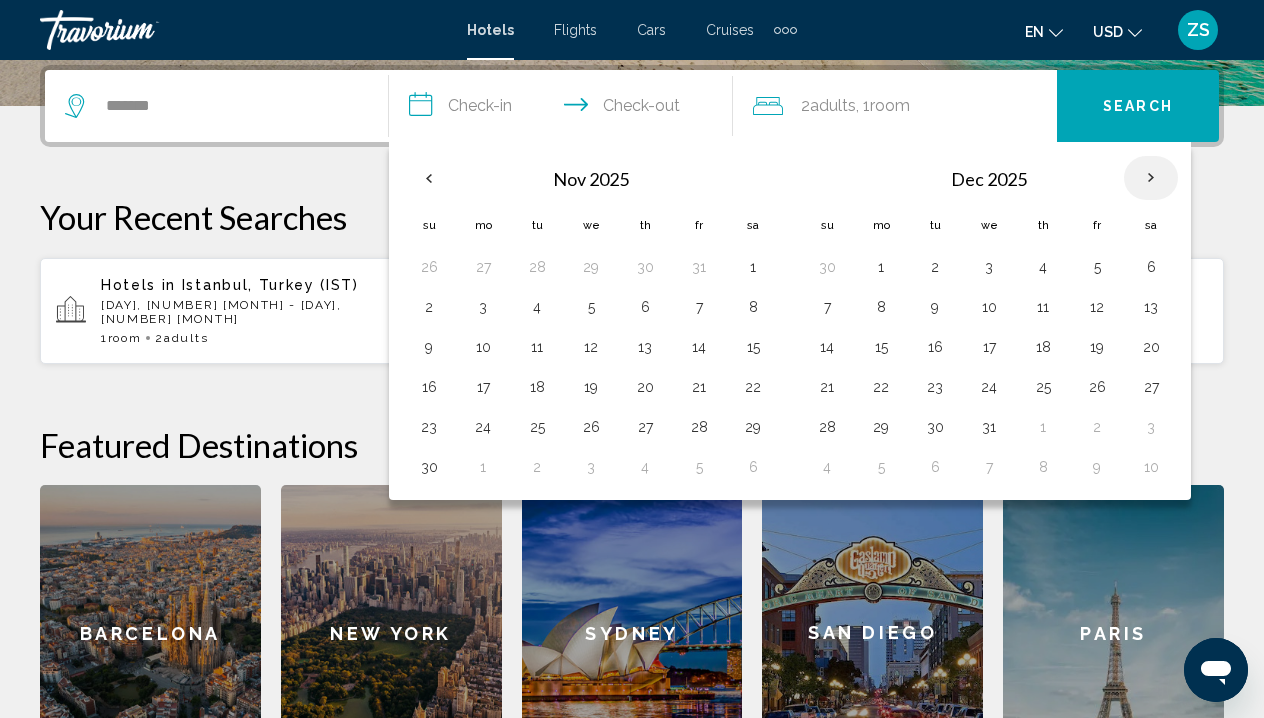 click at bounding box center [1151, 178] 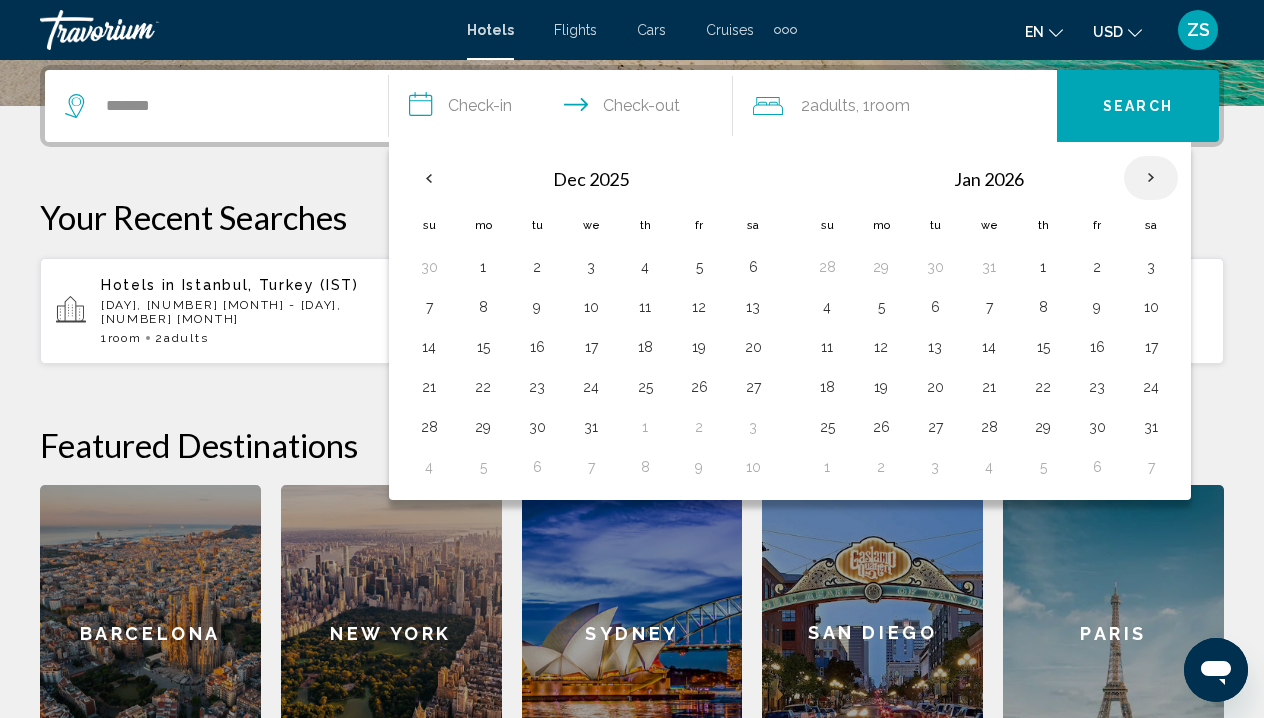 click at bounding box center (1151, 178) 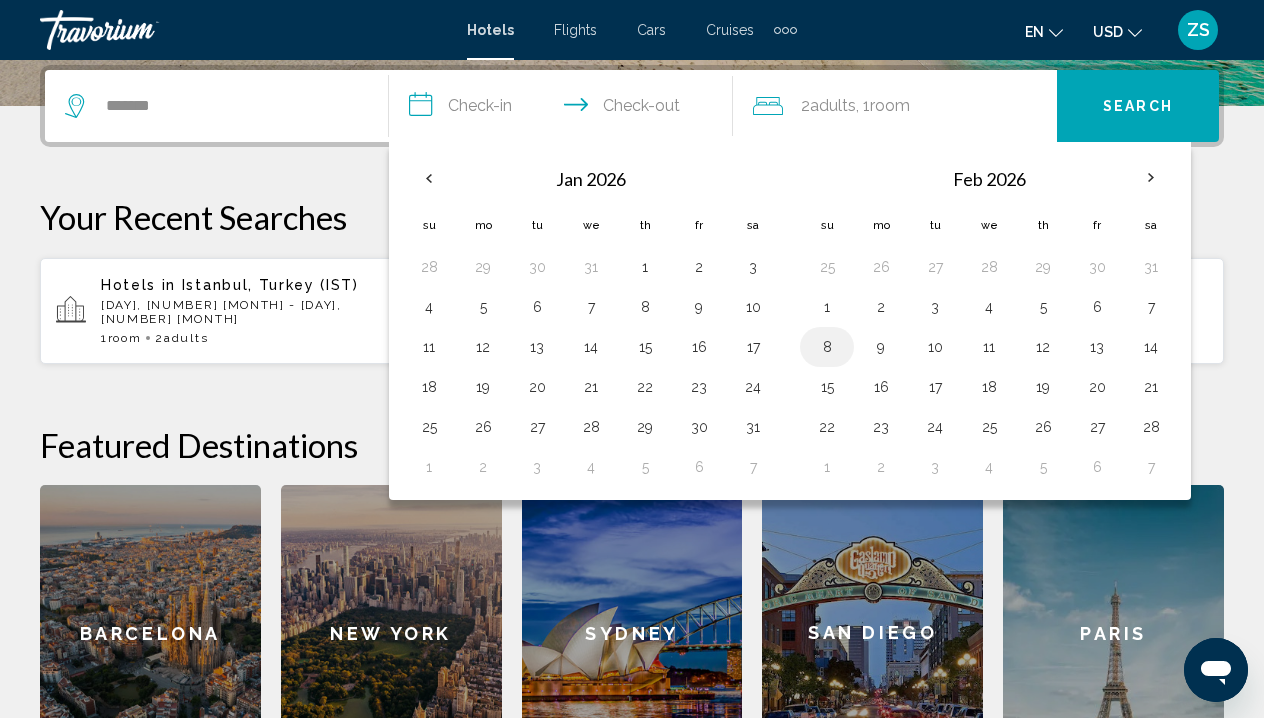click on "8" at bounding box center [827, 347] 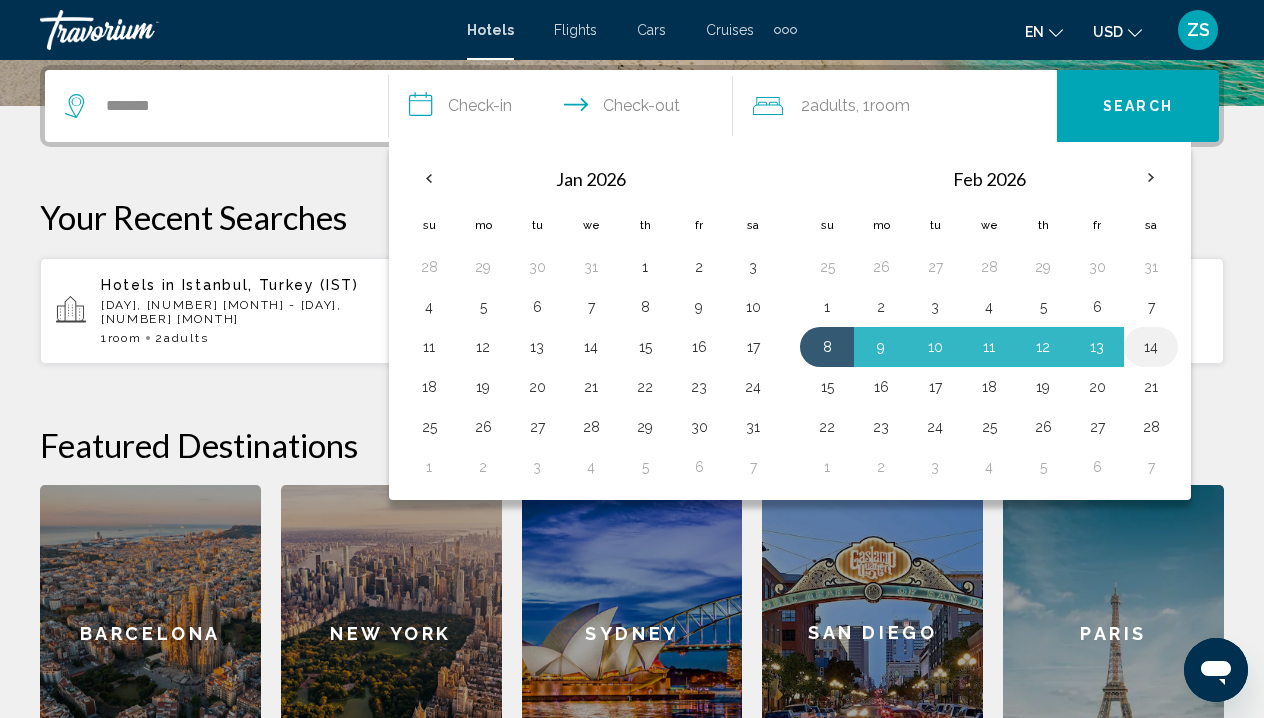 click on "14" at bounding box center (1151, 347) 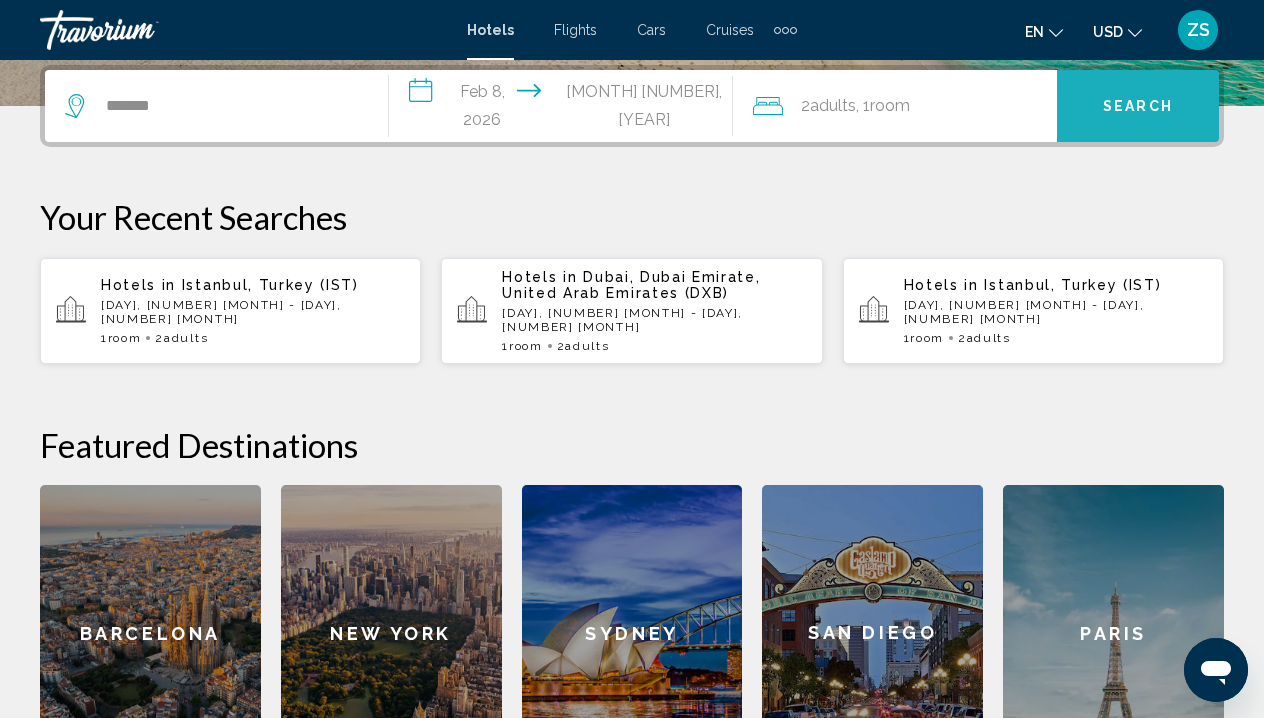 click on "Search" at bounding box center [1138, 107] 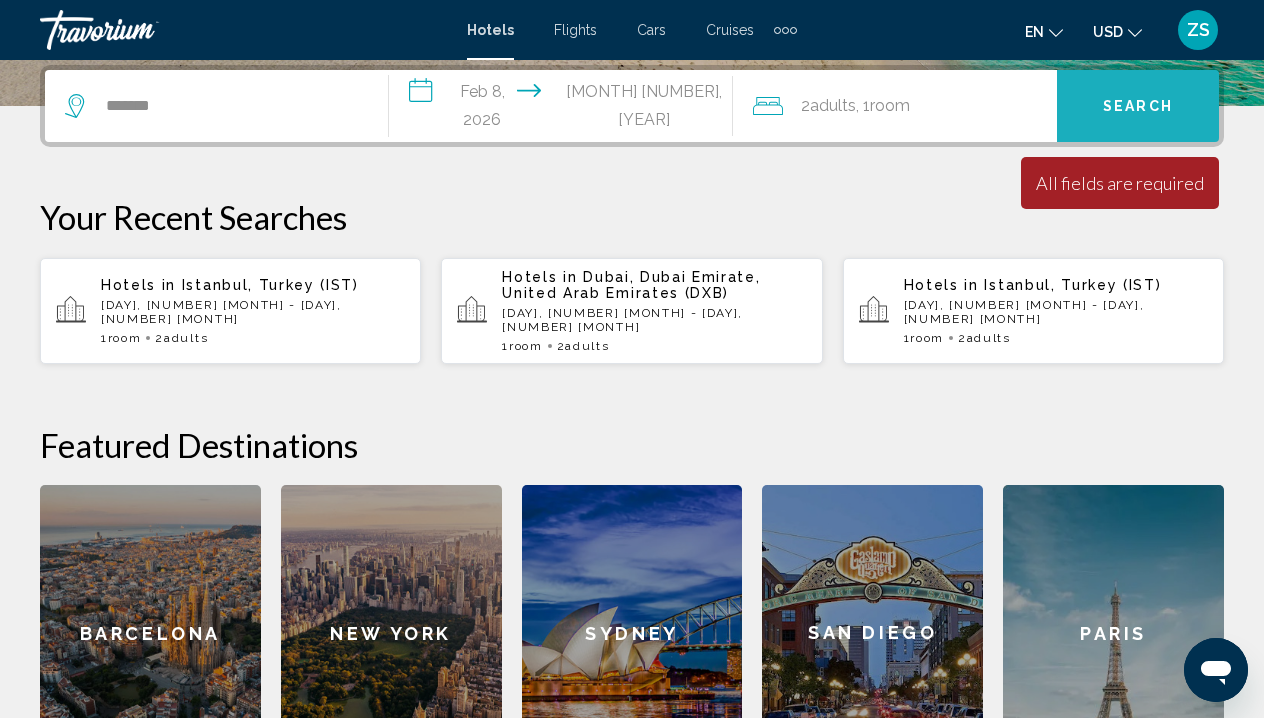 click on "Search" at bounding box center [1138, 106] 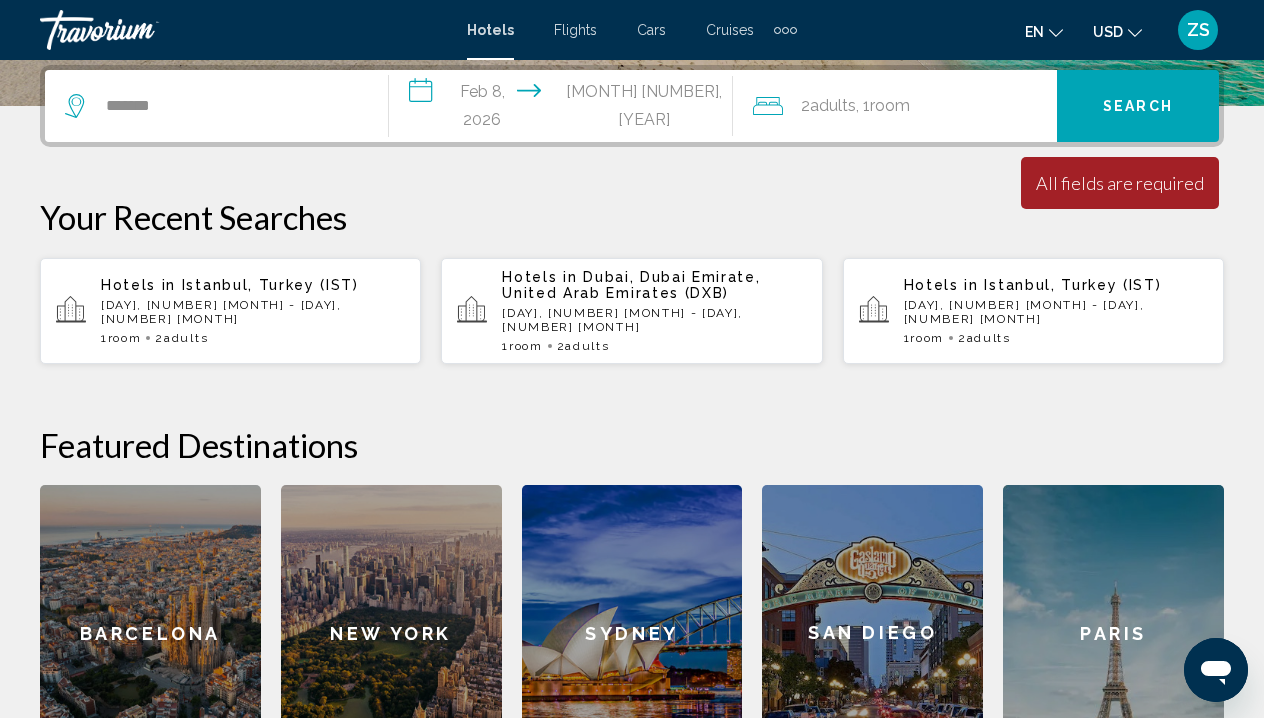 click on "Adults" 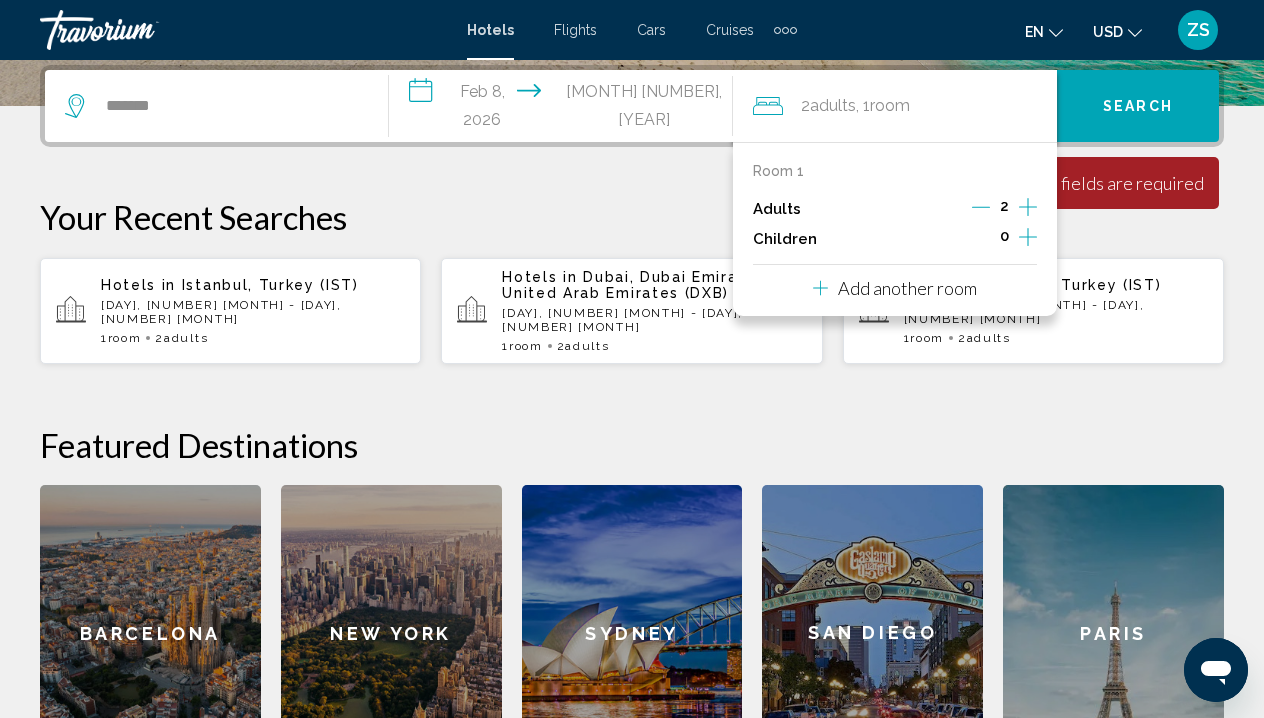 click on "2" at bounding box center [1004, 209] 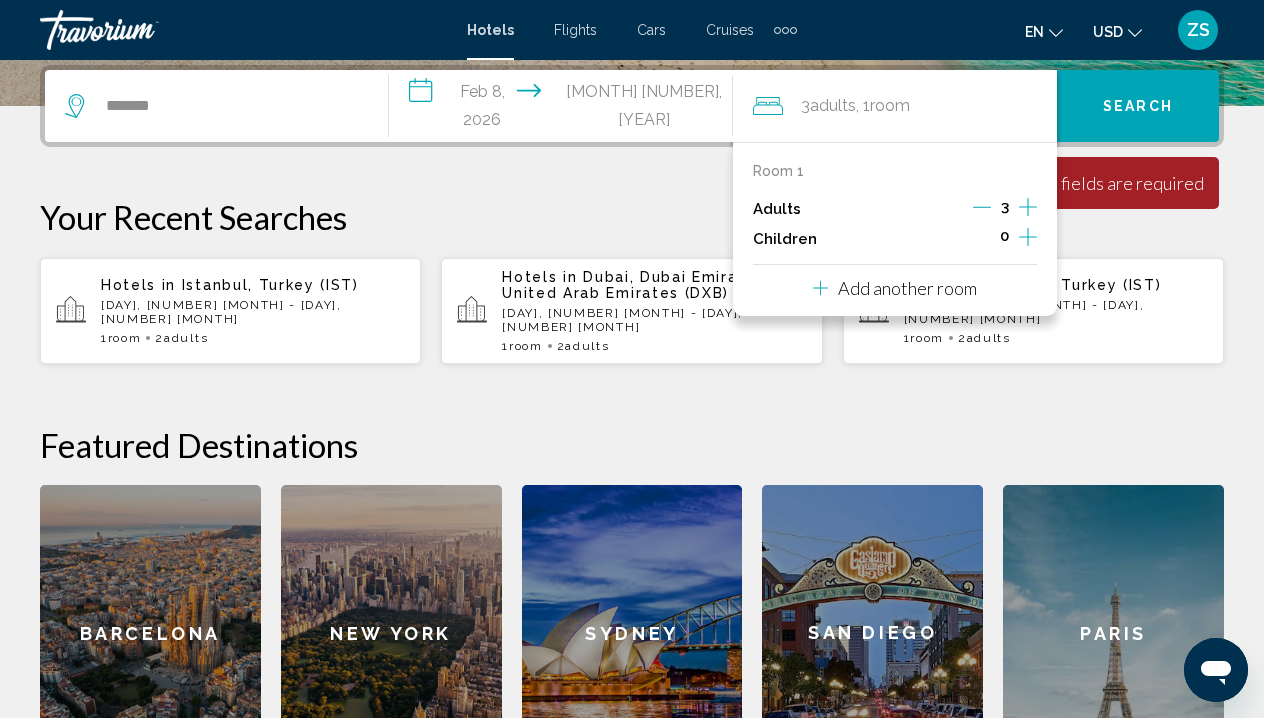click 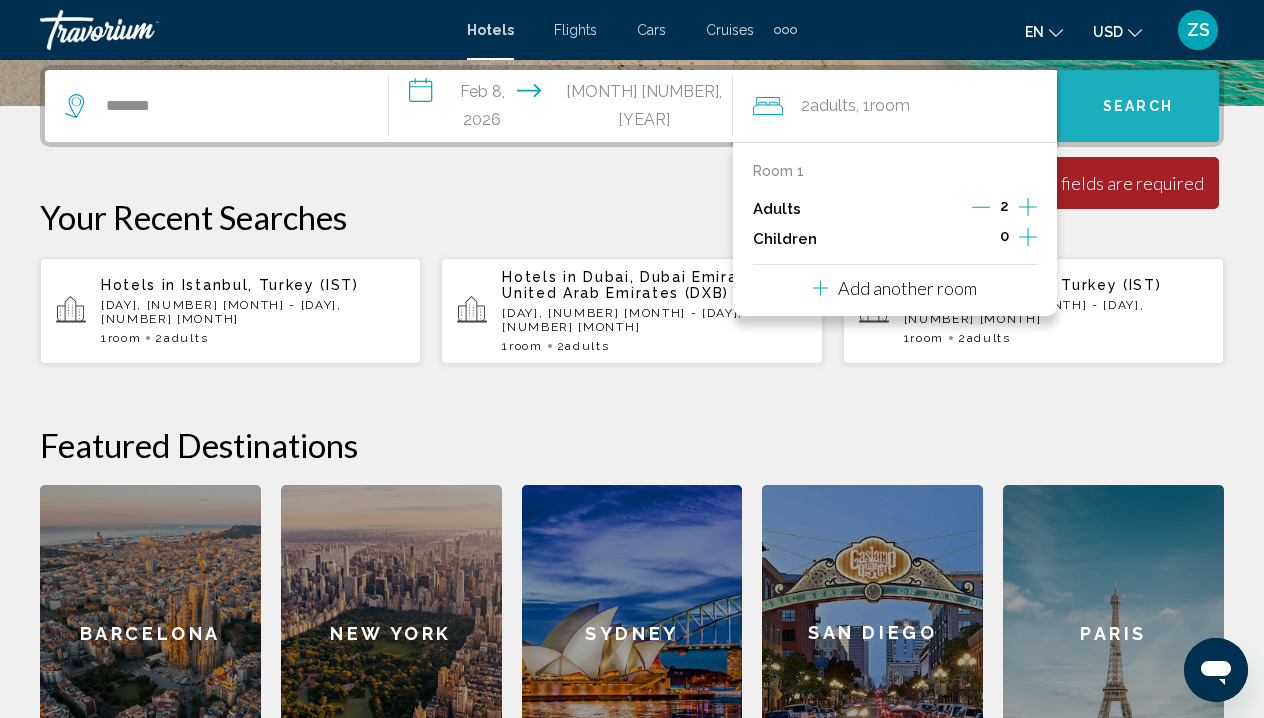 click on "Search" at bounding box center (1138, 107) 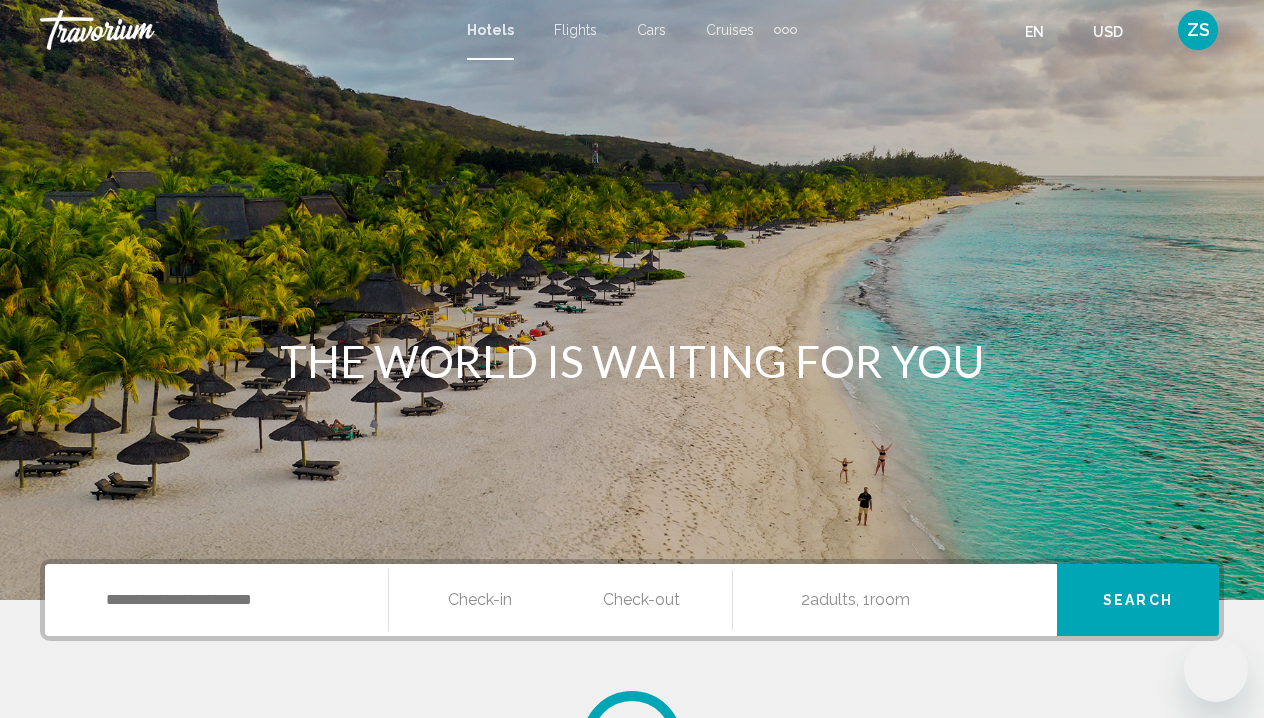scroll, scrollTop: 0, scrollLeft: 0, axis: both 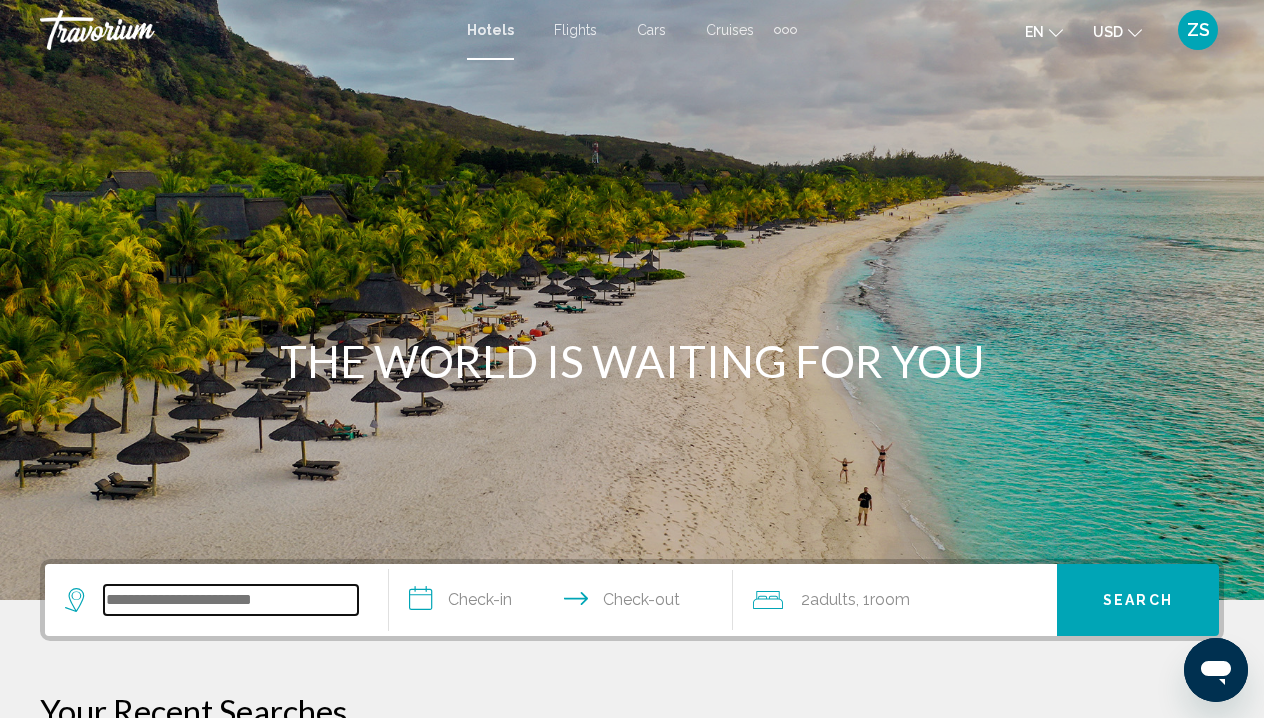 click at bounding box center (231, 600) 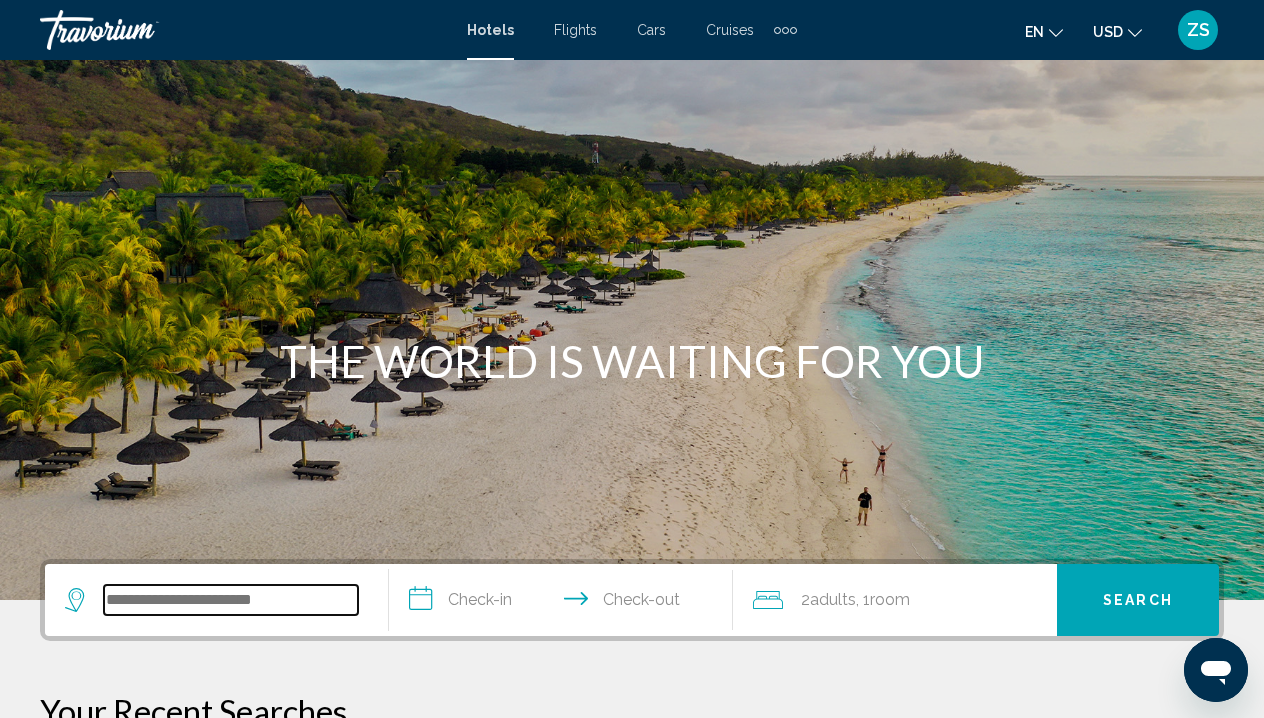 scroll, scrollTop: 494, scrollLeft: 0, axis: vertical 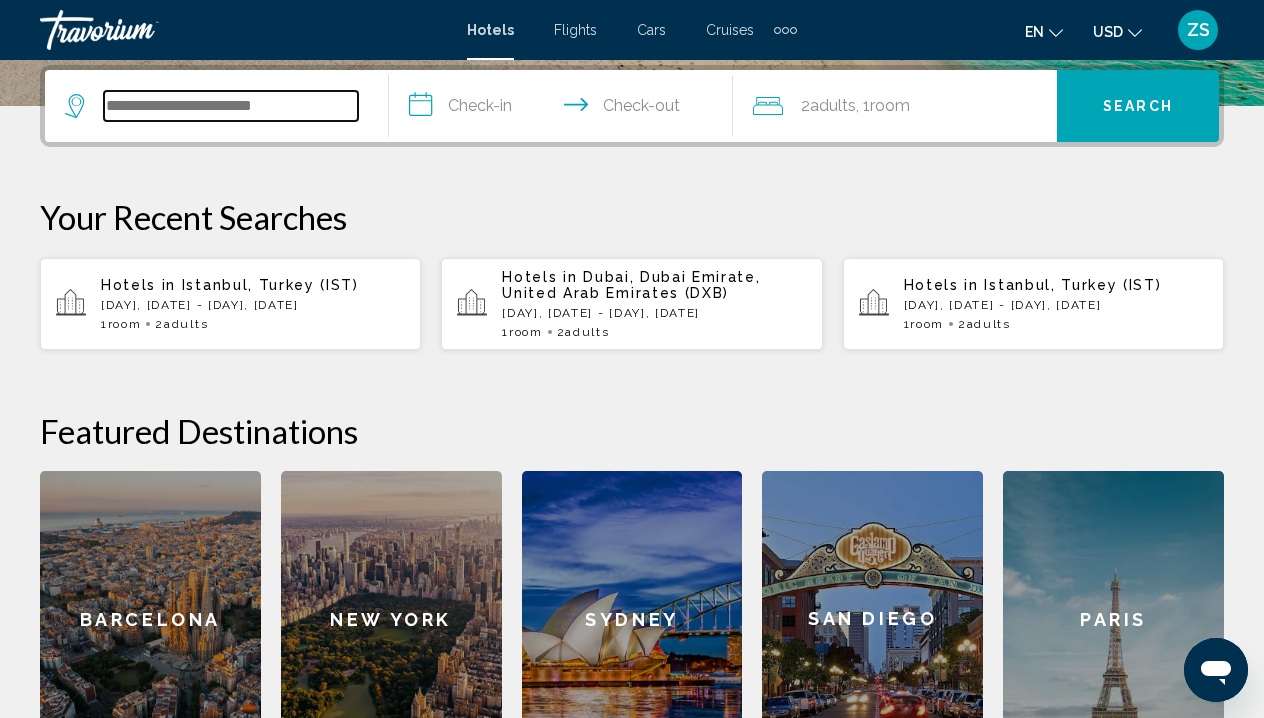 click at bounding box center [231, 106] 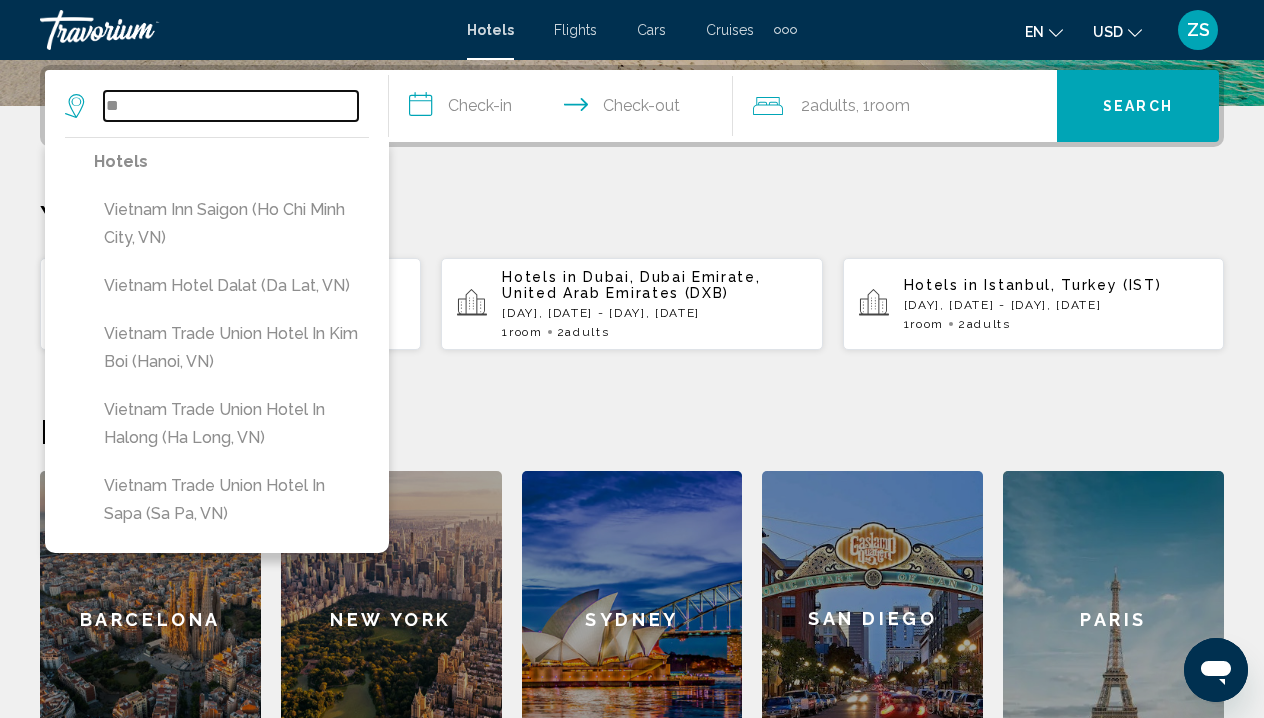 type on "*" 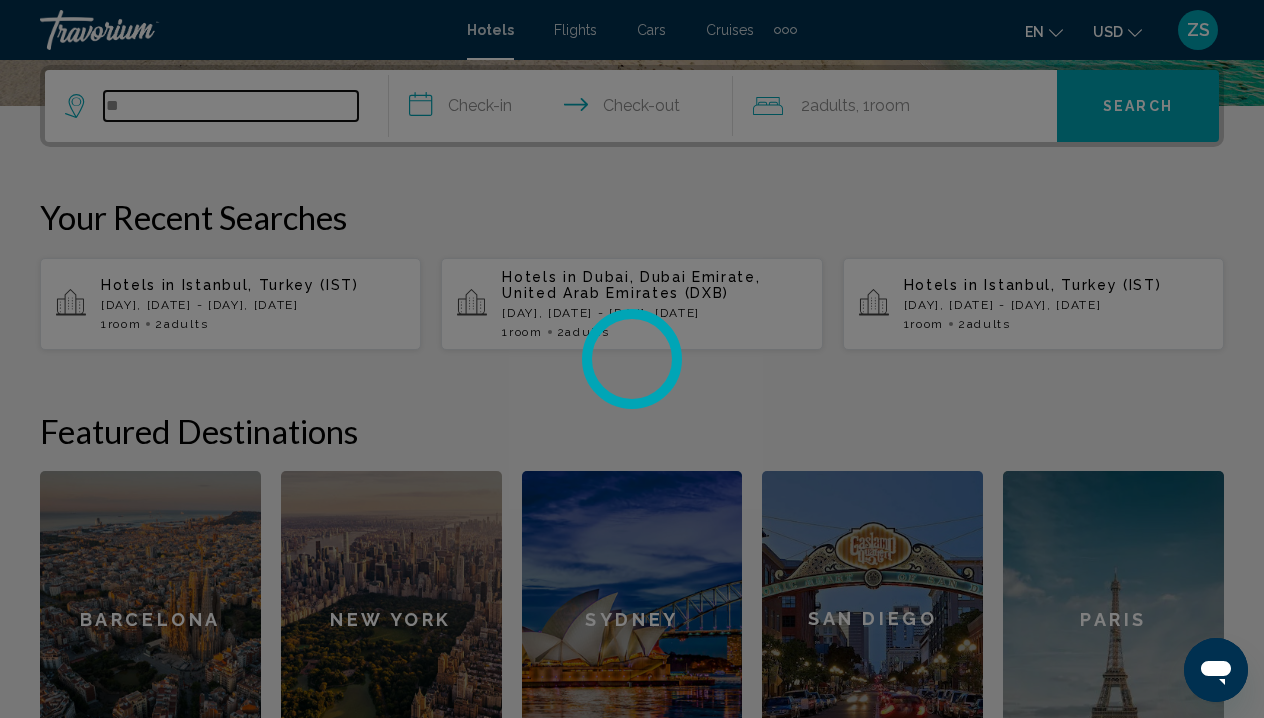 type on "*" 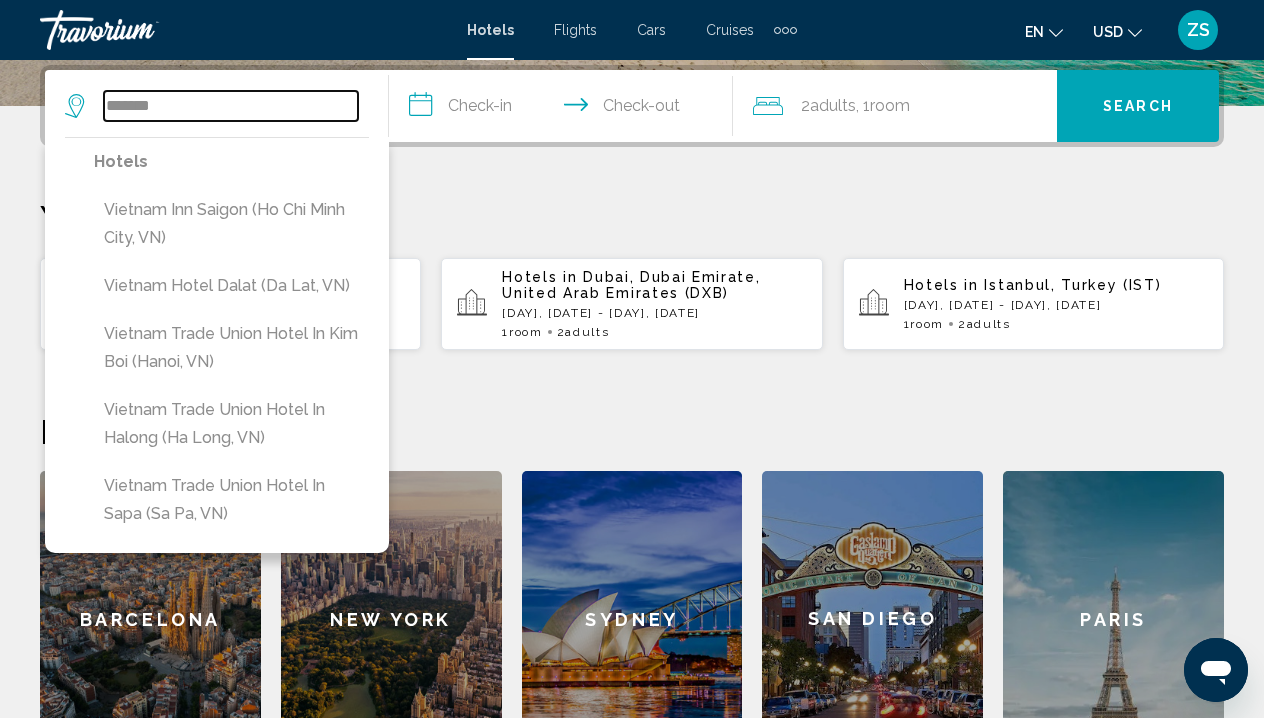 type on "*******" 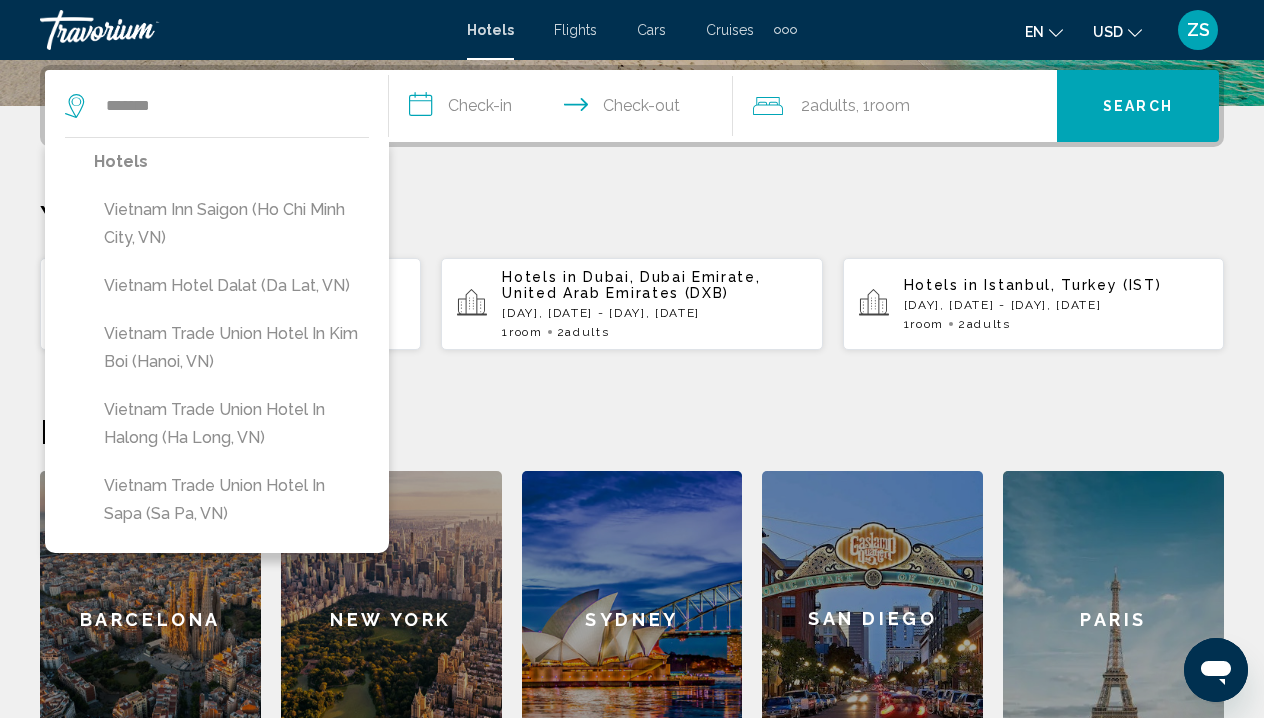 click on "**********" at bounding box center (565, 109) 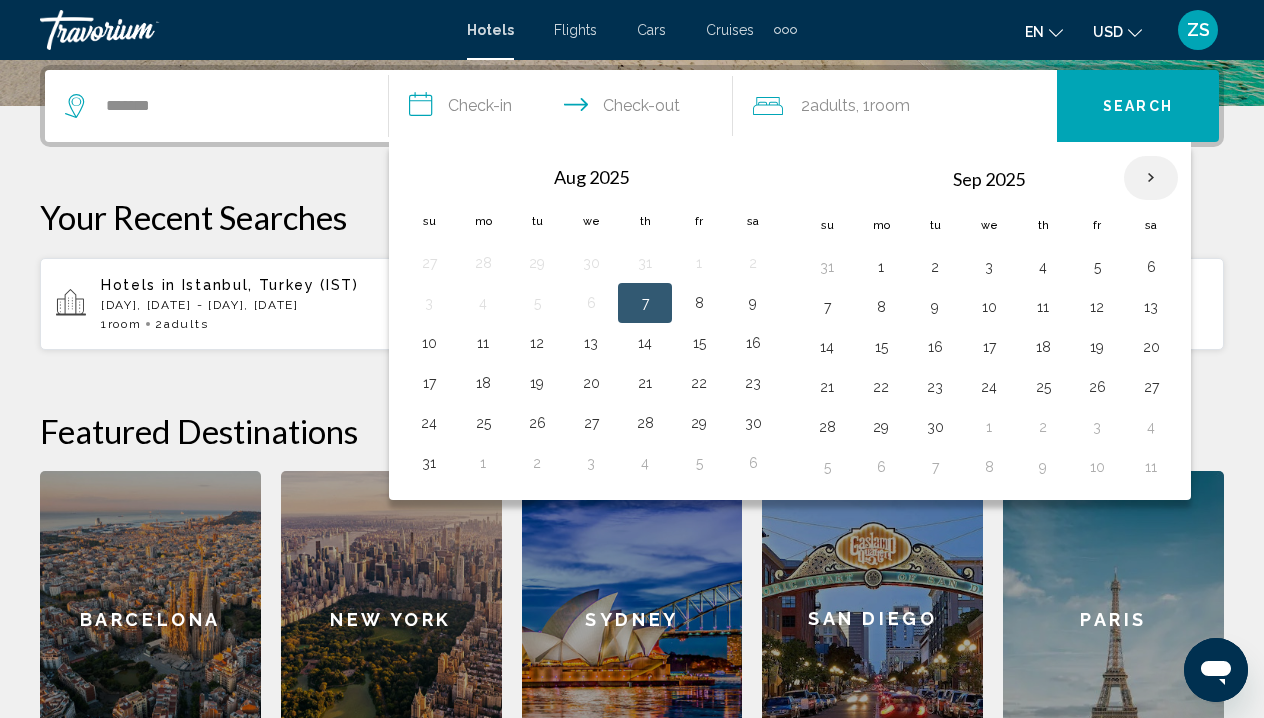 click at bounding box center [1151, 178] 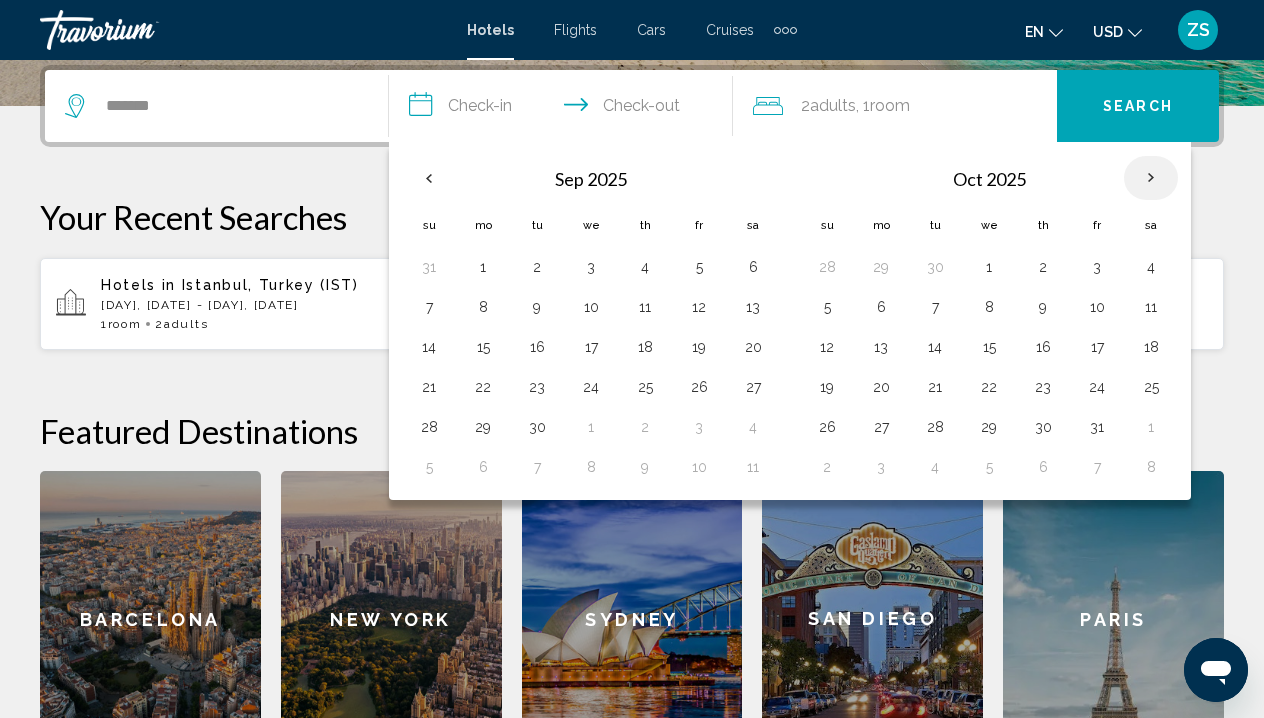 click at bounding box center [1151, 178] 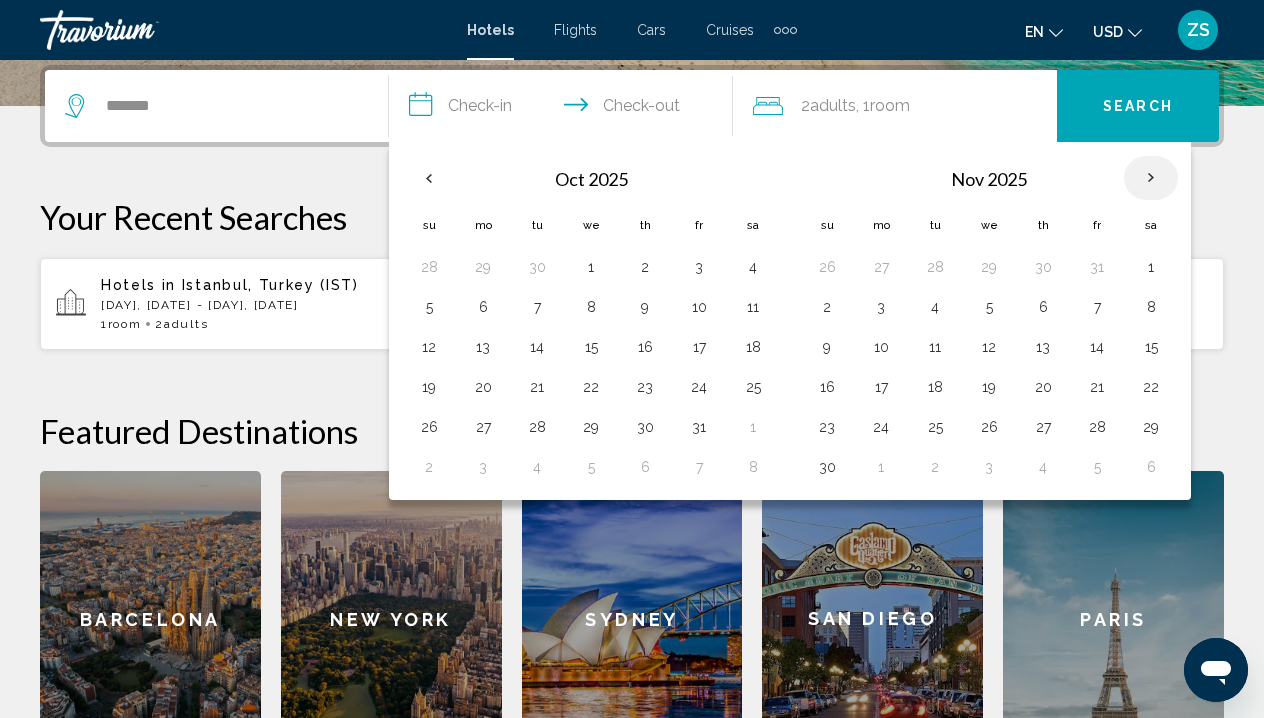 click at bounding box center (1151, 178) 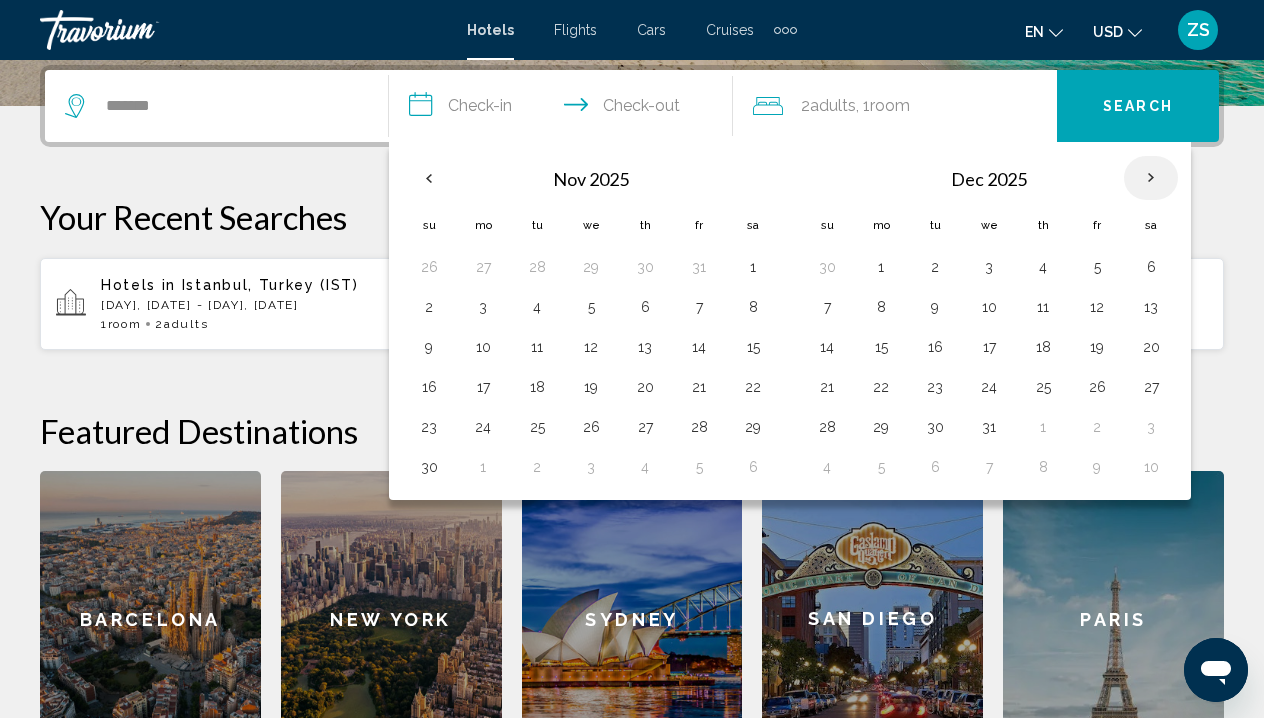 click at bounding box center (1151, 178) 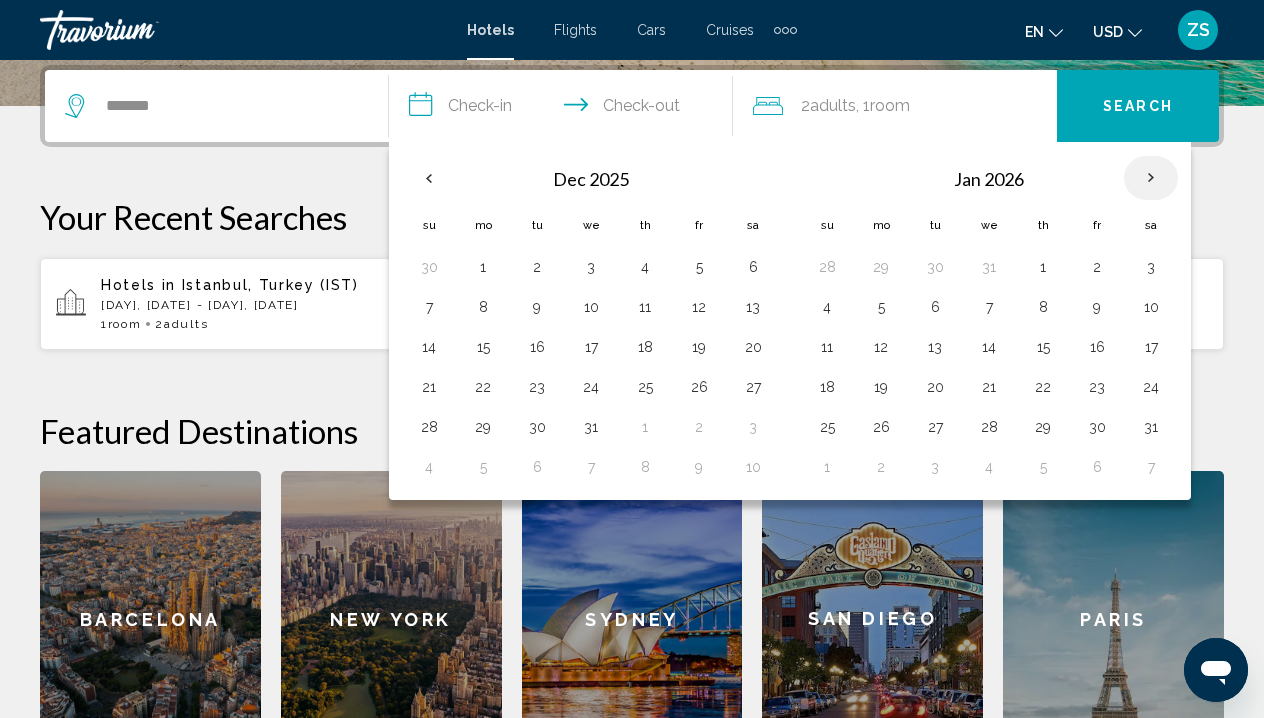 click at bounding box center (1151, 178) 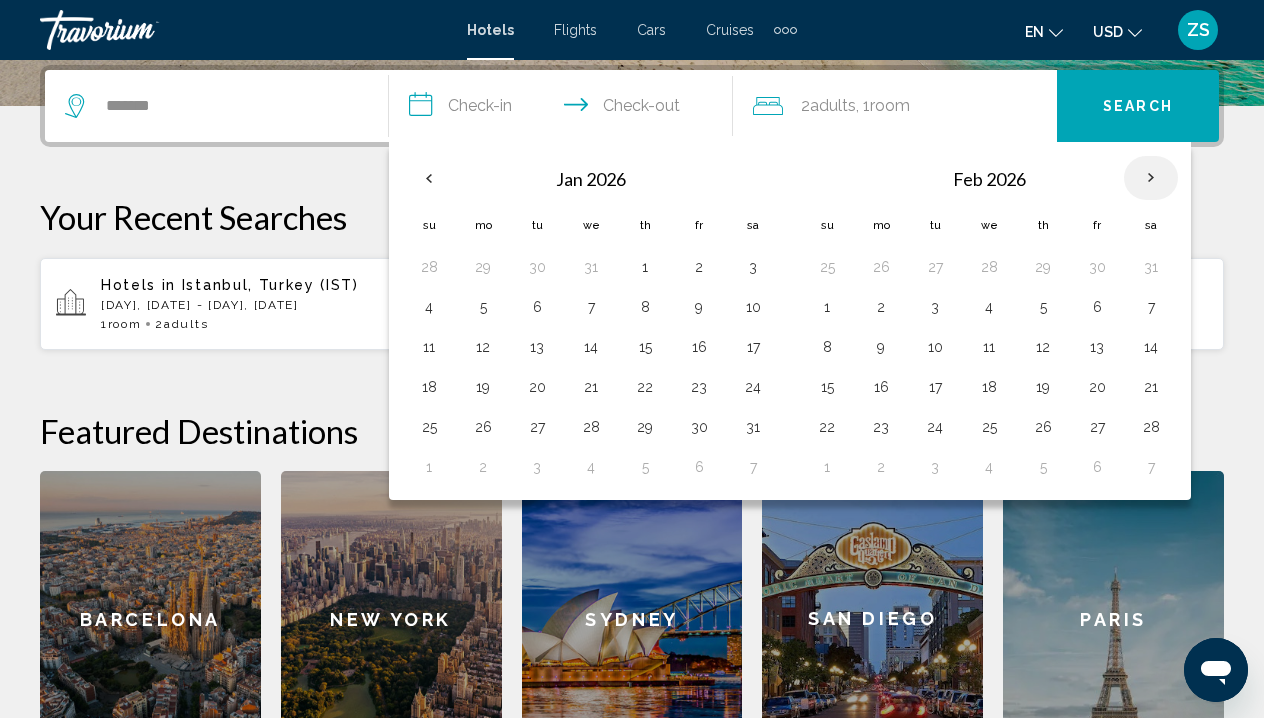 click at bounding box center (1151, 178) 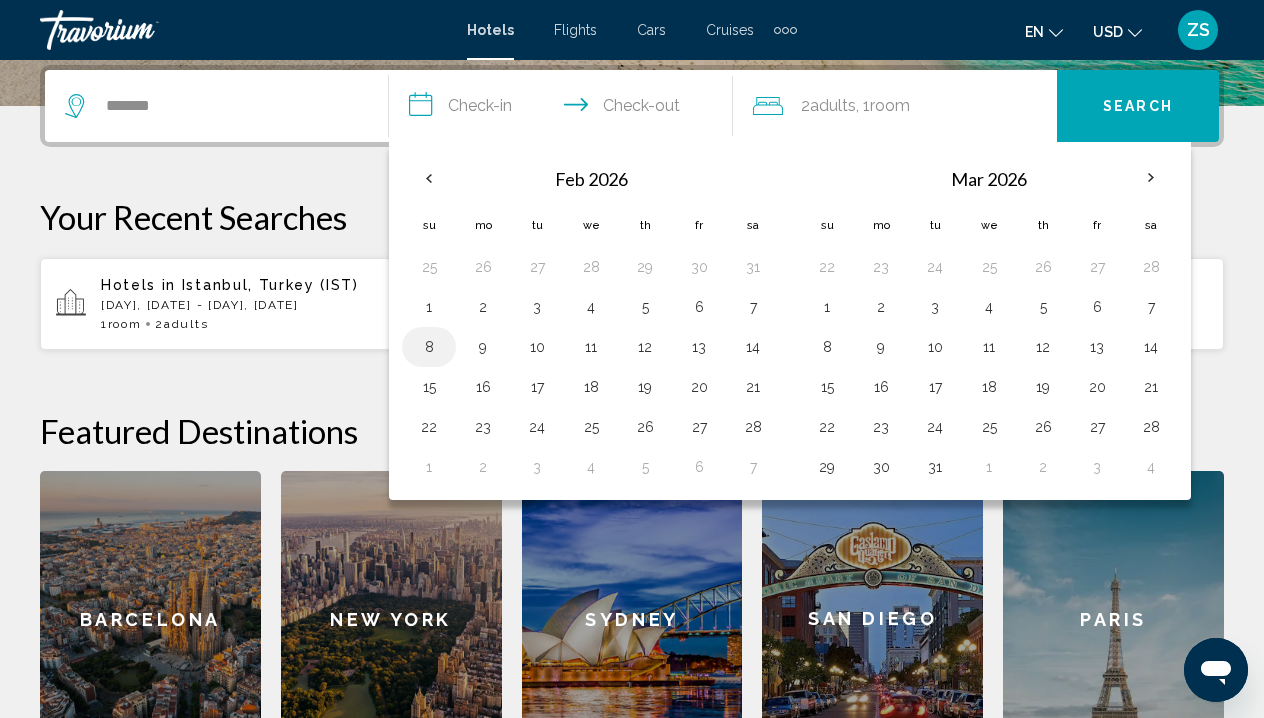 click on "8" at bounding box center [429, 347] 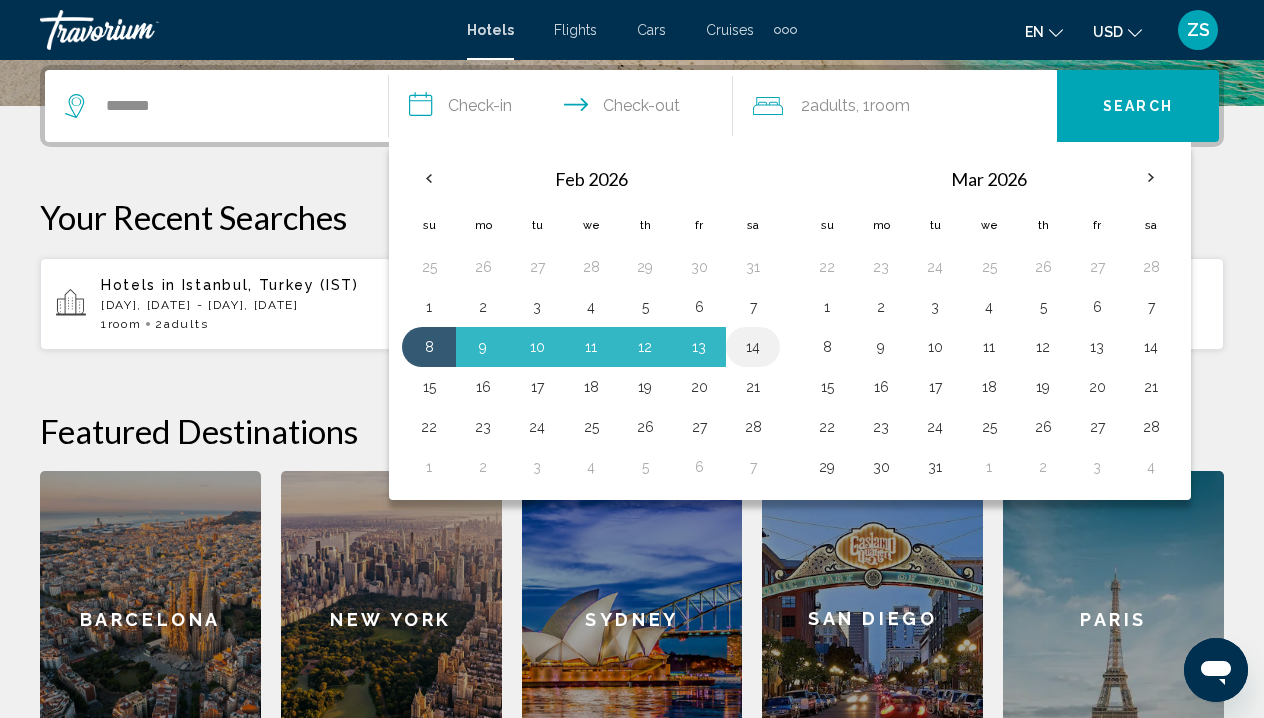 click on "14" at bounding box center (753, 347) 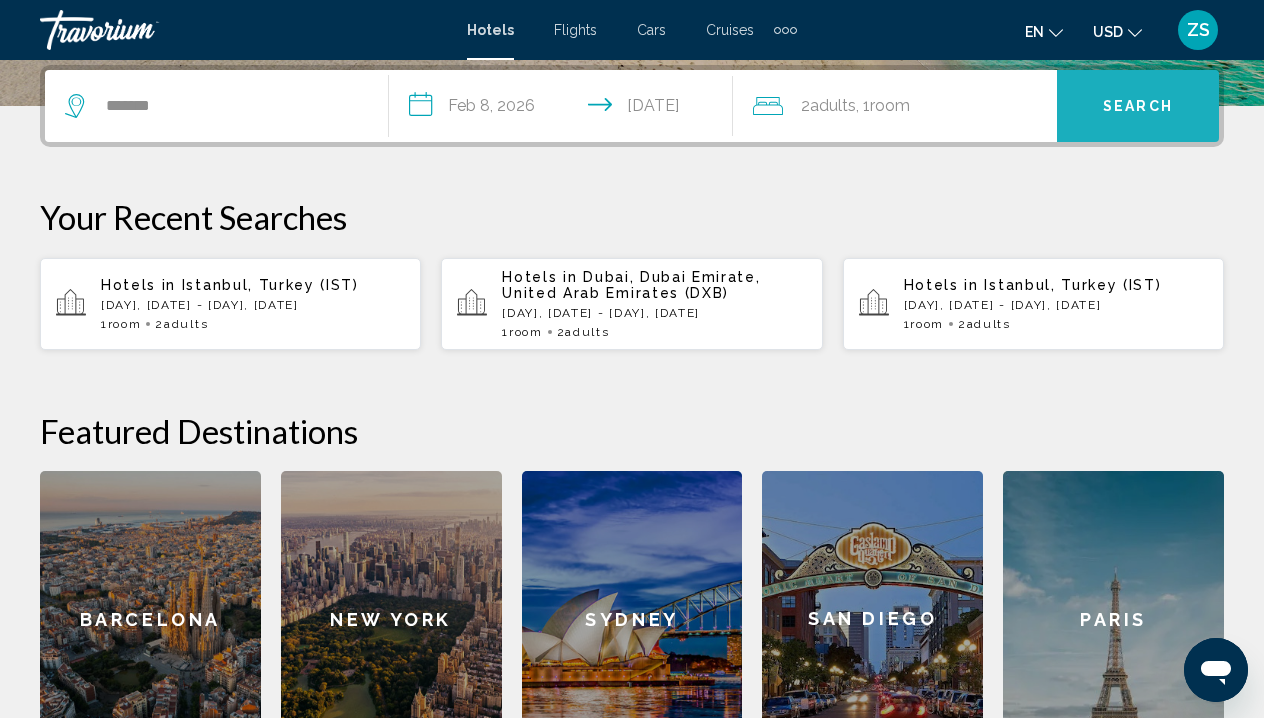 click on "Search" at bounding box center (1138, 106) 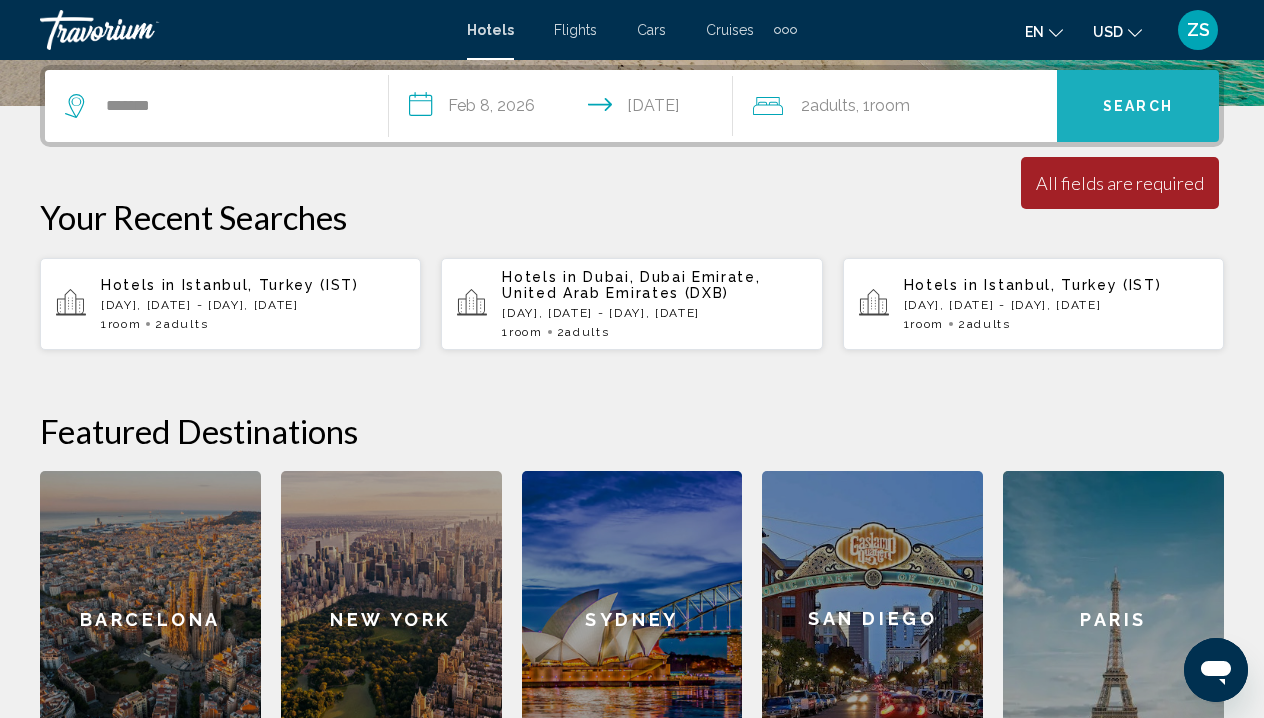 click on "Search" at bounding box center (1138, 106) 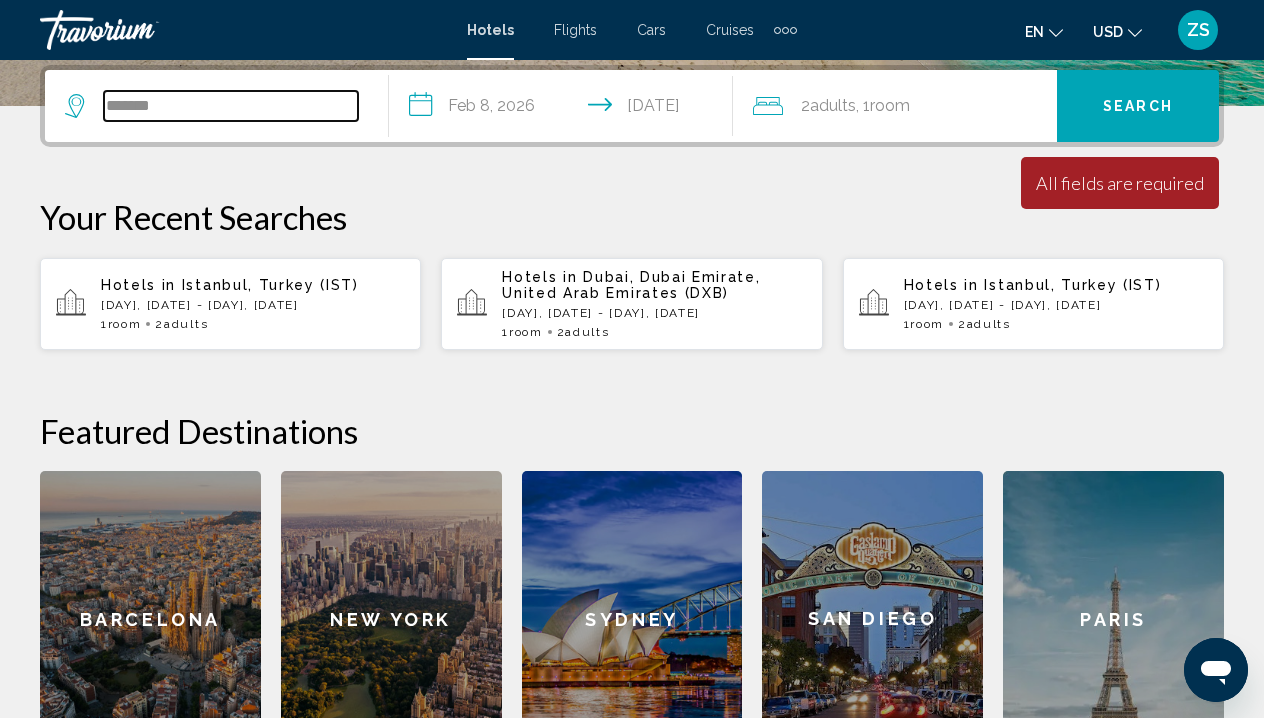 click on "*******" at bounding box center (231, 106) 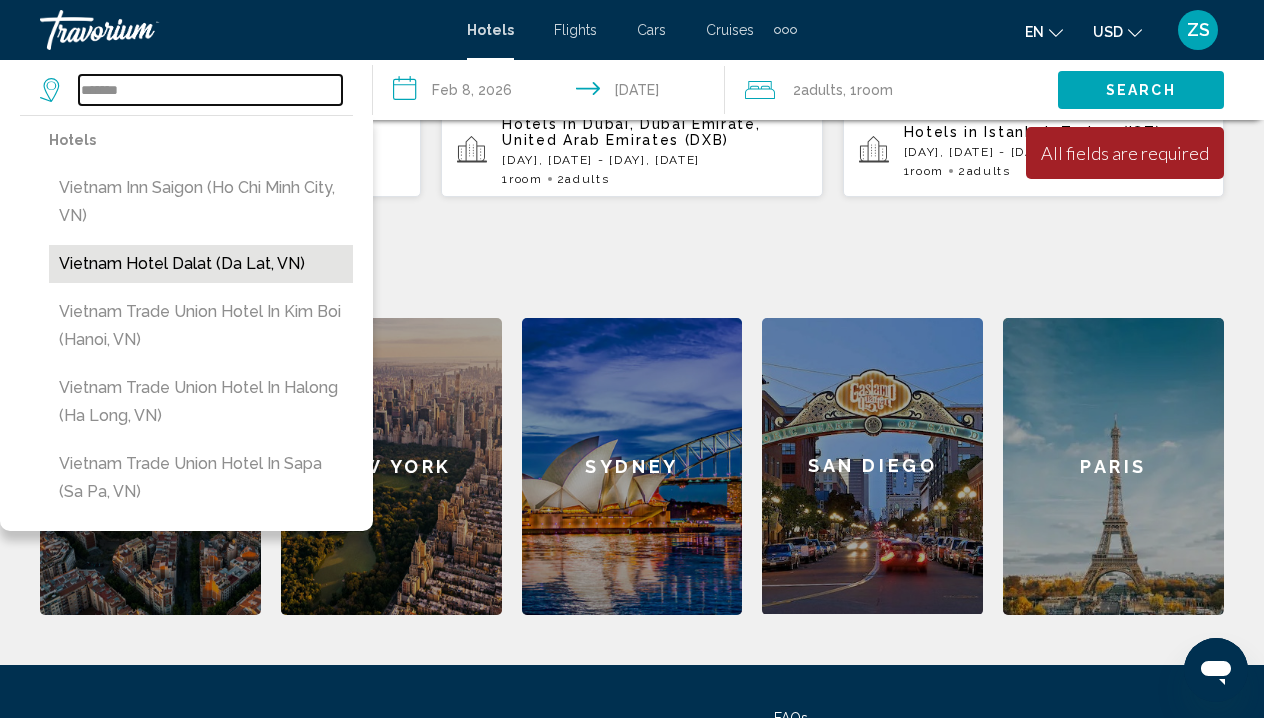 scroll, scrollTop: 646, scrollLeft: 0, axis: vertical 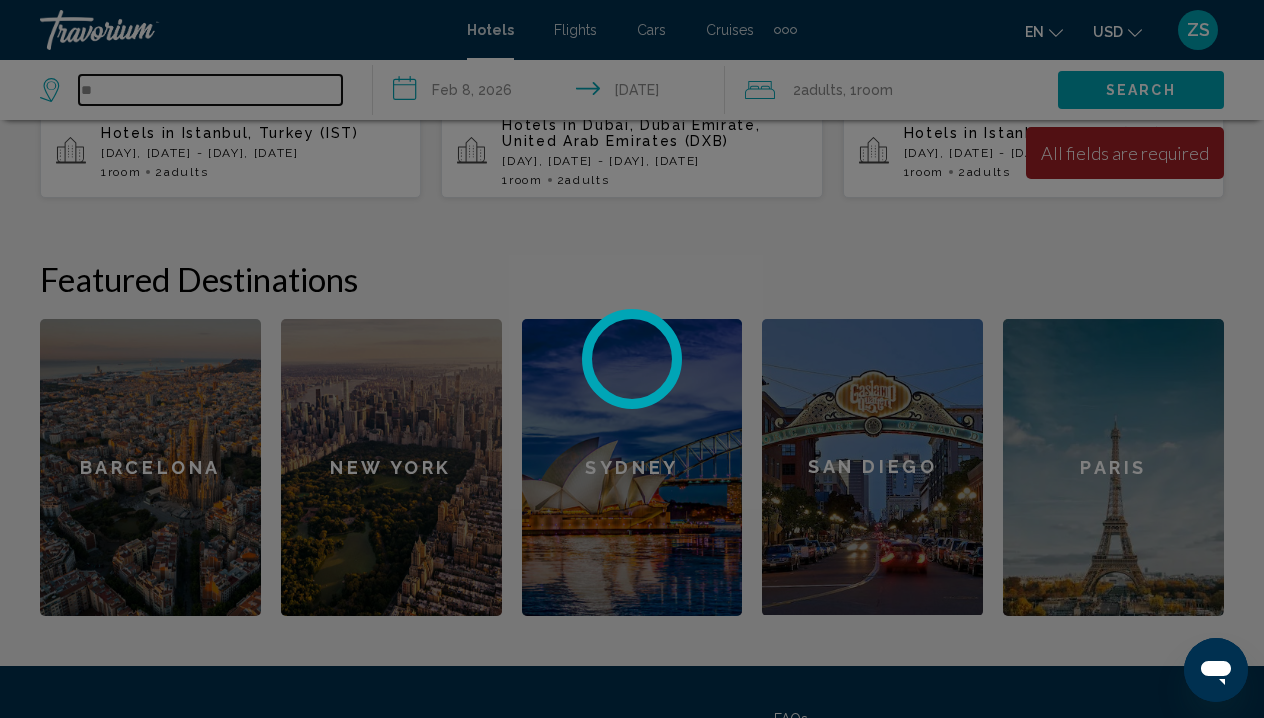 type on "*" 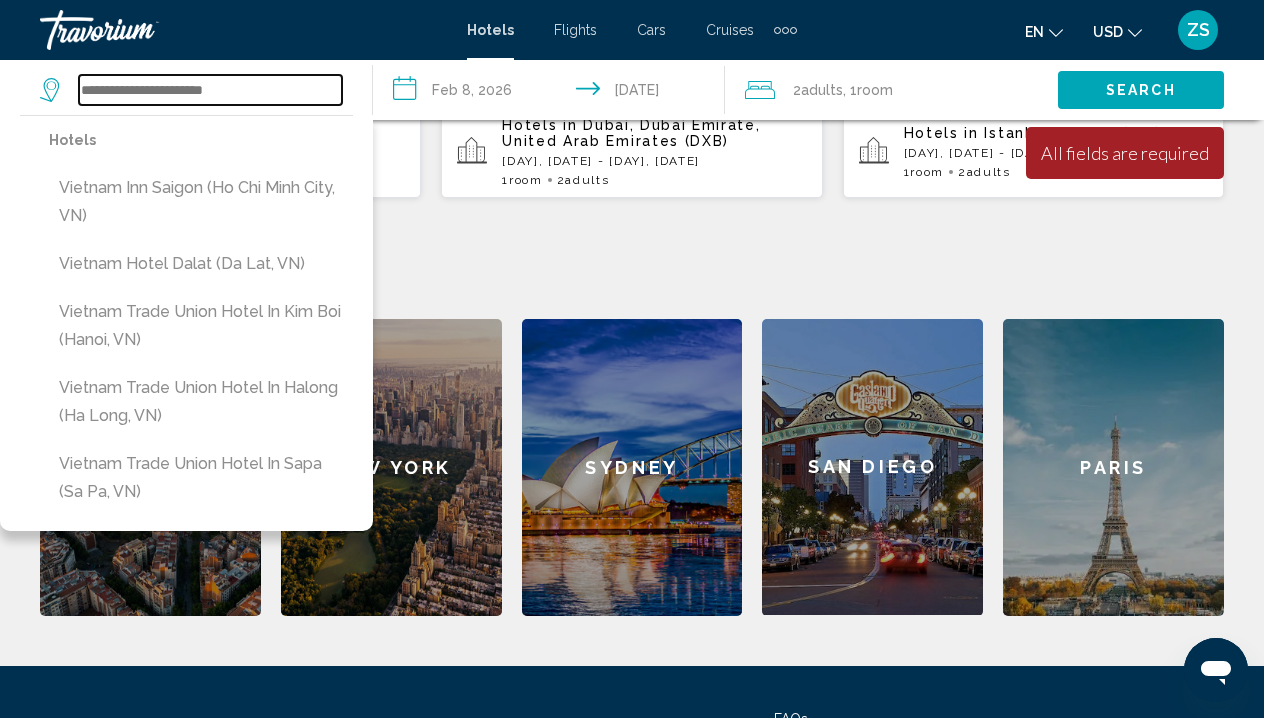 click at bounding box center [210, 90] 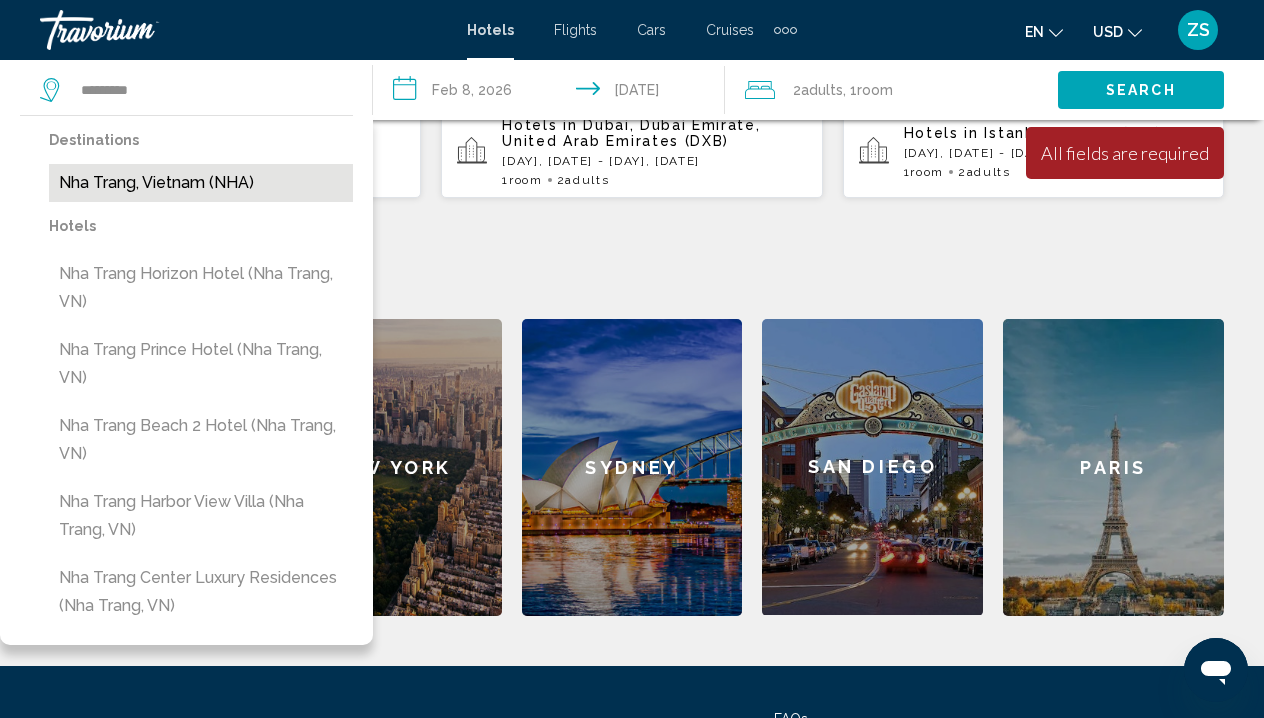 drag, startPoint x: 103, startPoint y: 122, endPoint x: 141, endPoint y: 179, distance: 68.50548 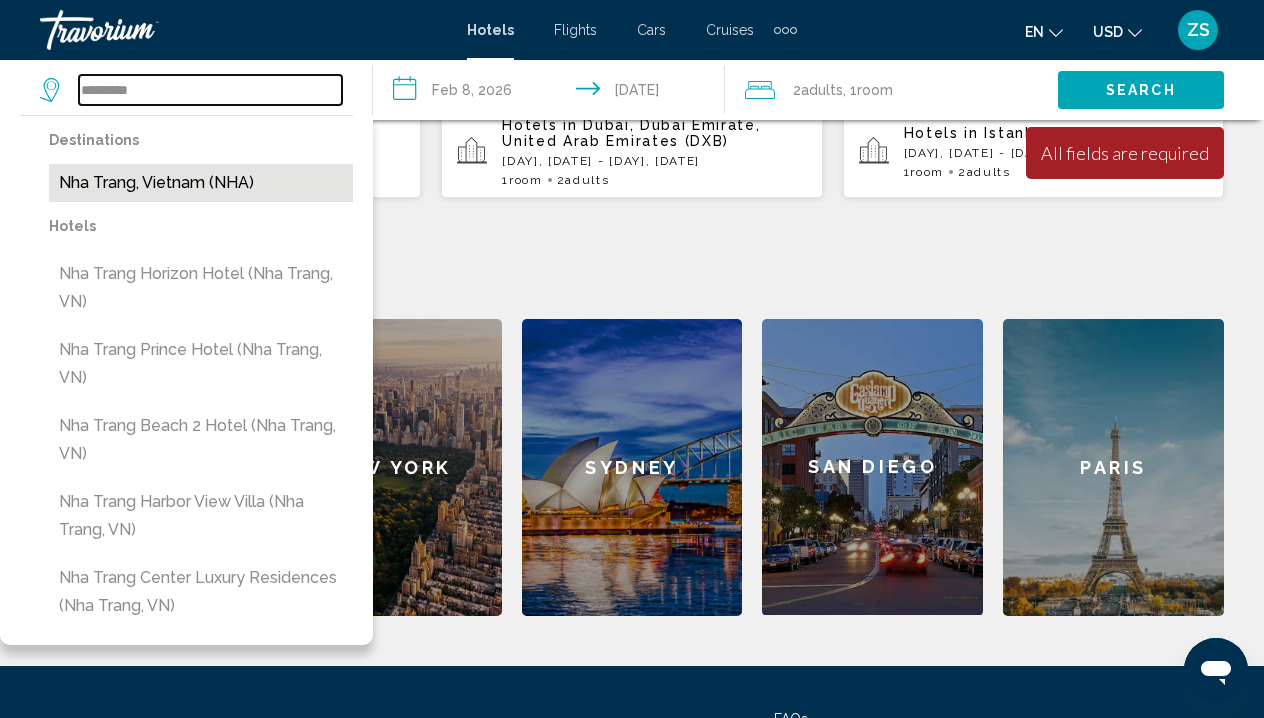type on "**********" 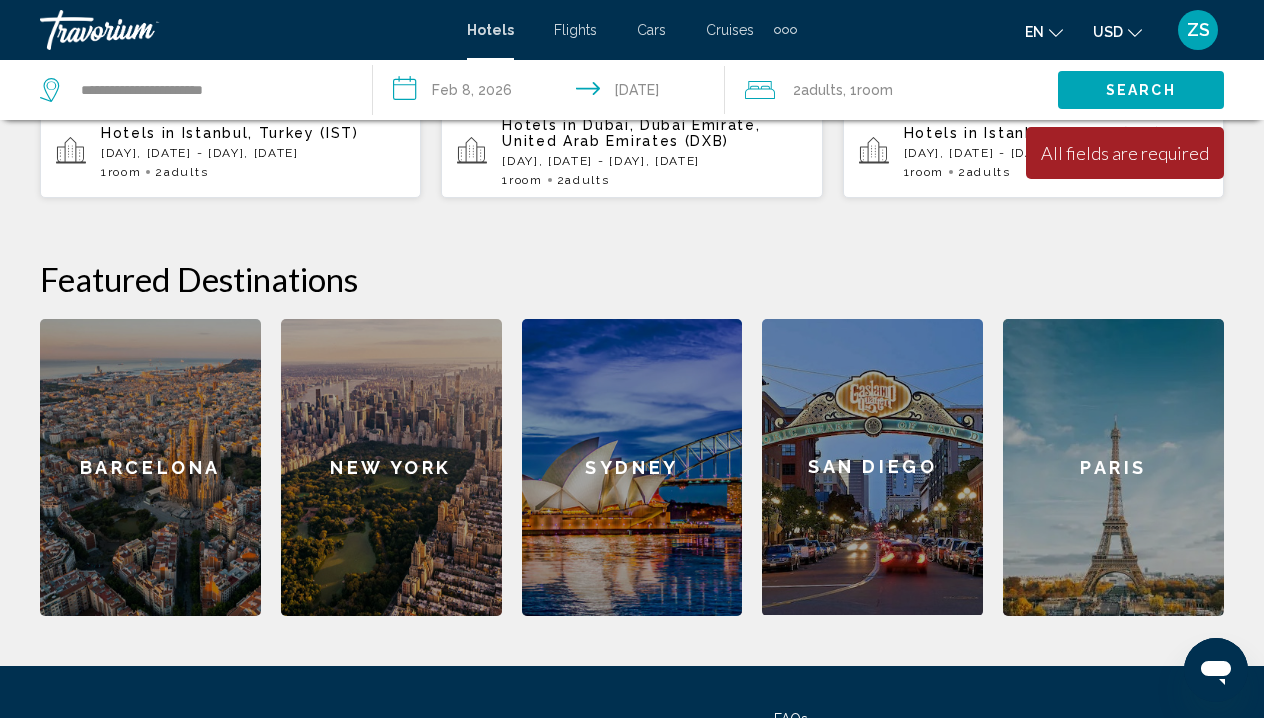 click on "Search" at bounding box center (1141, 91) 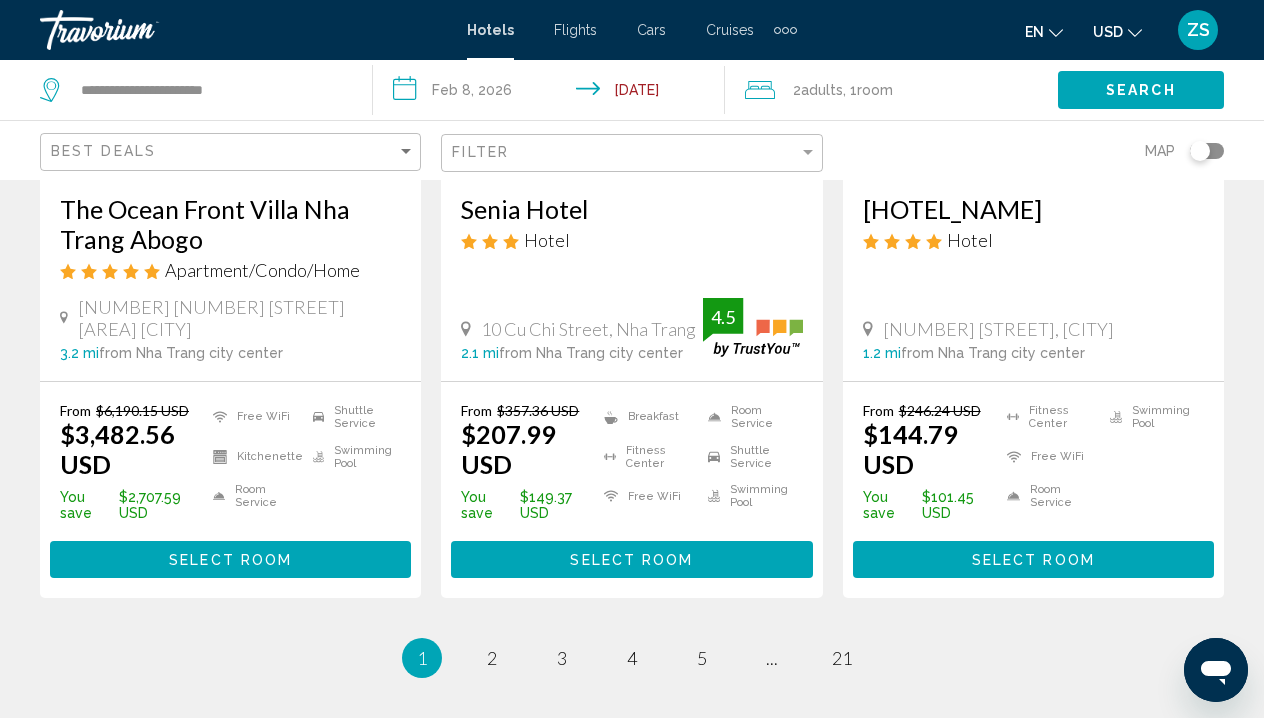 scroll, scrollTop: 2755, scrollLeft: 0, axis: vertical 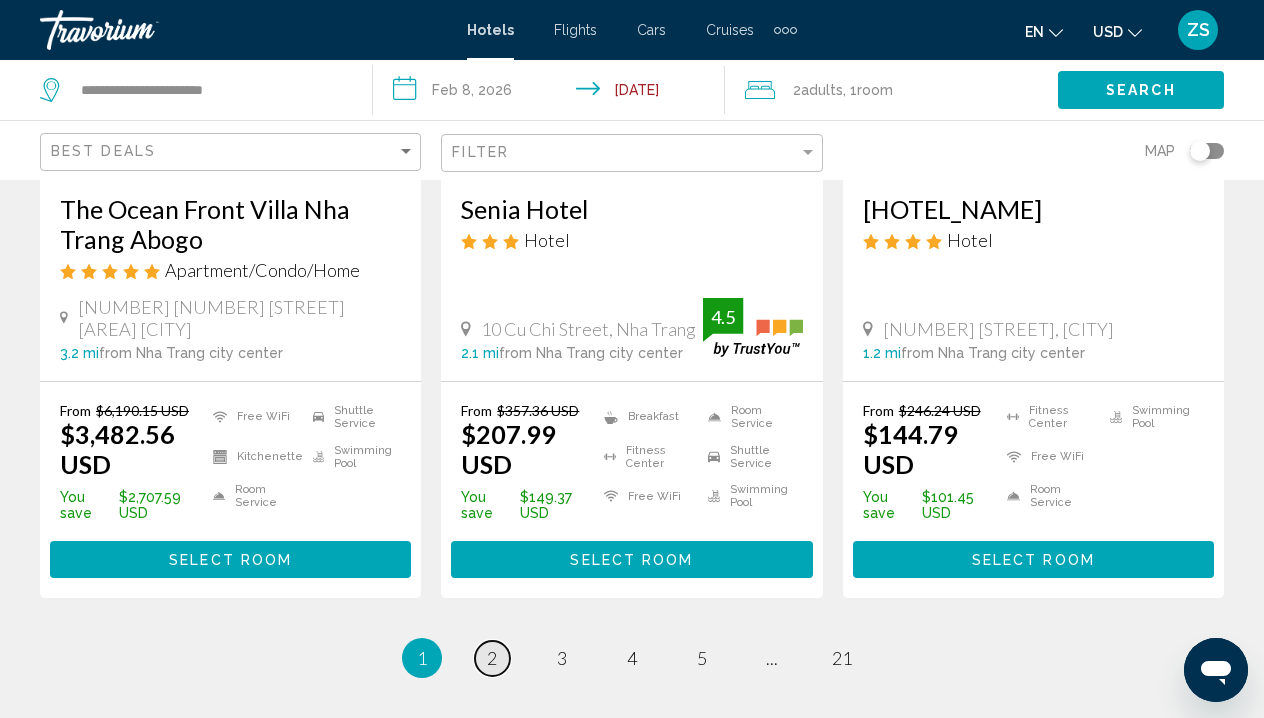 click on "2" at bounding box center [492, 658] 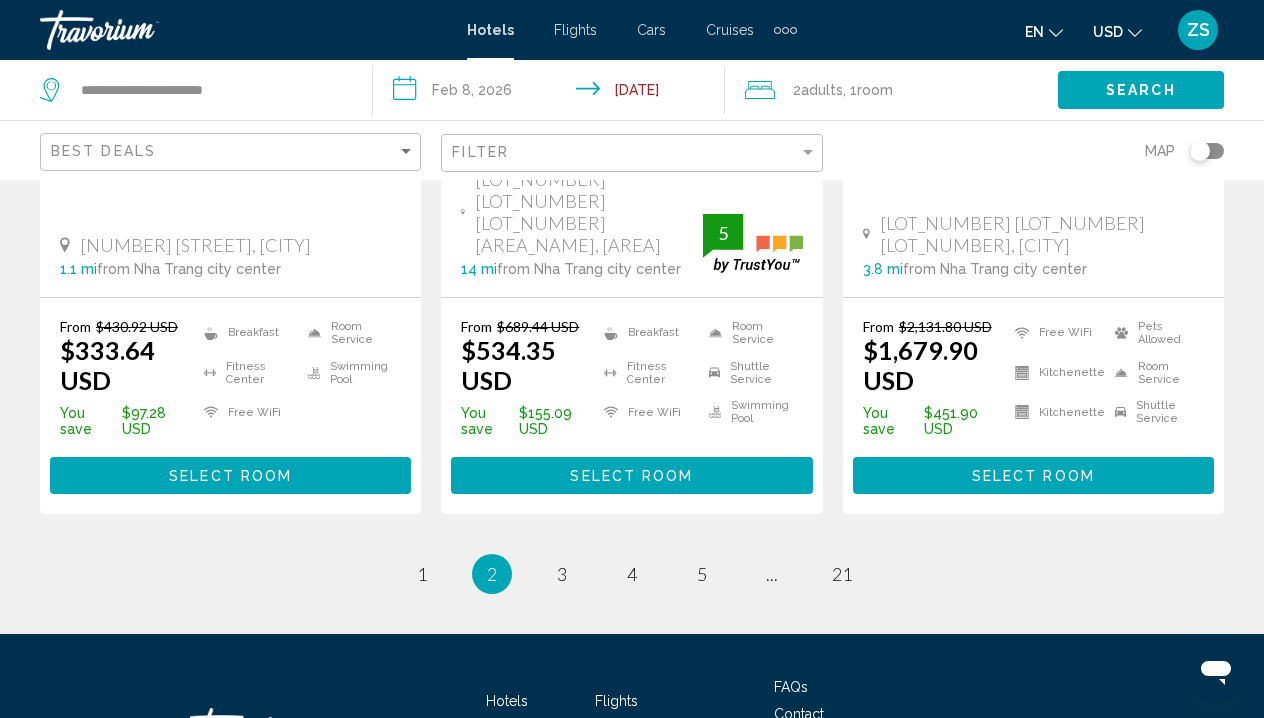scroll, scrollTop: 2769, scrollLeft: 1, axis: both 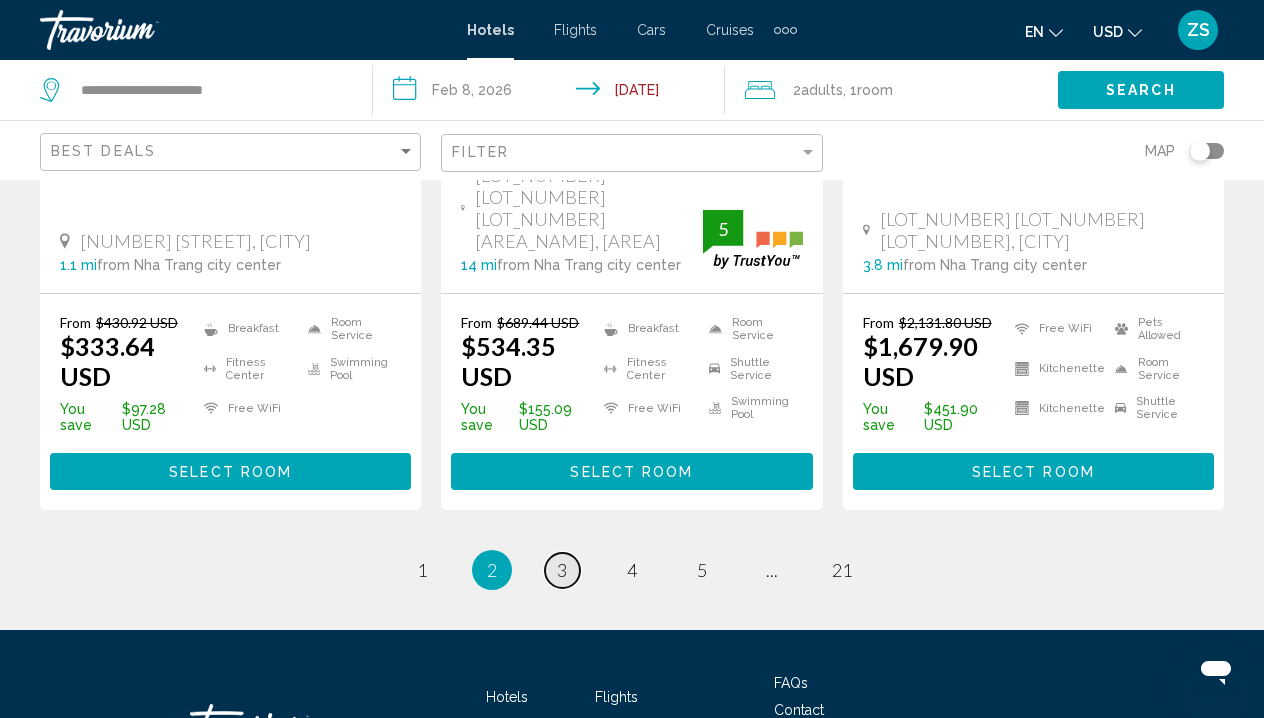 click on "page  3" at bounding box center [562, 570] 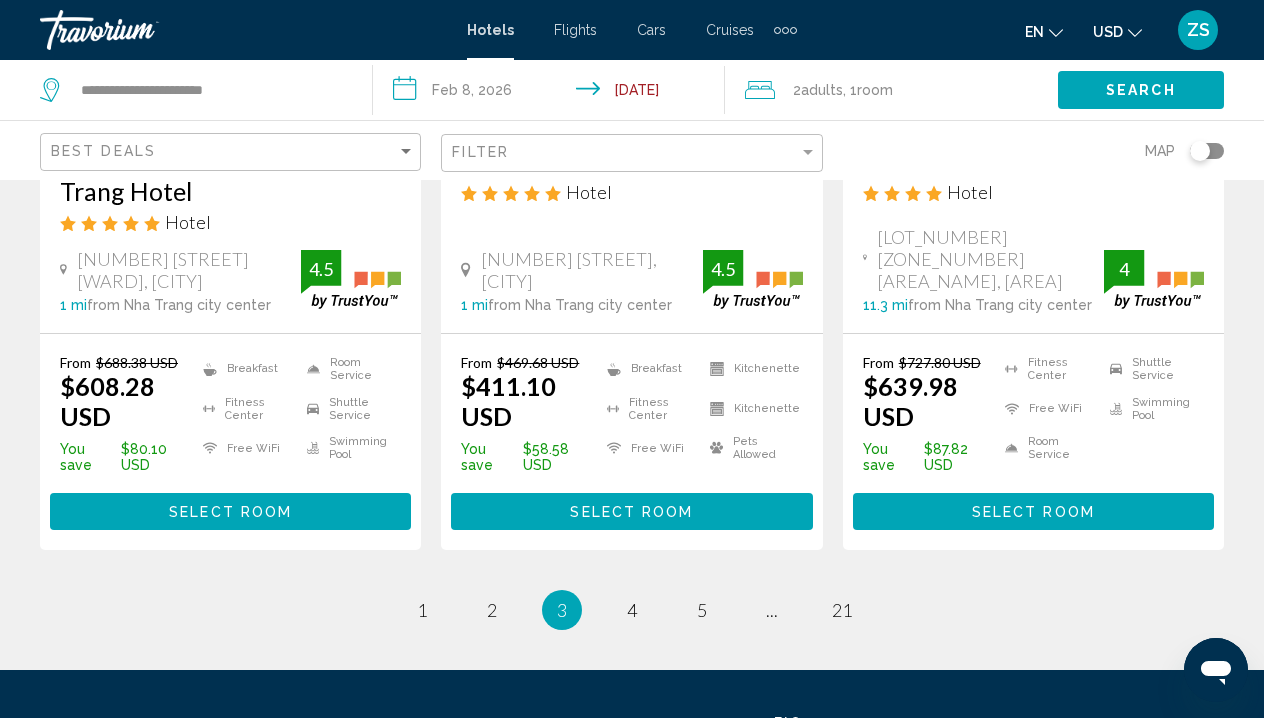 scroll, scrollTop: 2791, scrollLeft: 0, axis: vertical 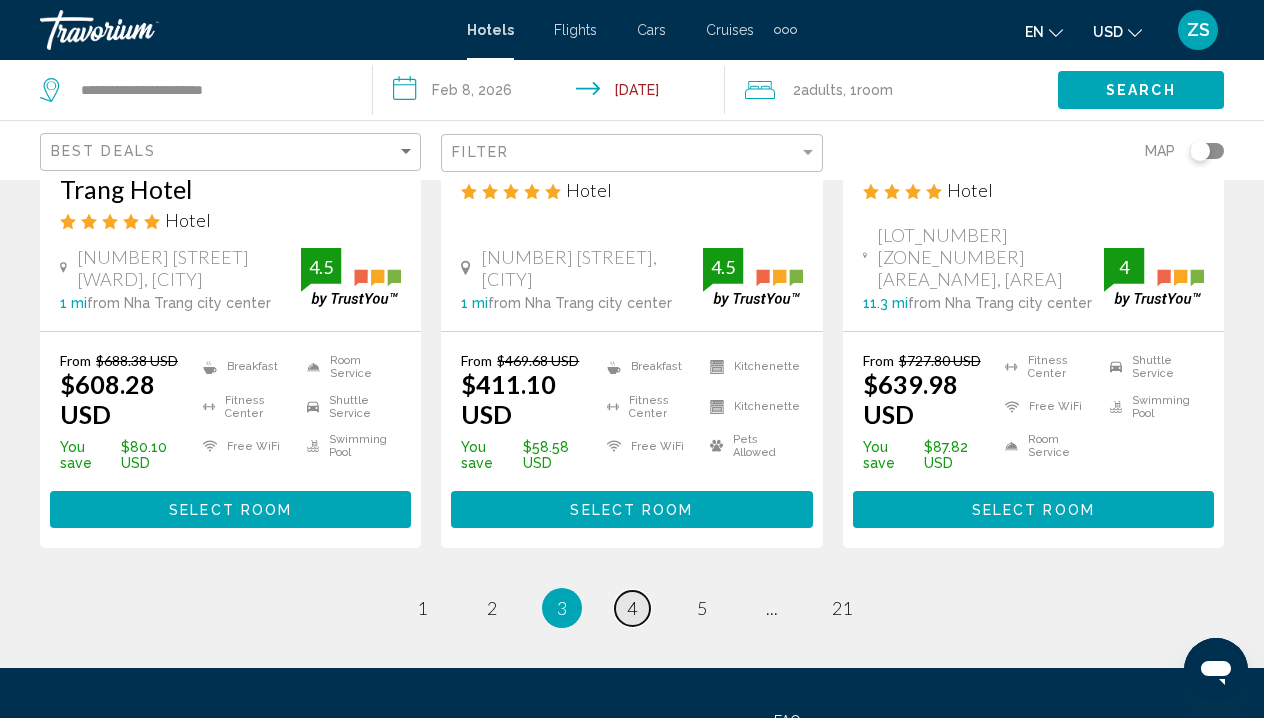click on "page  4" at bounding box center [632, 608] 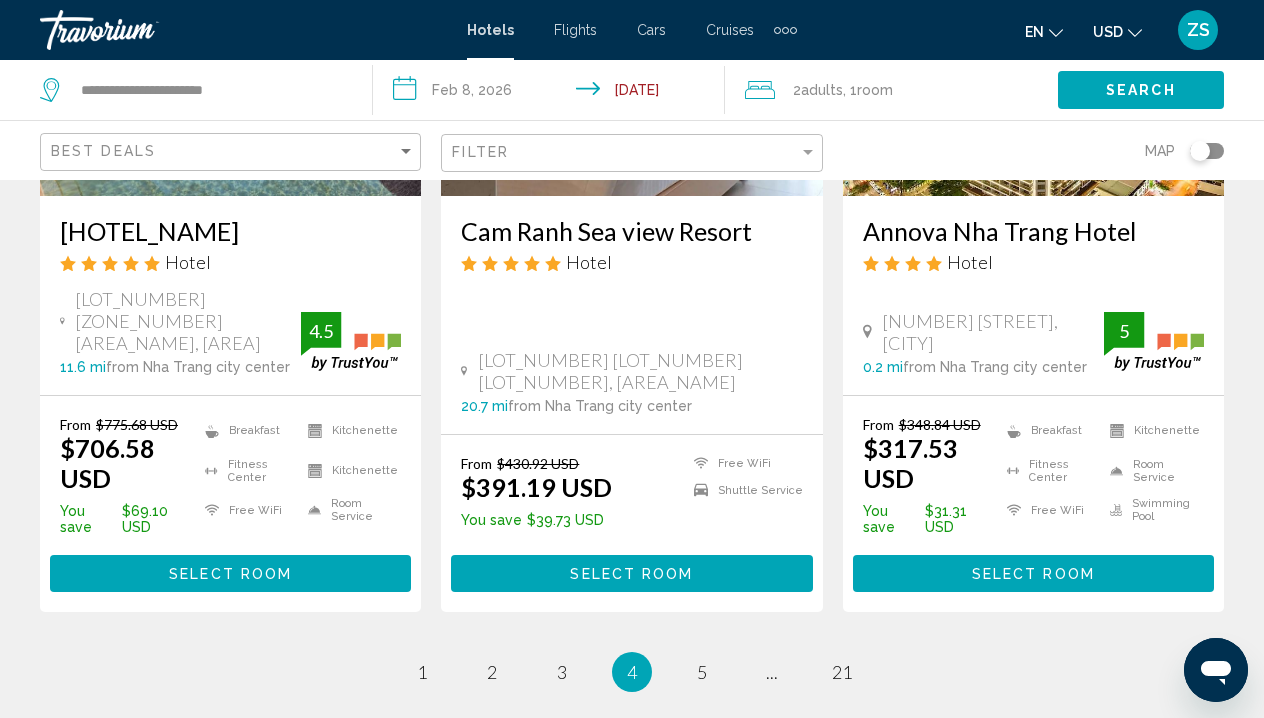 scroll, scrollTop: 2724, scrollLeft: 0, axis: vertical 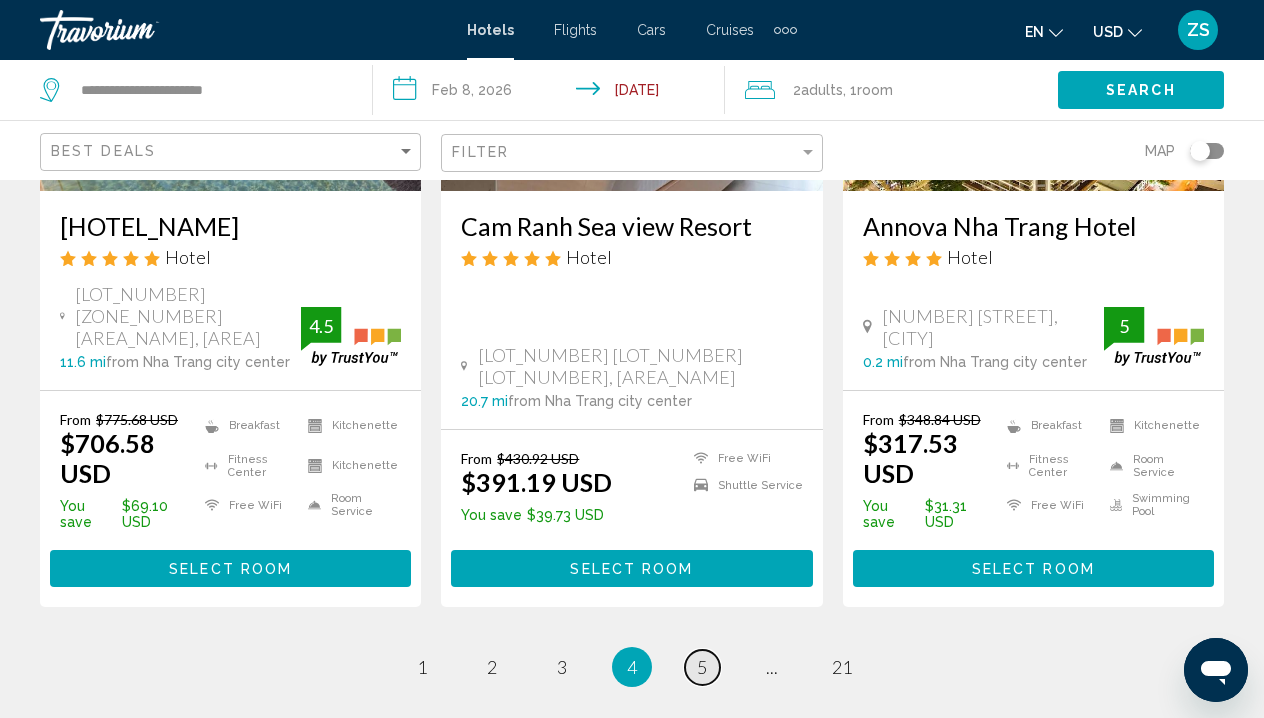 click on "page  5" at bounding box center [702, 667] 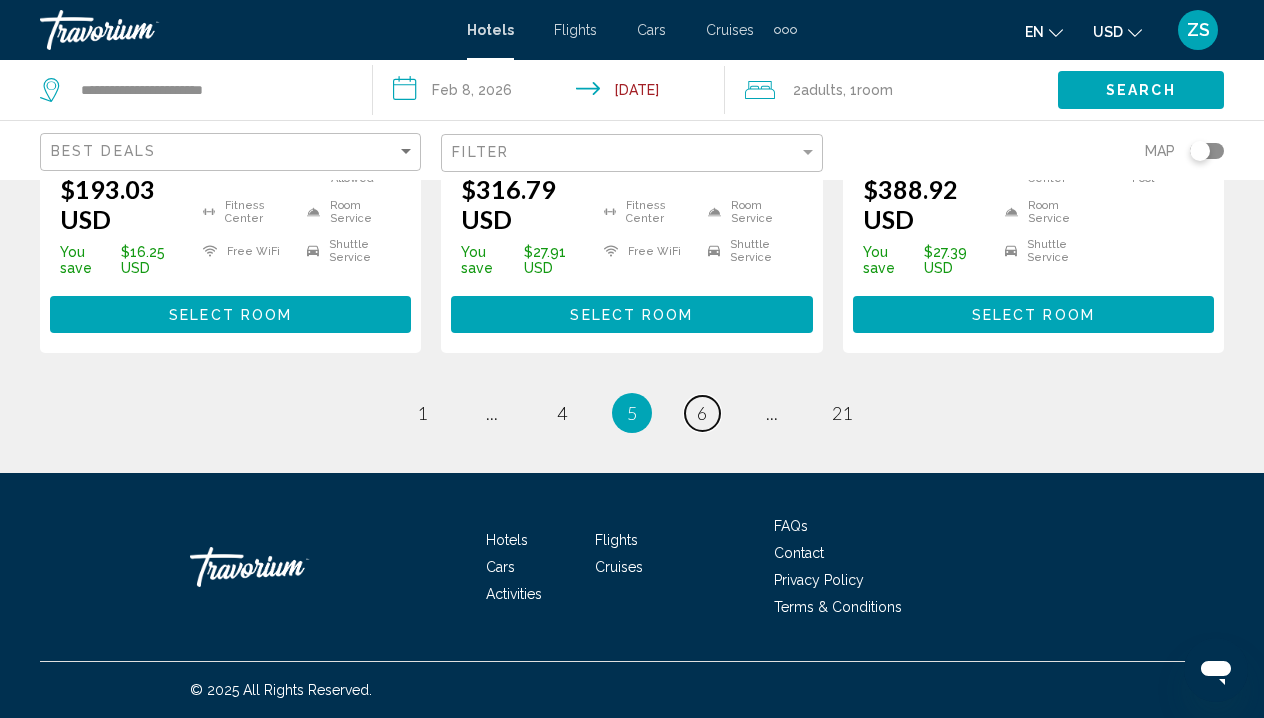 scroll, scrollTop: 2905, scrollLeft: 0, axis: vertical 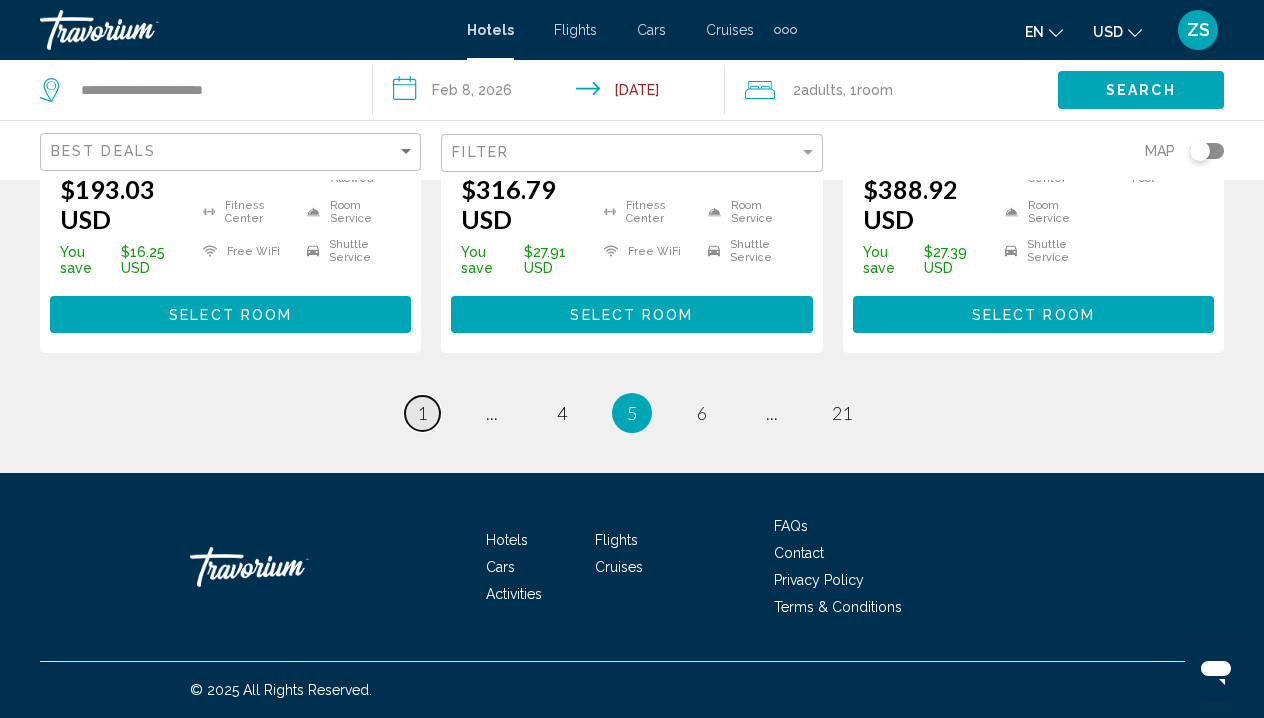 click on "1" at bounding box center (422, 413) 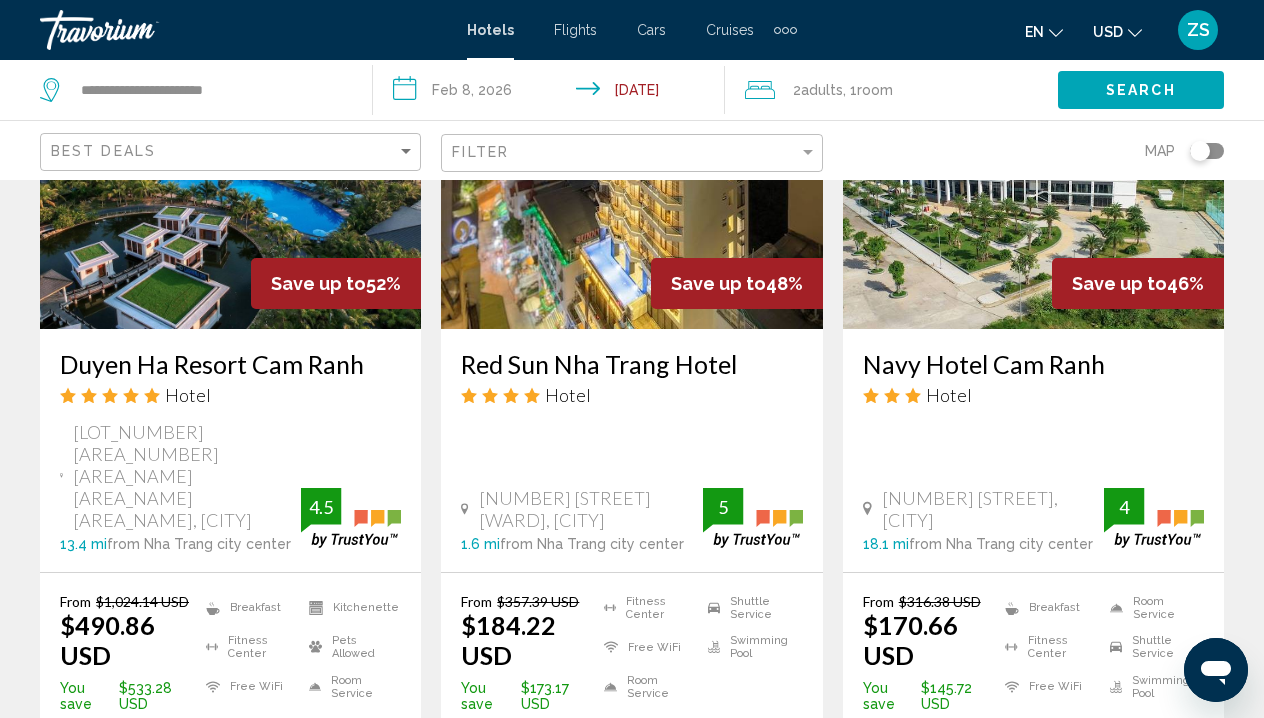 scroll, scrollTop: 1786, scrollLeft: 0, axis: vertical 